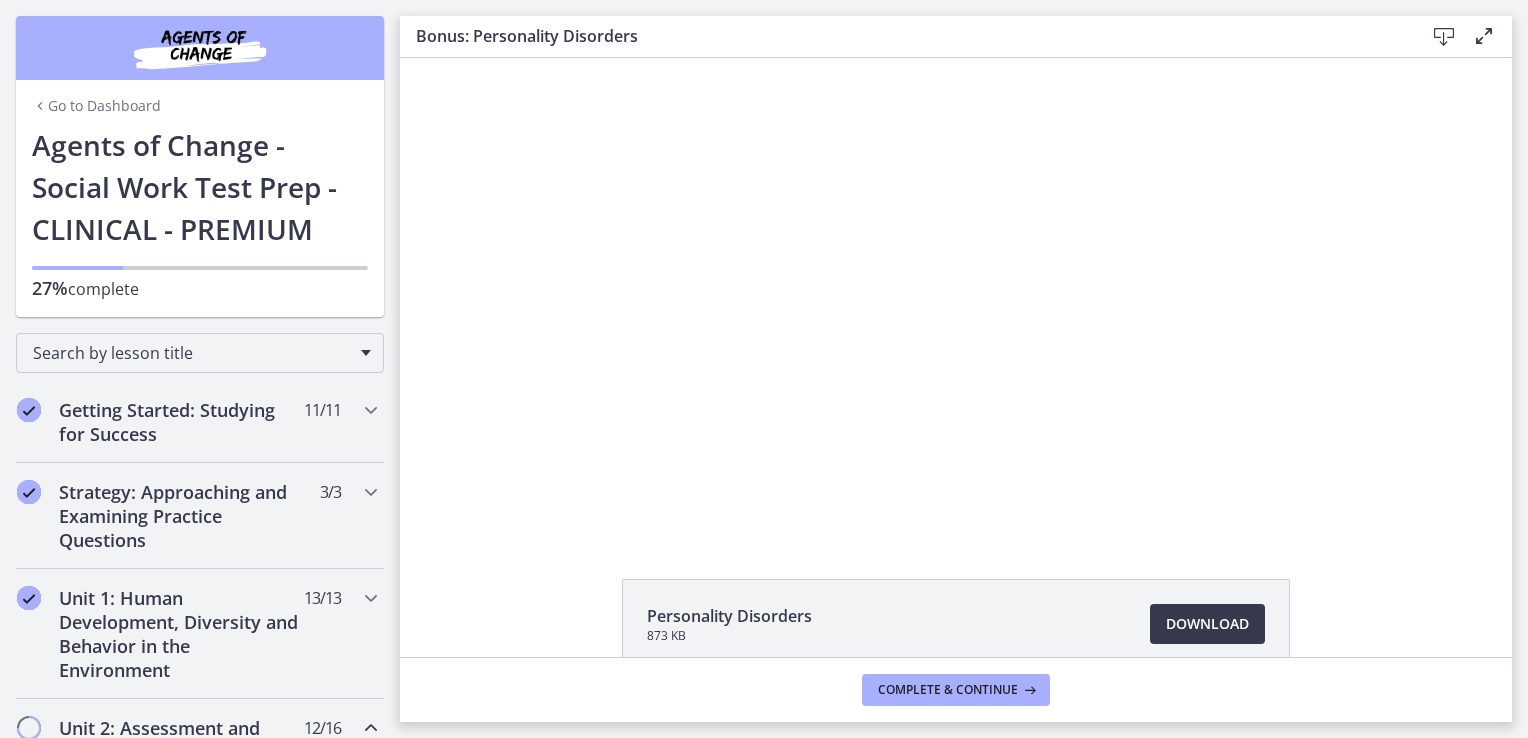 scroll, scrollTop: 0, scrollLeft: 0, axis: both 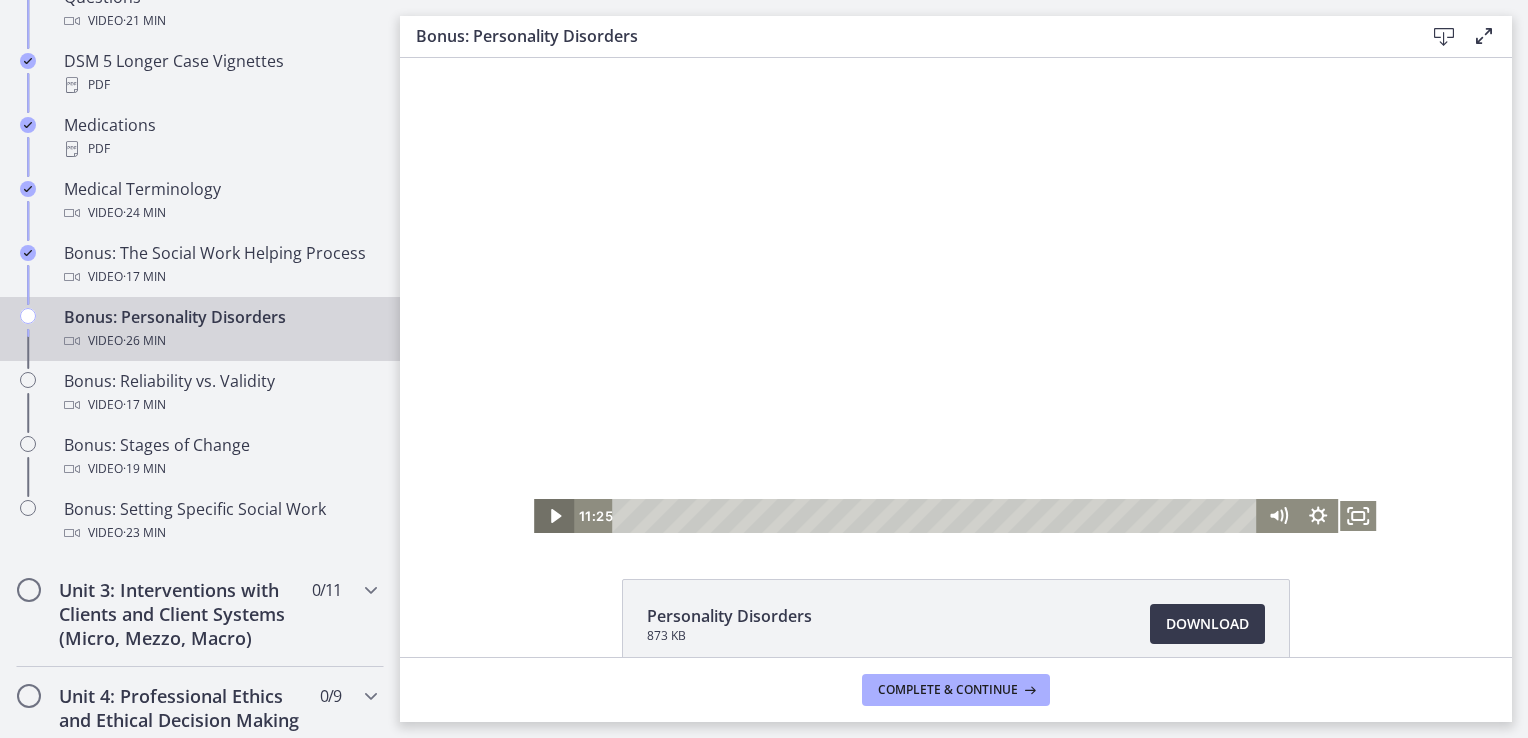 click 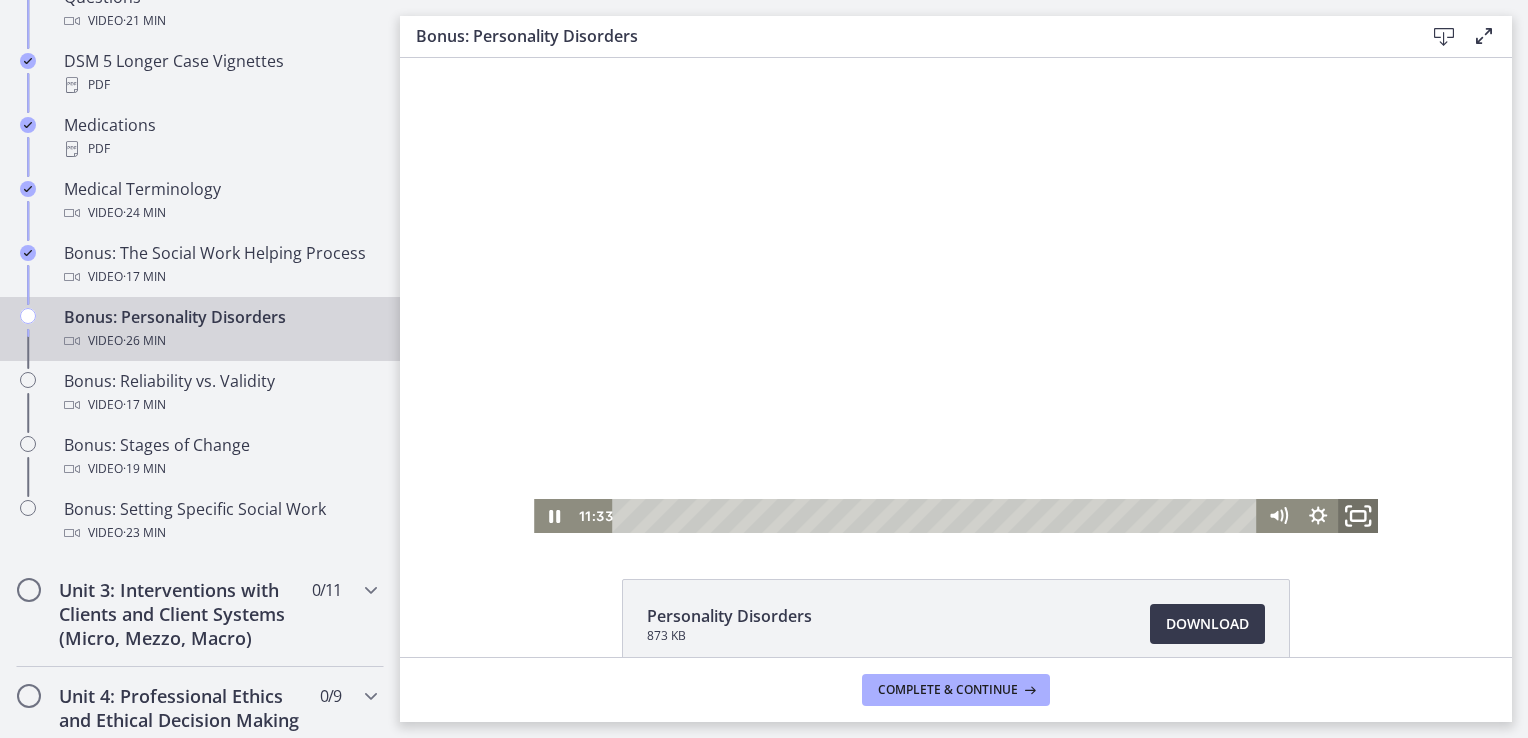 click 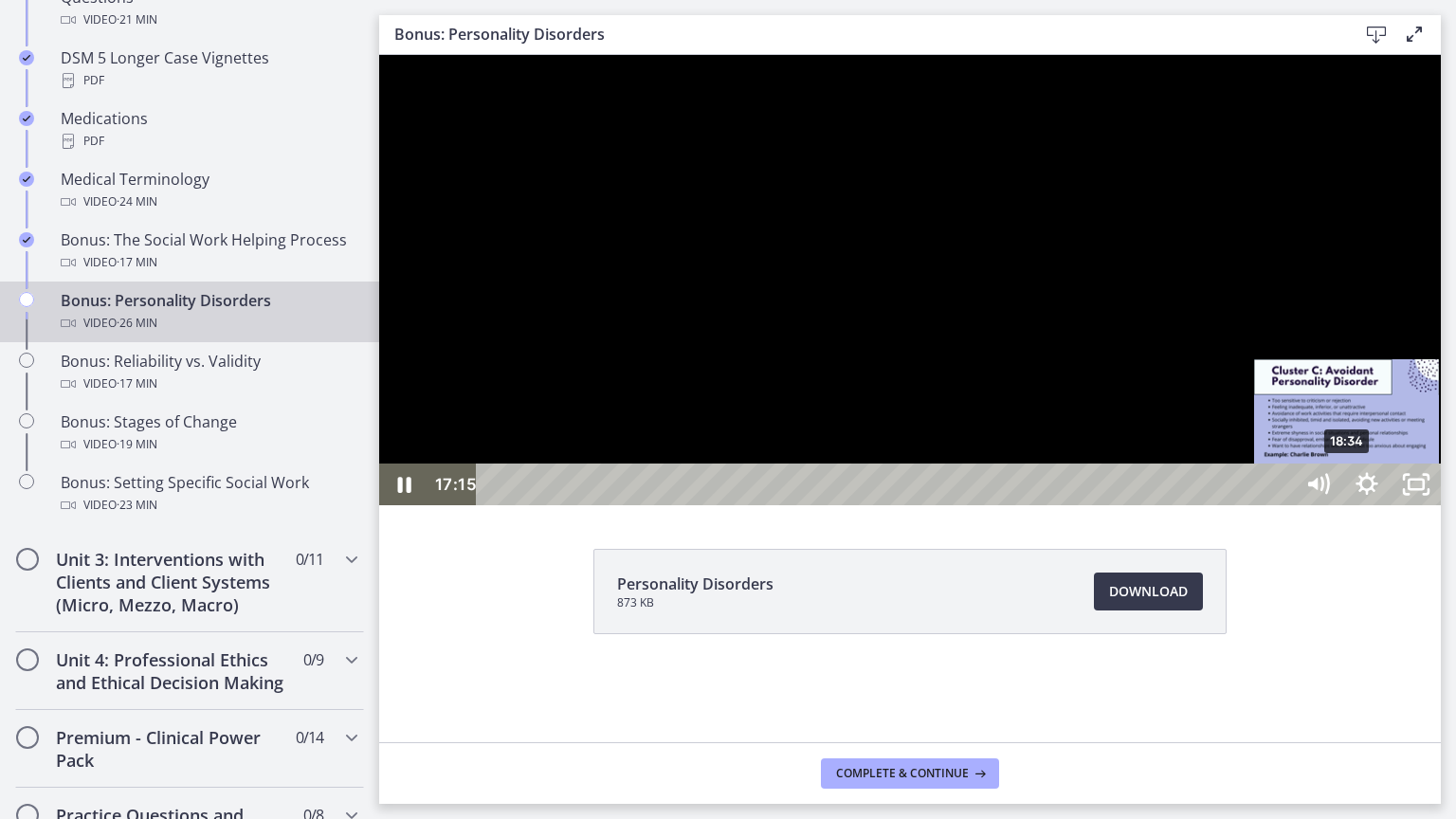 click on "18:34" at bounding box center [887, 484] 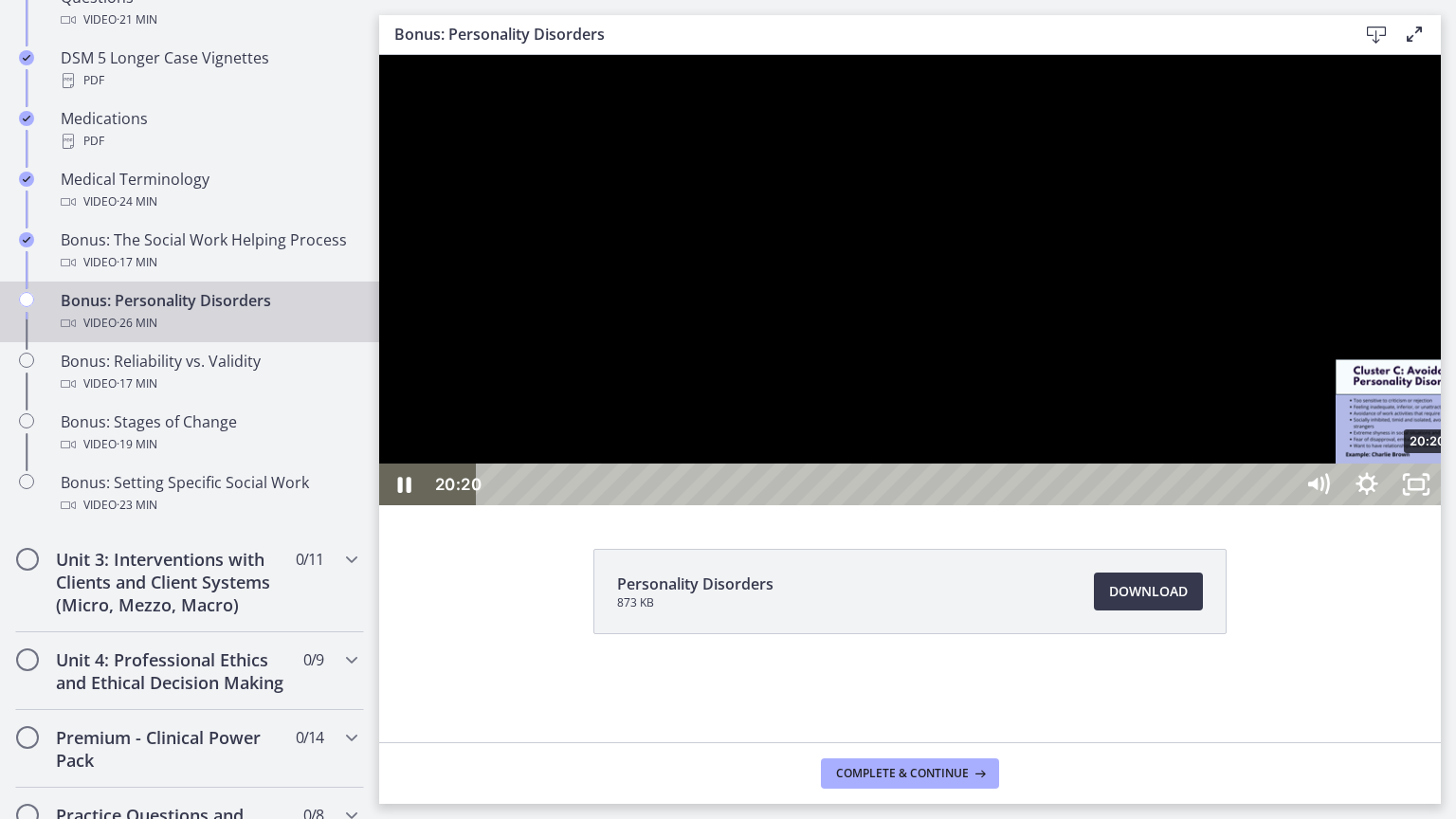 click on "20:20" at bounding box center (887, 484) 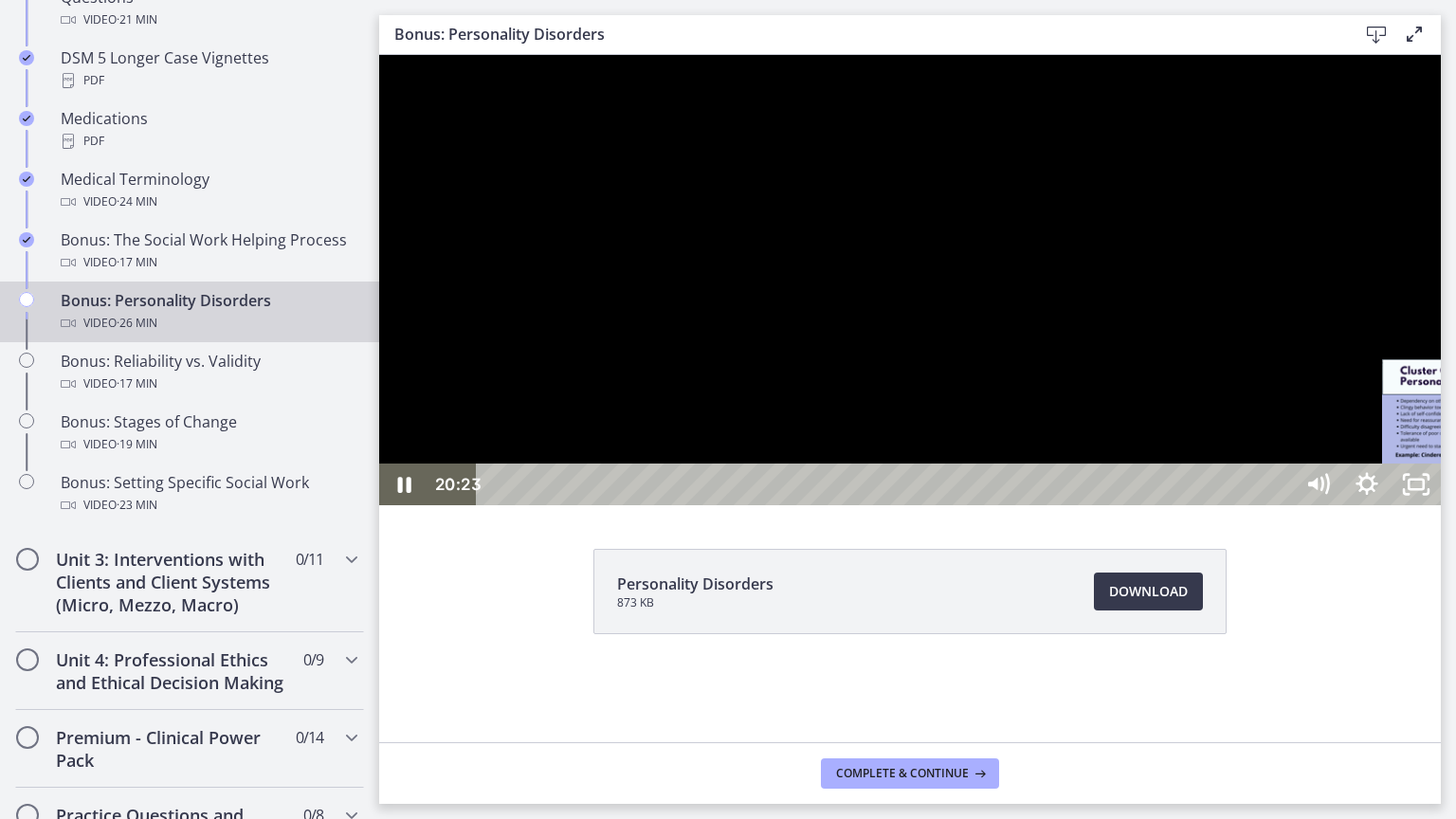 click on "21:22" at bounding box center [887, 484] 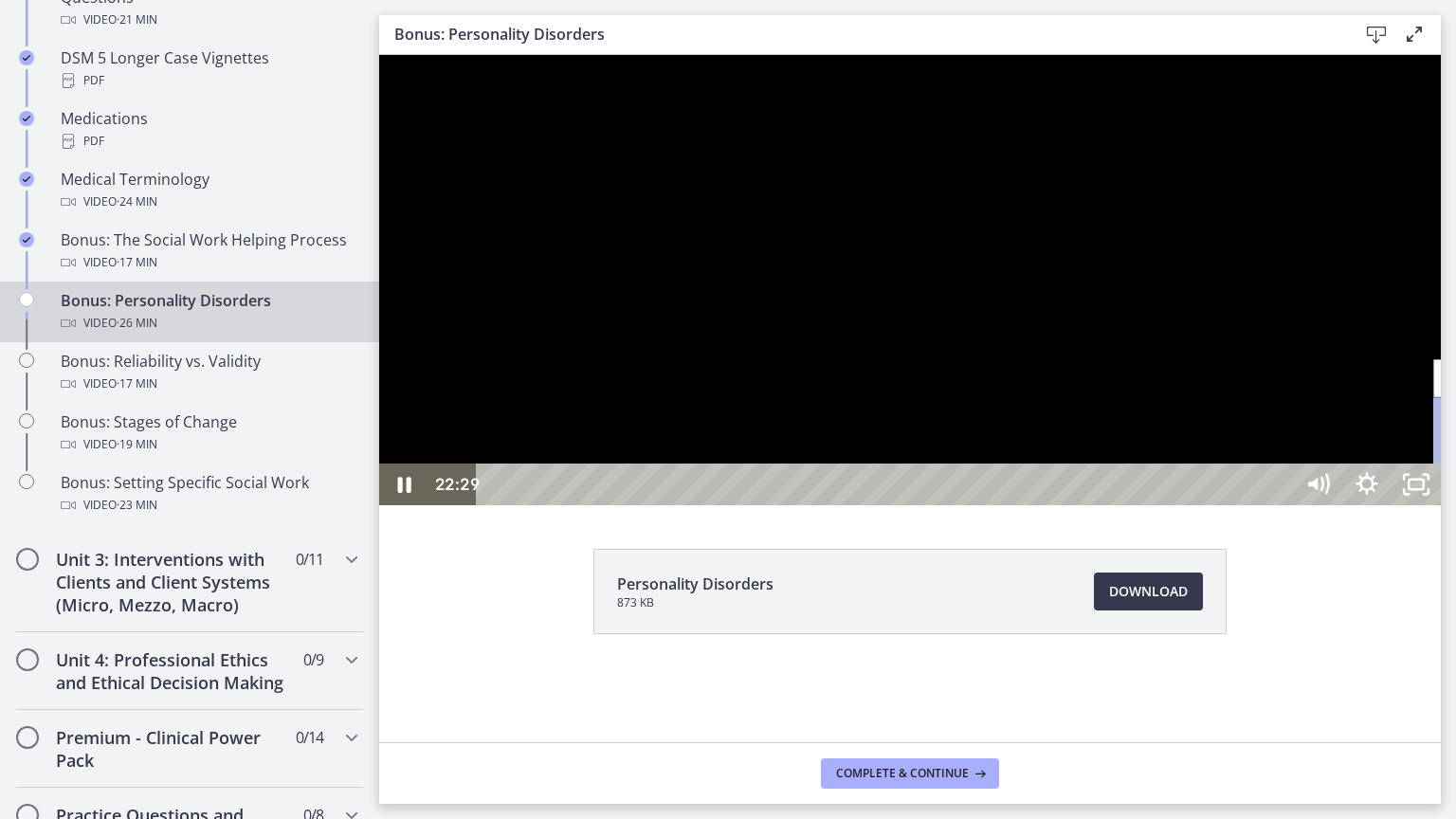 click on "22:29" at bounding box center (887, 484) 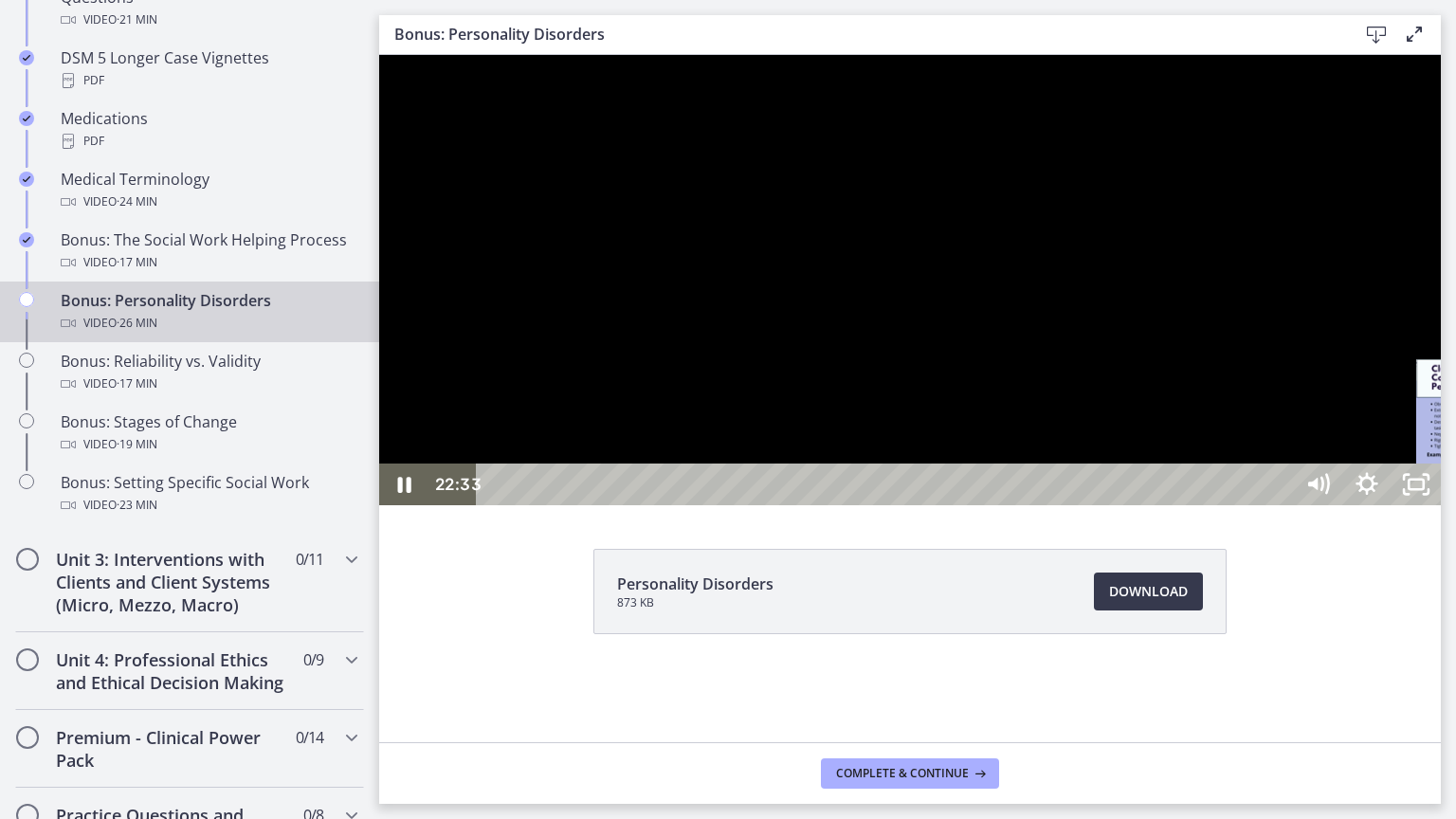 click on "22:07" at bounding box center [887, 484] 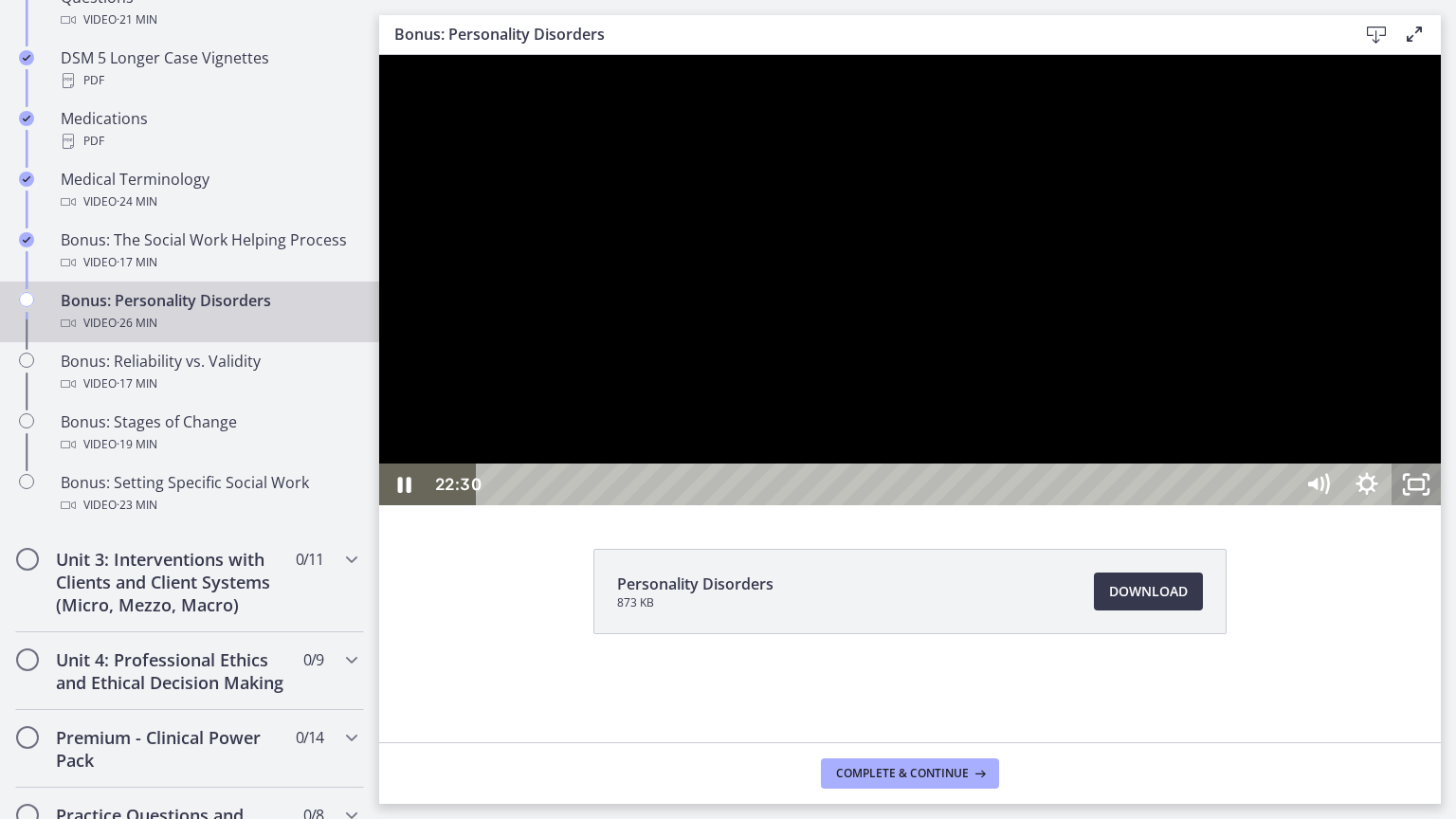 click 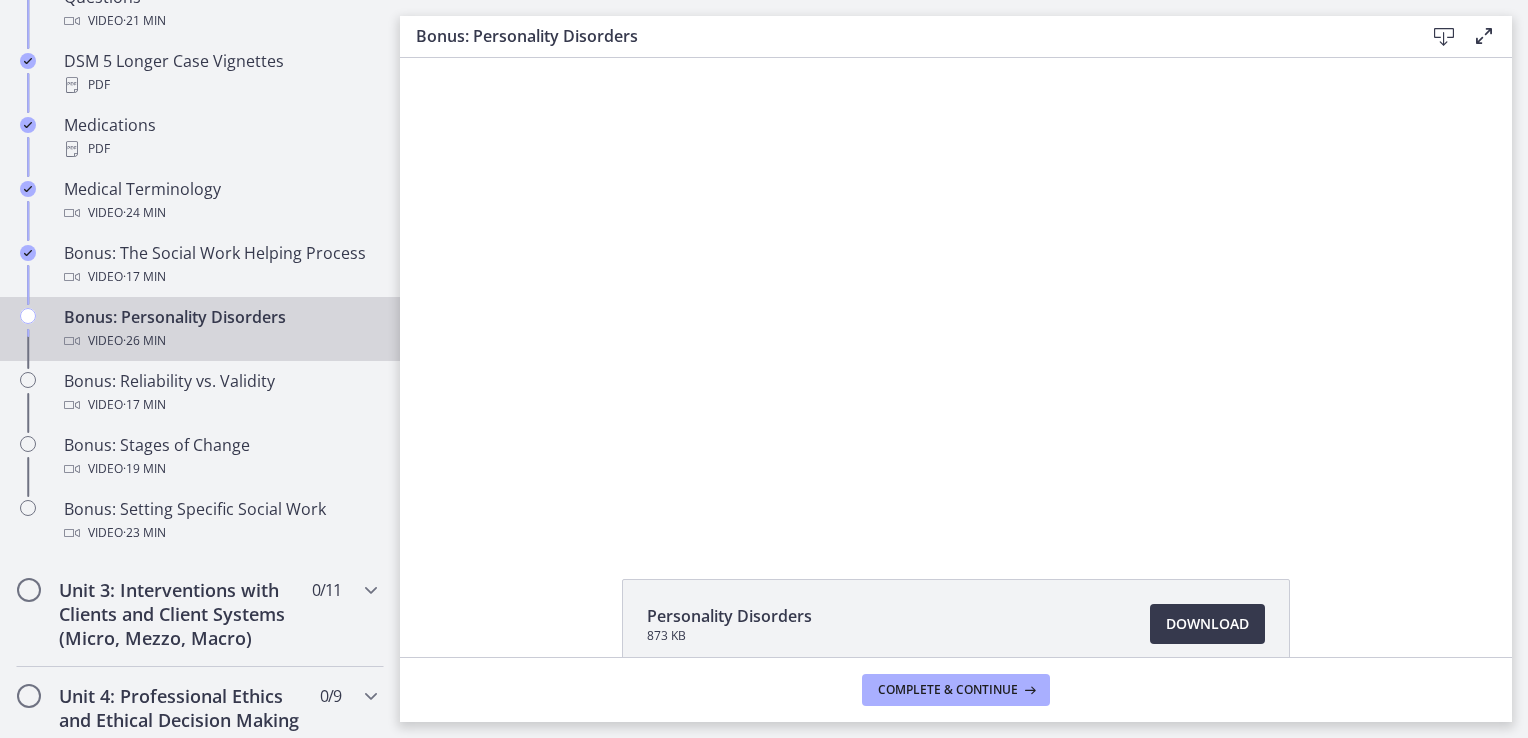 scroll, scrollTop: 100, scrollLeft: 0, axis: vertical 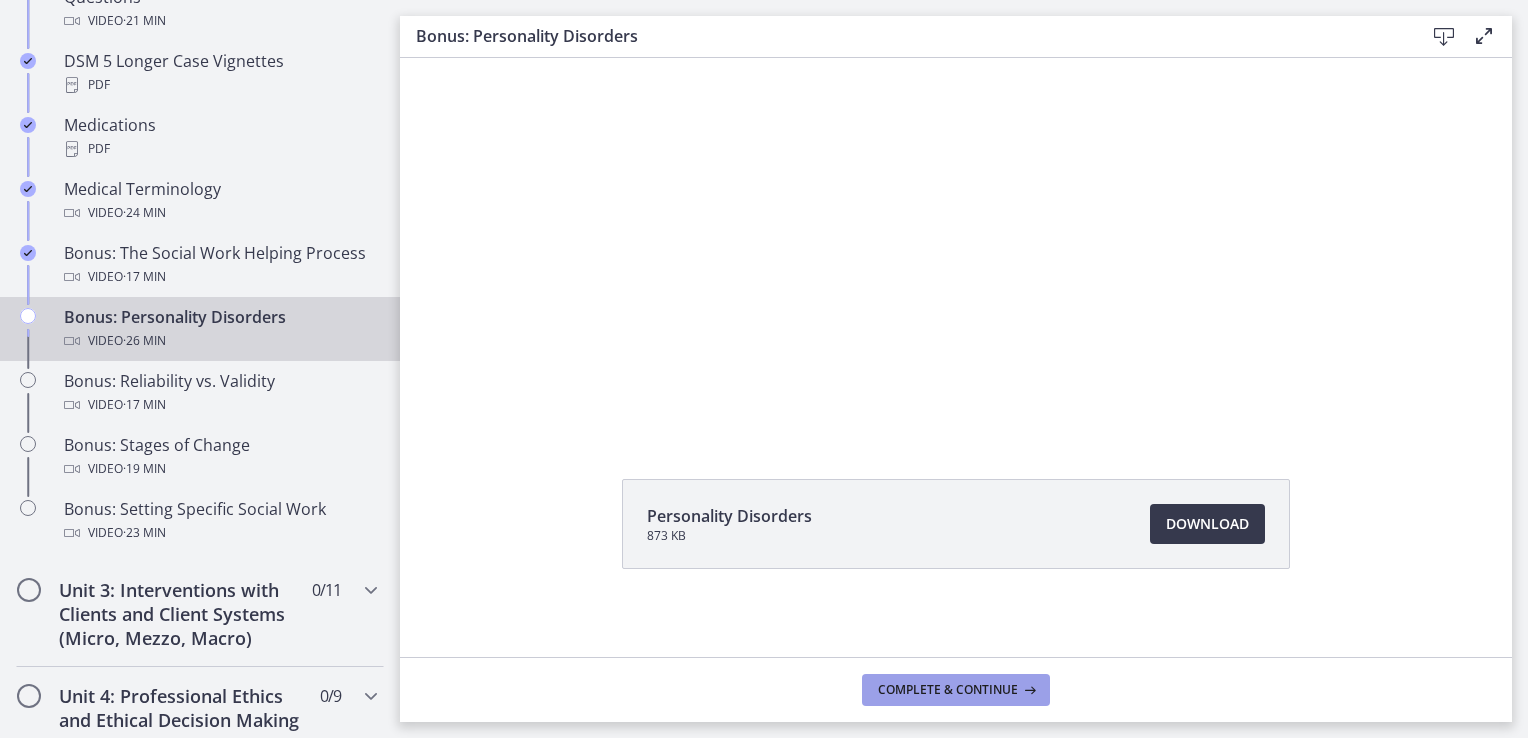 click on "Complete & continue" at bounding box center [948, 690] 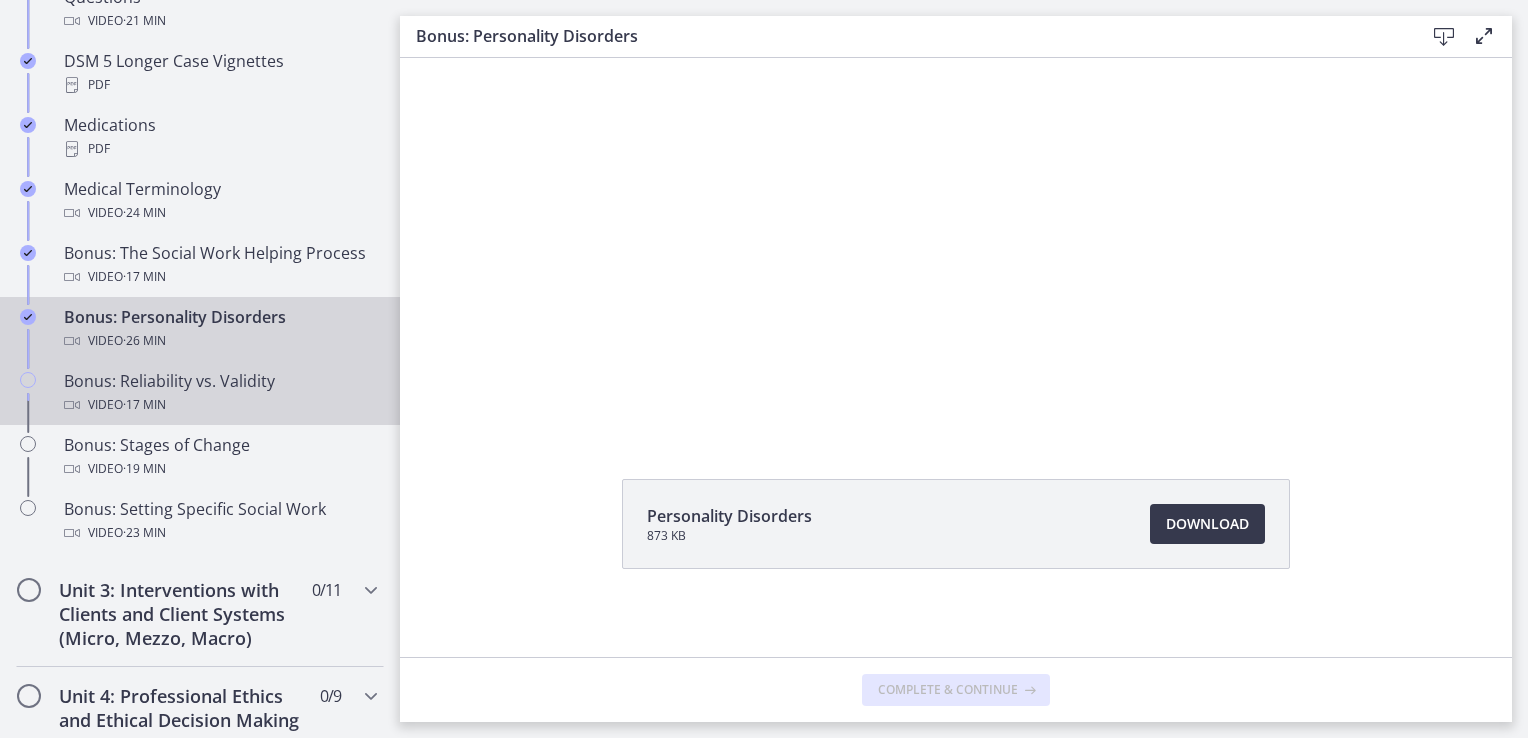 scroll, scrollTop: 0, scrollLeft: 0, axis: both 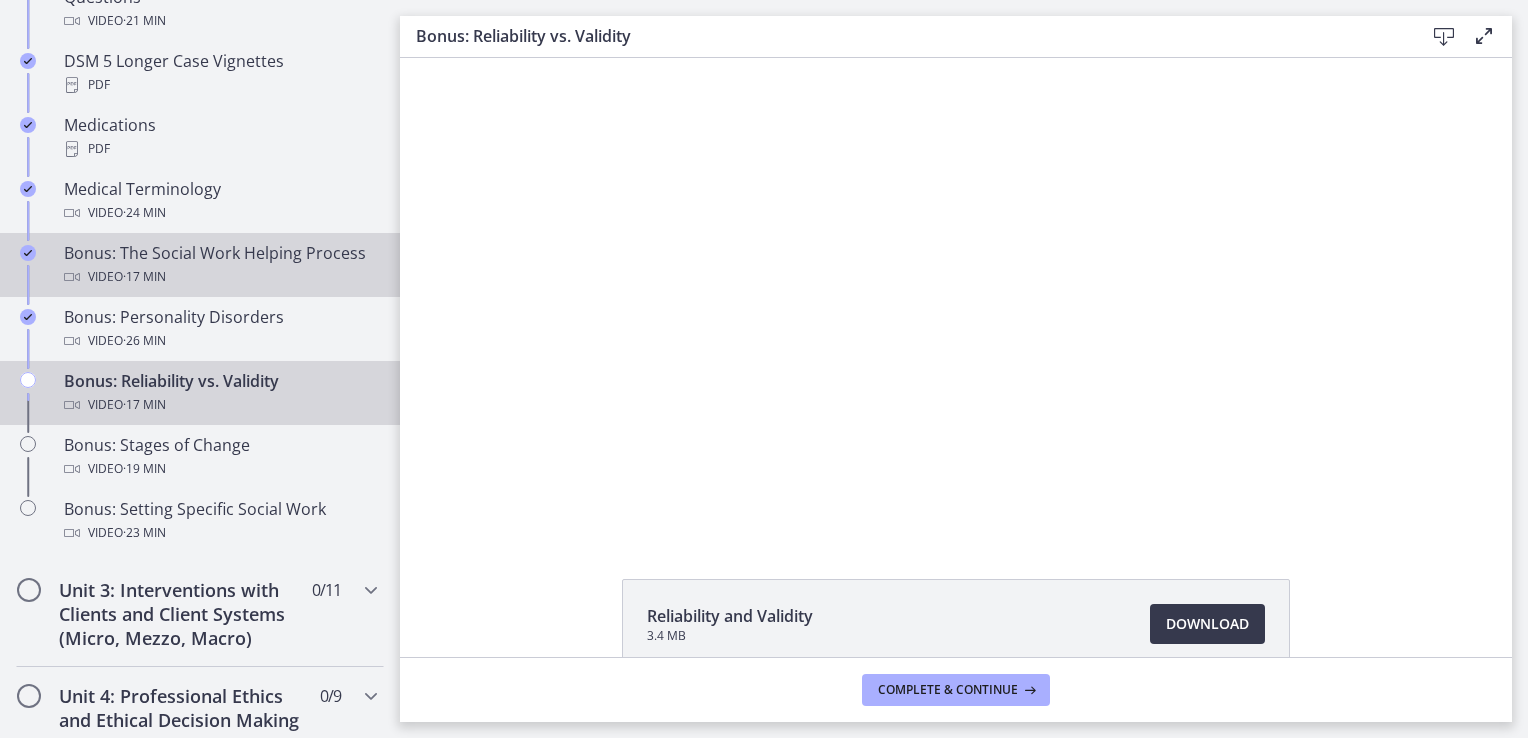 click on "Bonus: The Social Work Helping Process
Video
·  17 min" at bounding box center [220, 265] 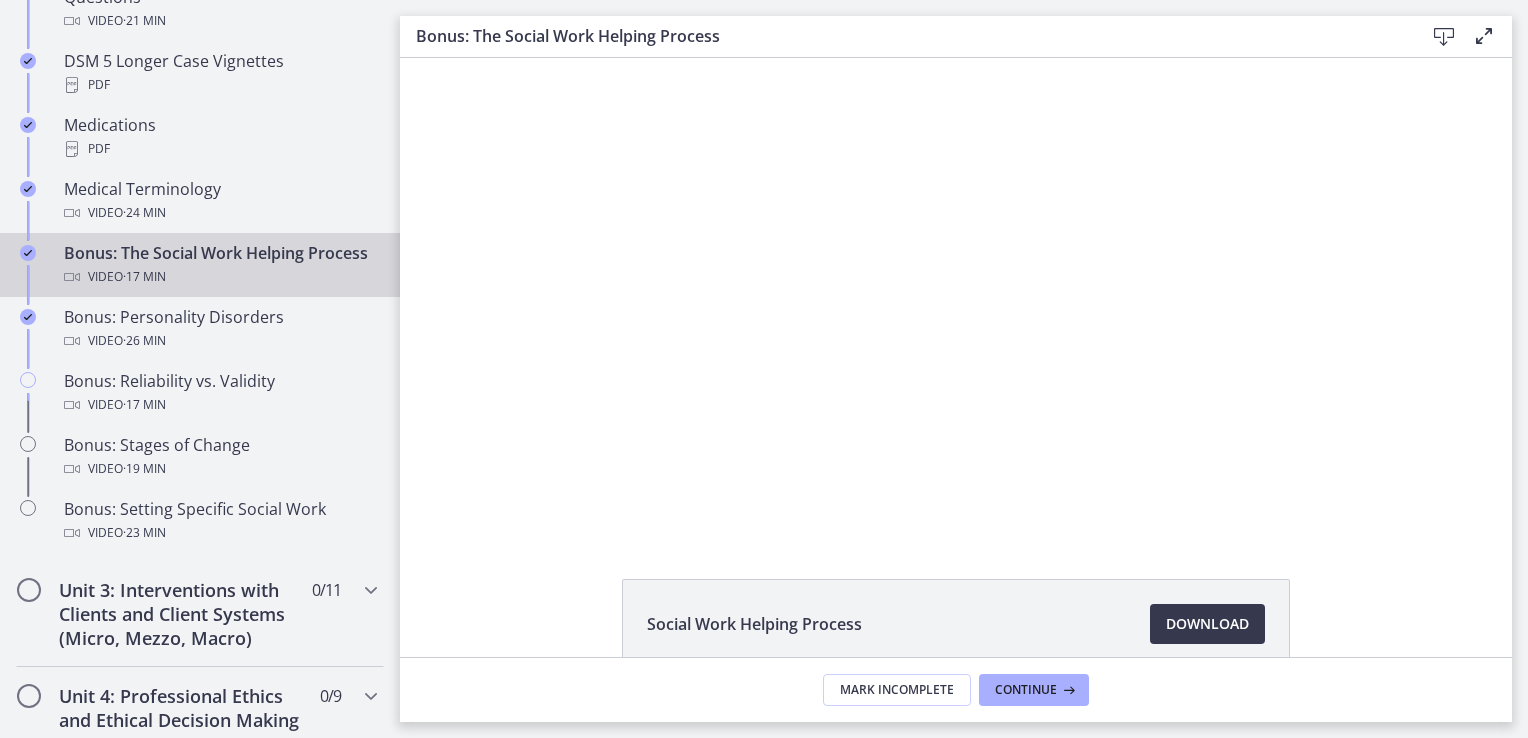 scroll, scrollTop: 0, scrollLeft: 0, axis: both 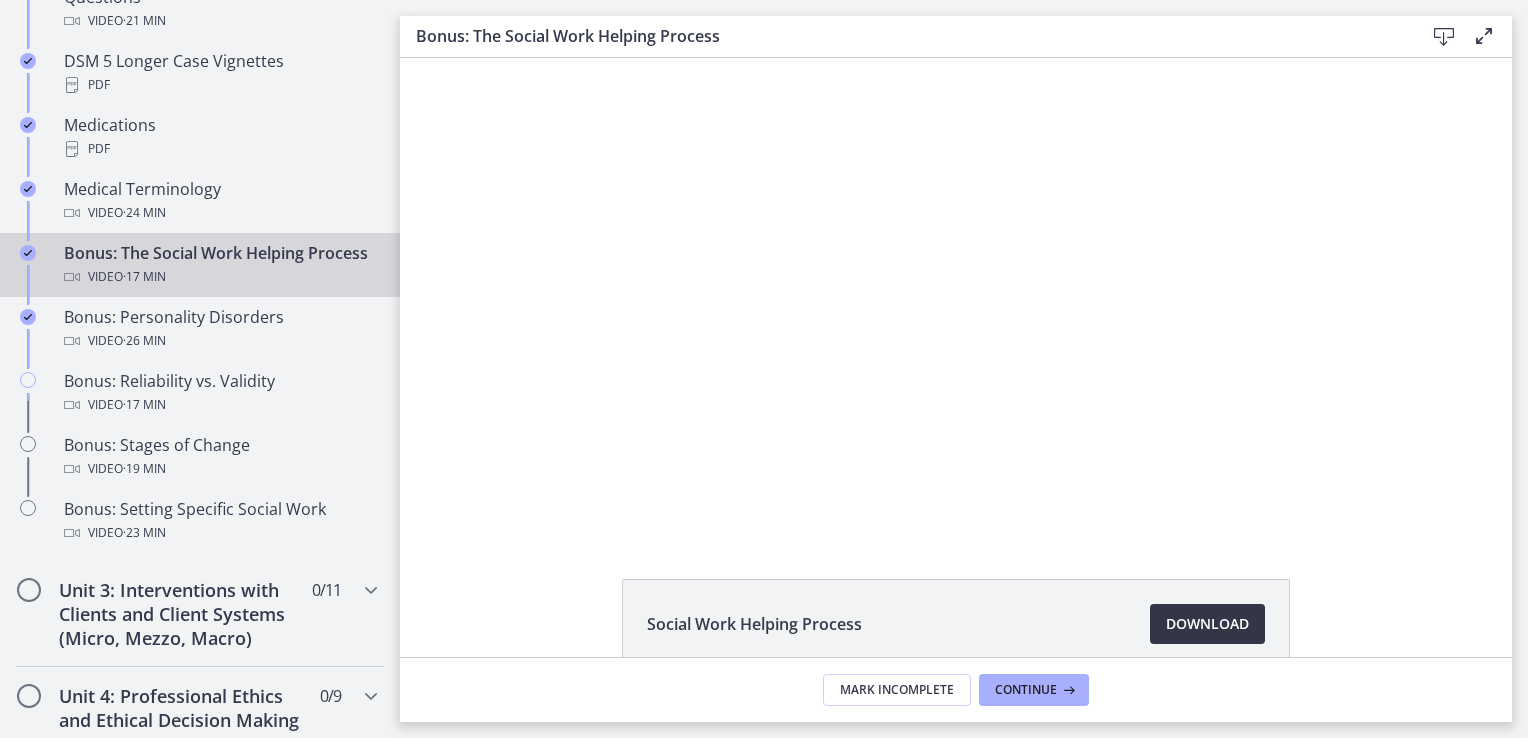 click on "Download
Opens in a new window" at bounding box center (1207, 624) 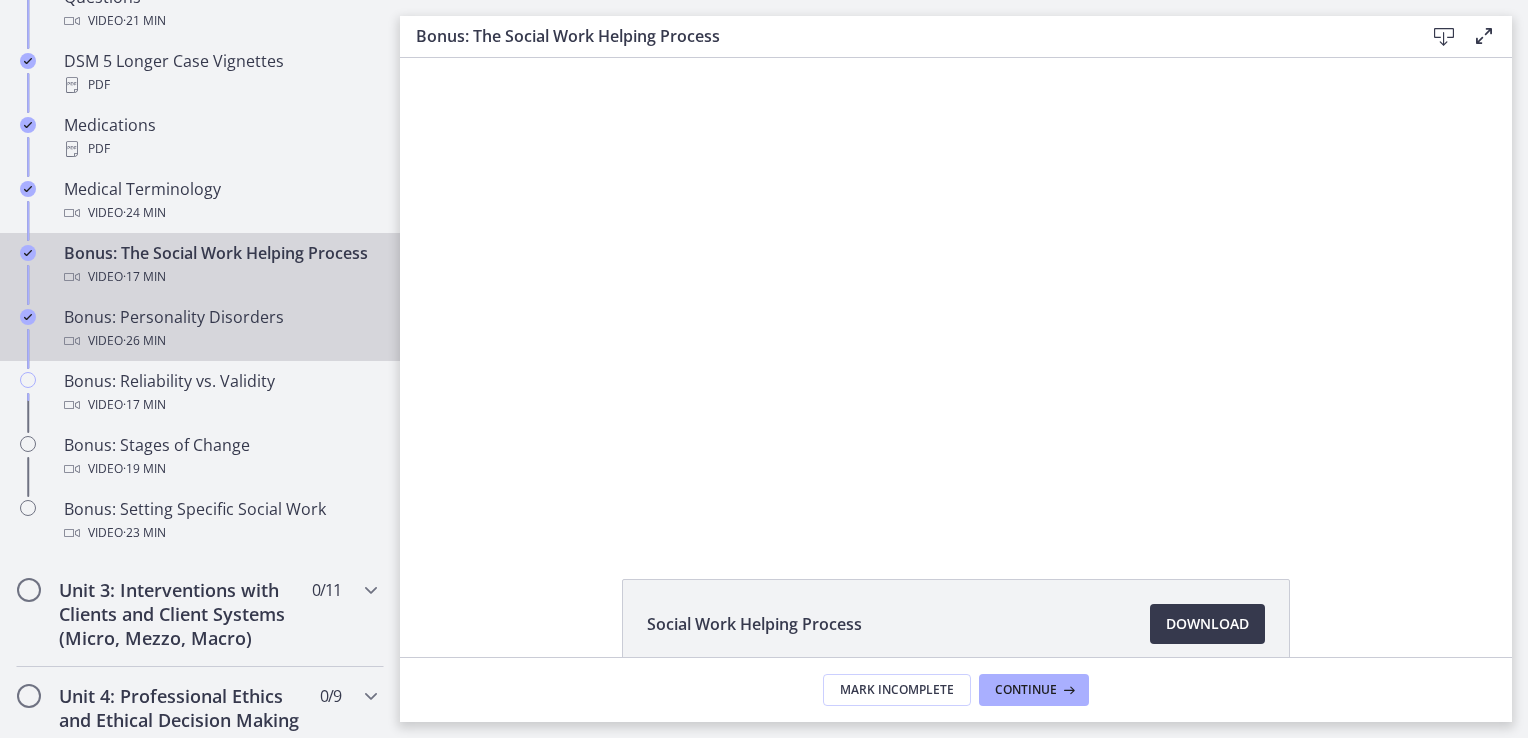 click on "·  26 min" at bounding box center [144, 341] 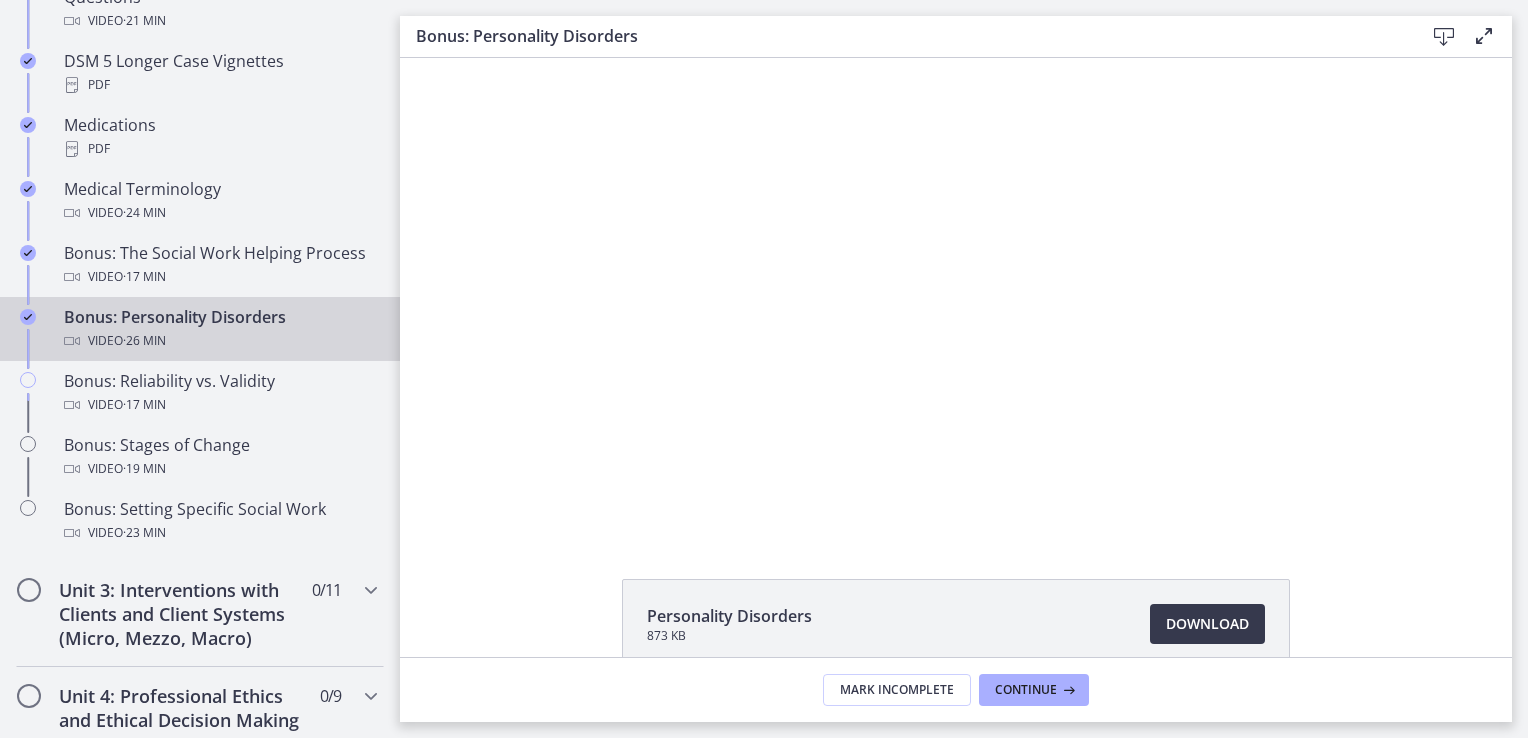scroll, scrollTop: 0, scrollLeft: 0, axis: both 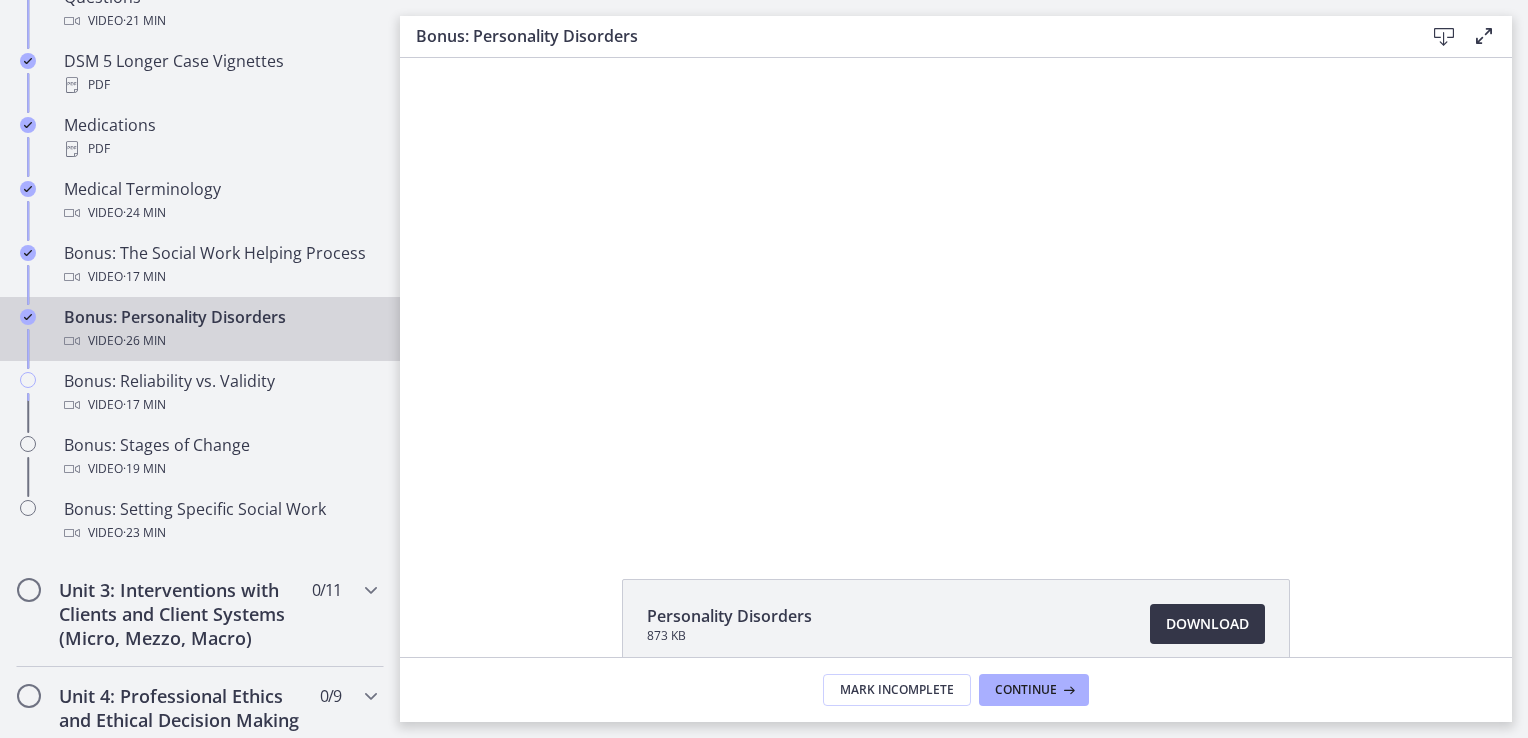 click on "Download
Opens in a new window" at bounding box center (1207, 624) 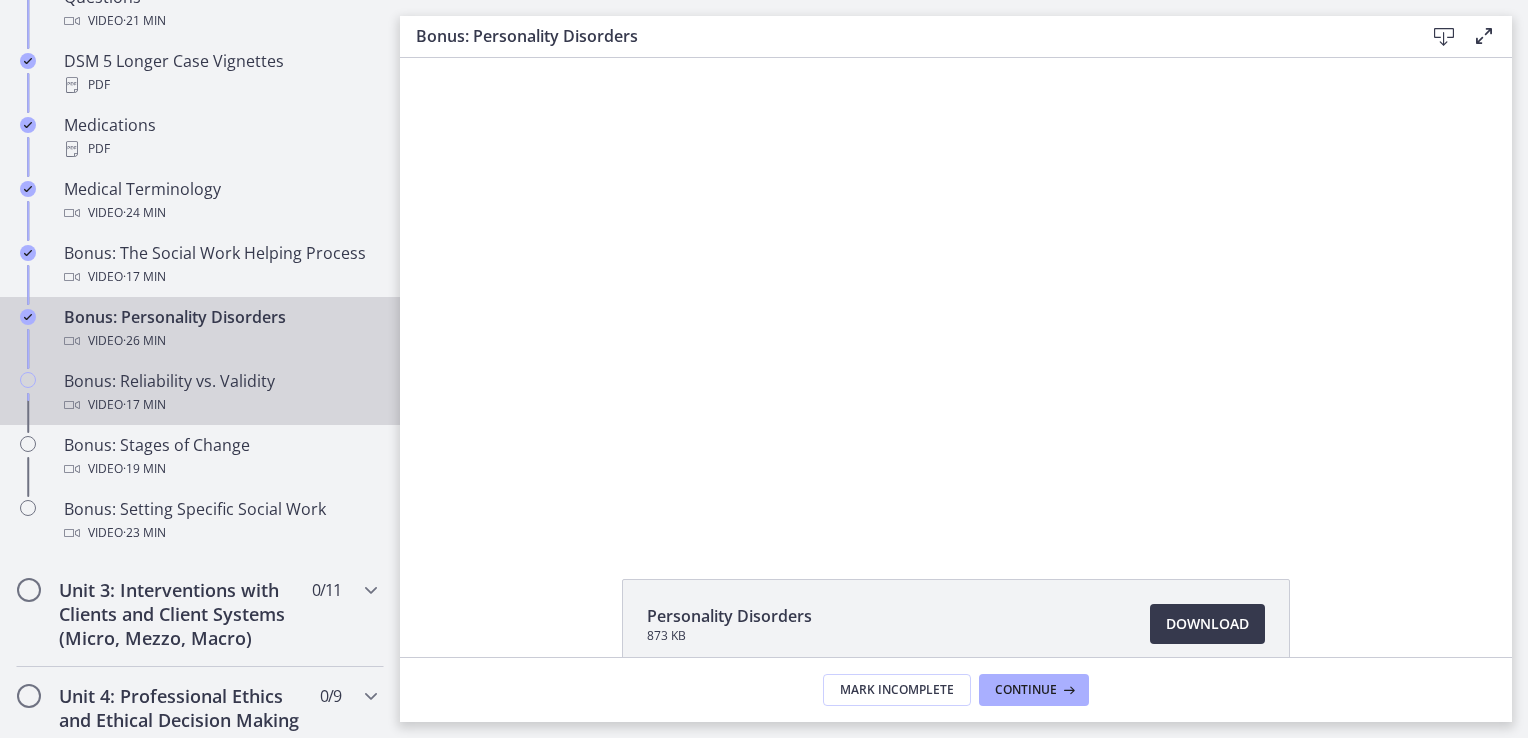 click on "Bonus: Reliability vs. Validity
Video
·  17 min" at bounding box center (220, 393) 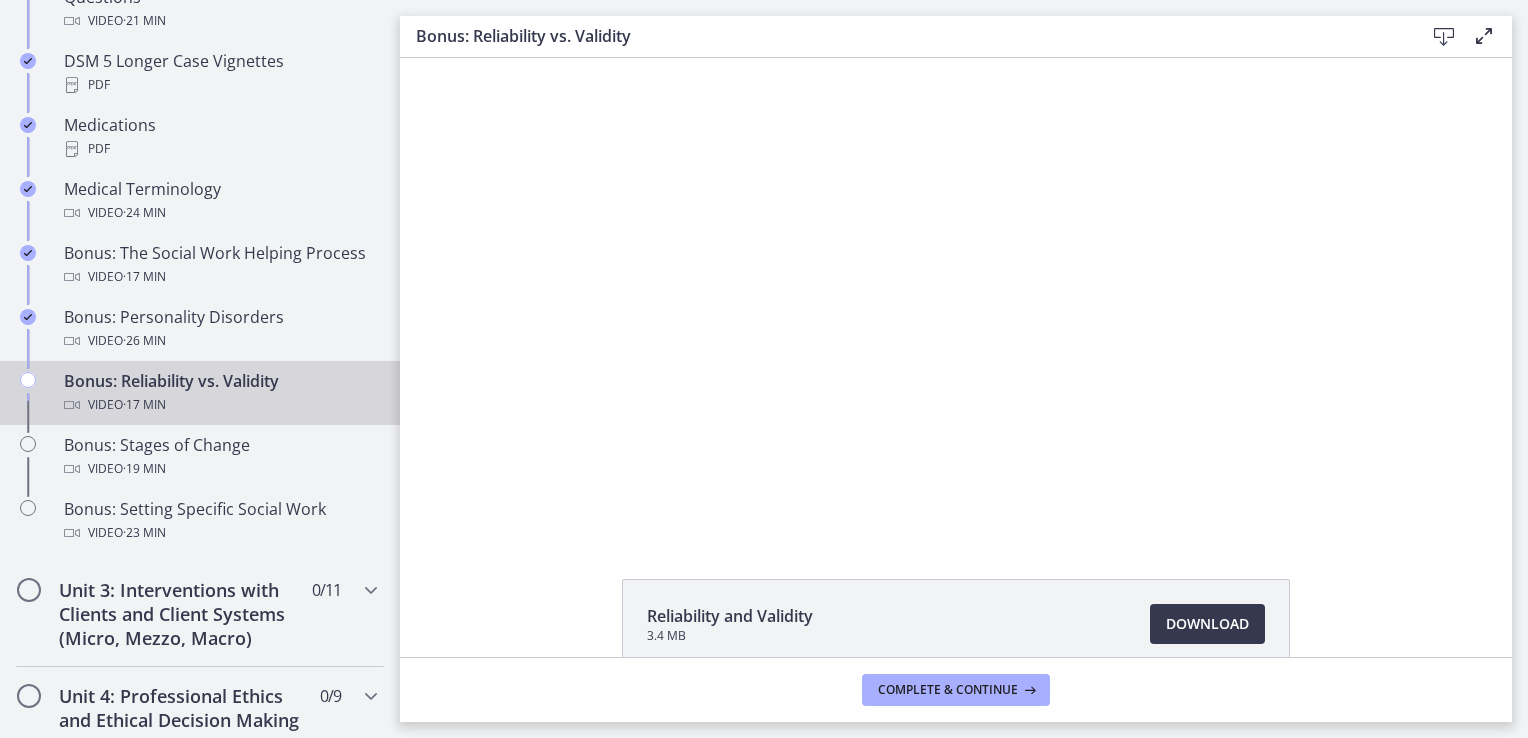 scroll, scrollTop: 0, scrollLeft: 0, axis: both 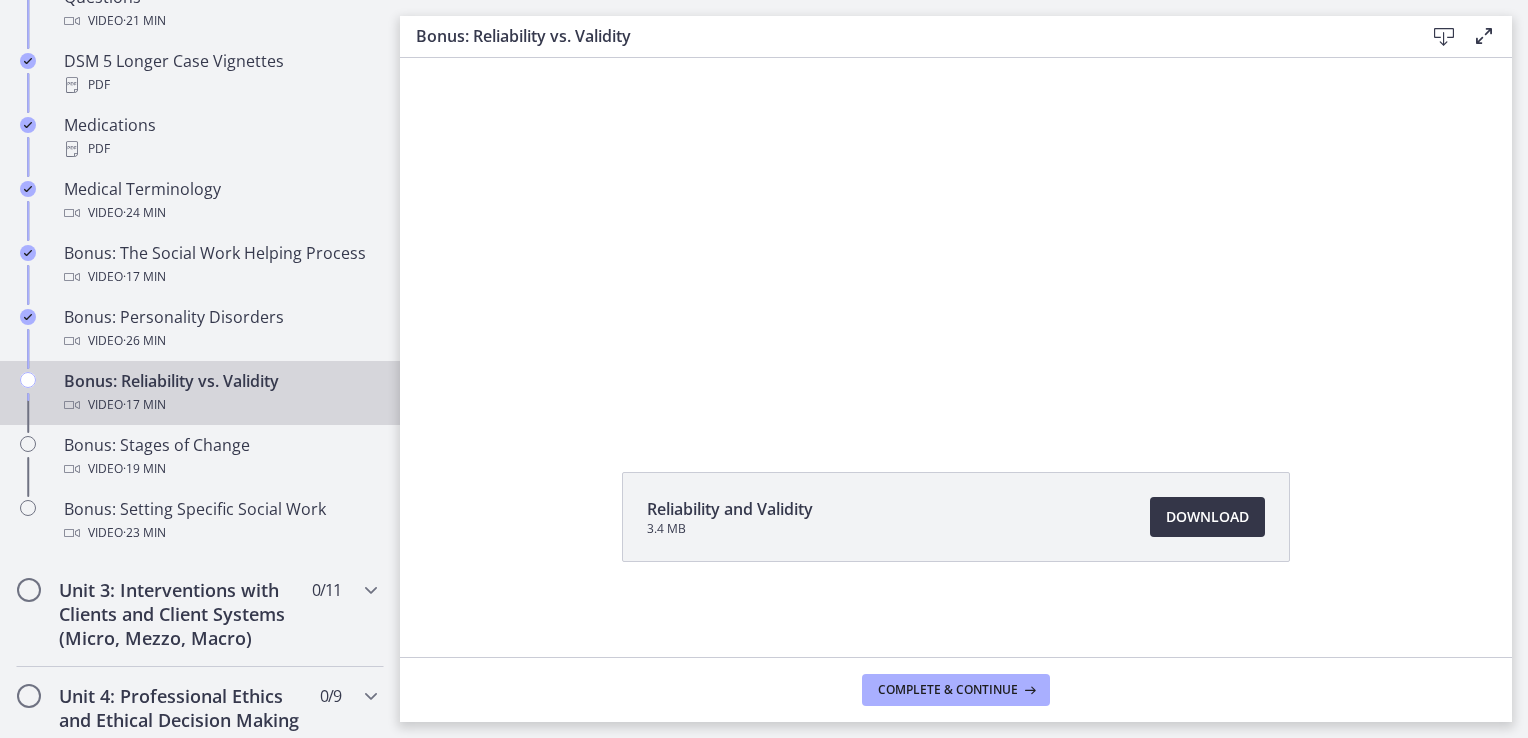 click on "Download
Opens in a new window" at bounding box center (1207, 517) 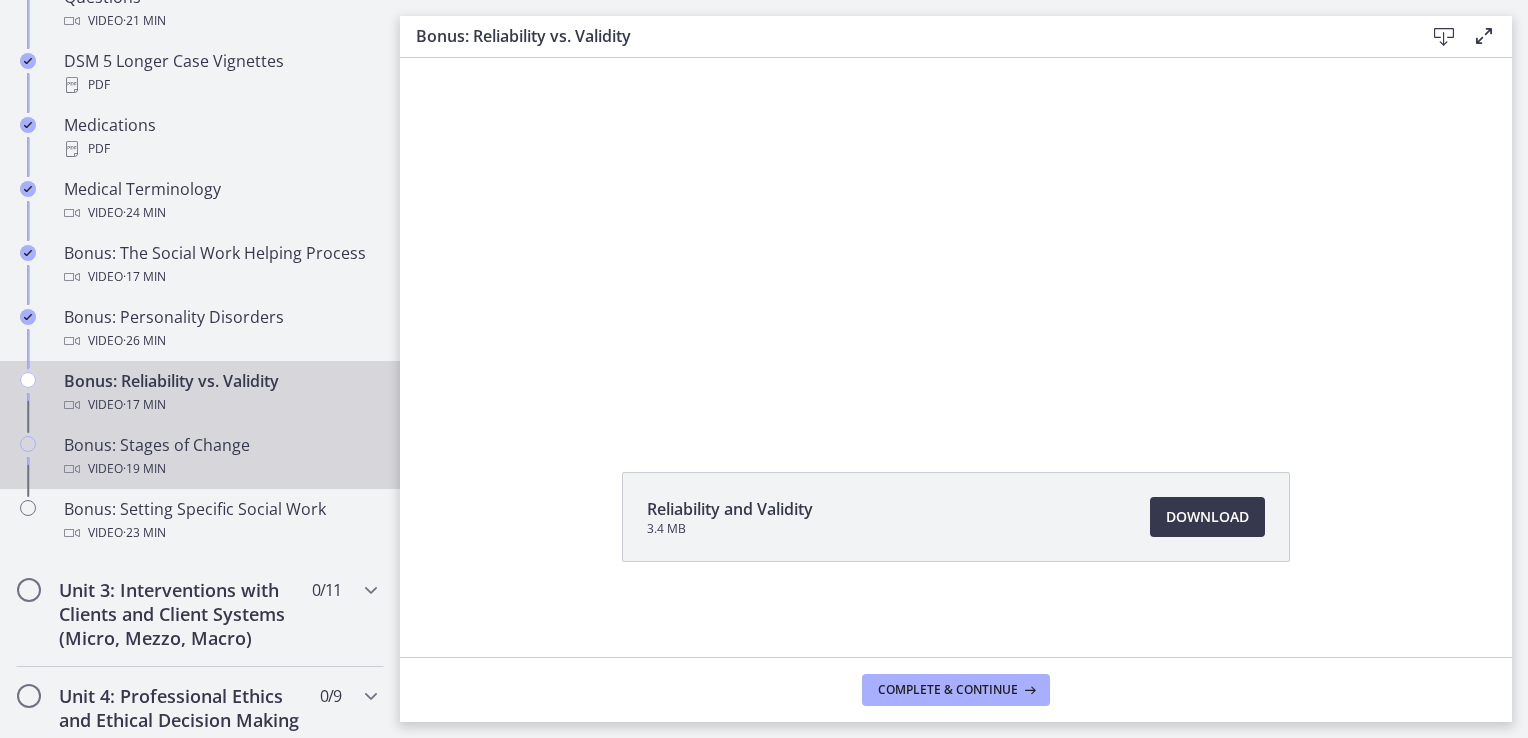 click on "Video
·  19 min" at bounding box center (220, 469) 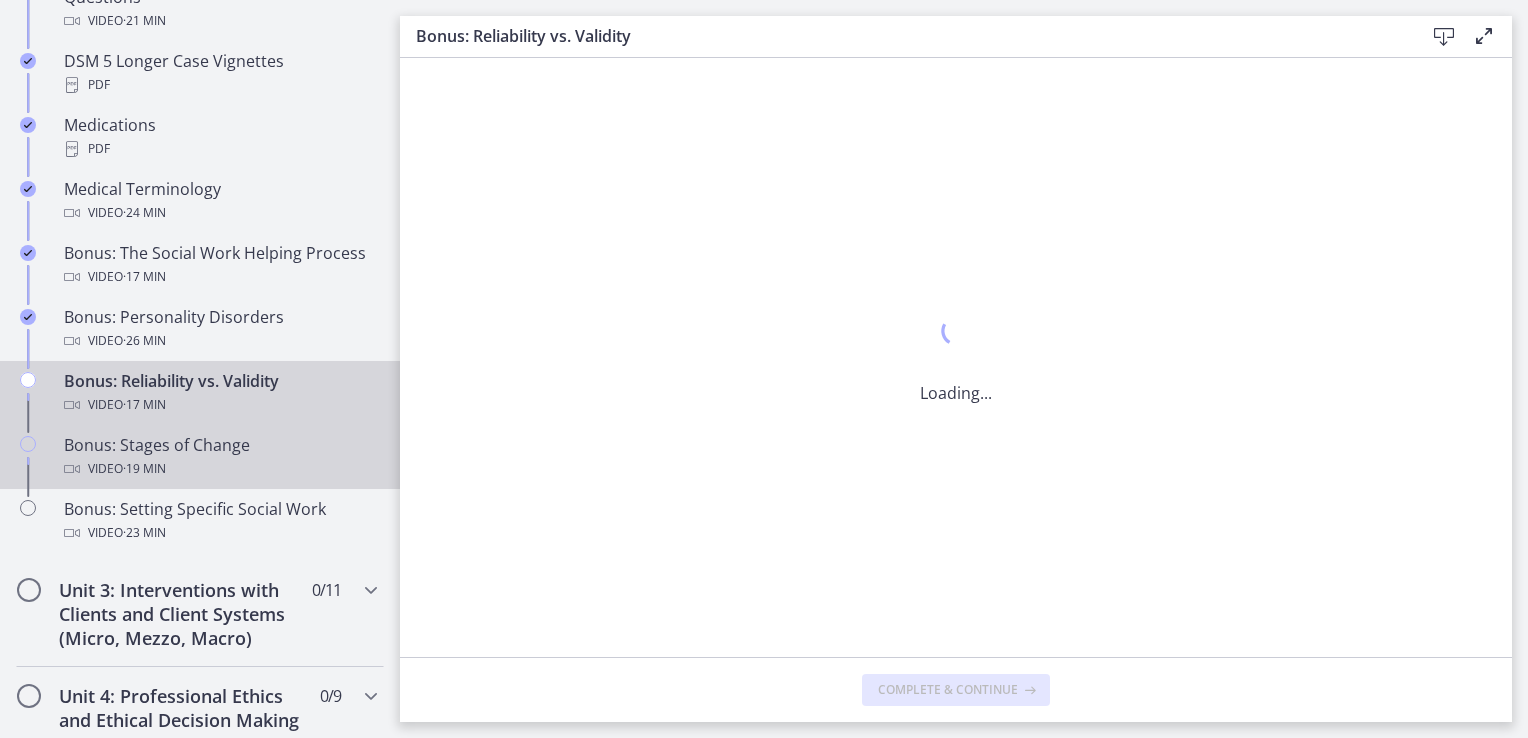 scroll, scrollTop: 0, scrollLeft: 0, axis: both 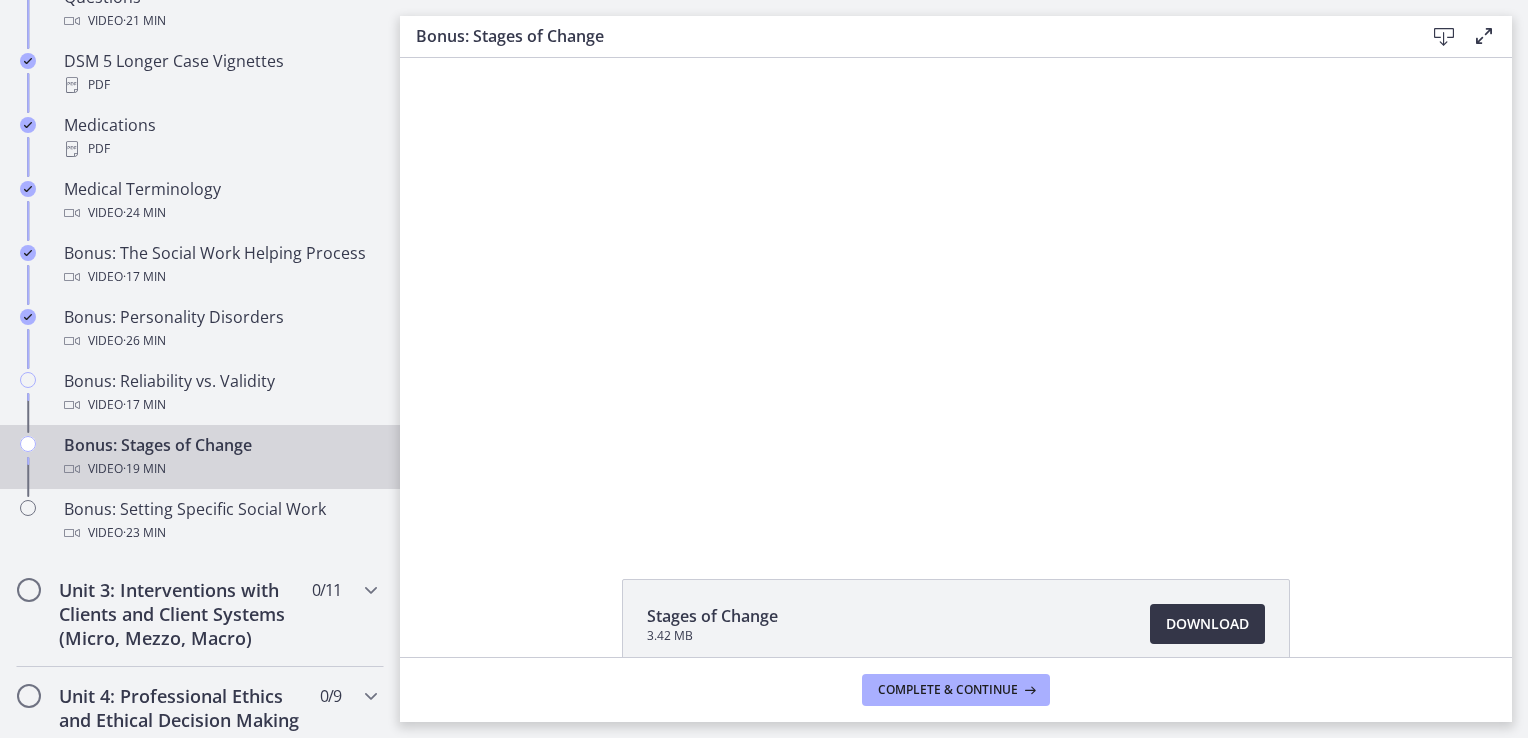 click on "Download
Opens in a new window" at bounding box center [1207, 624] 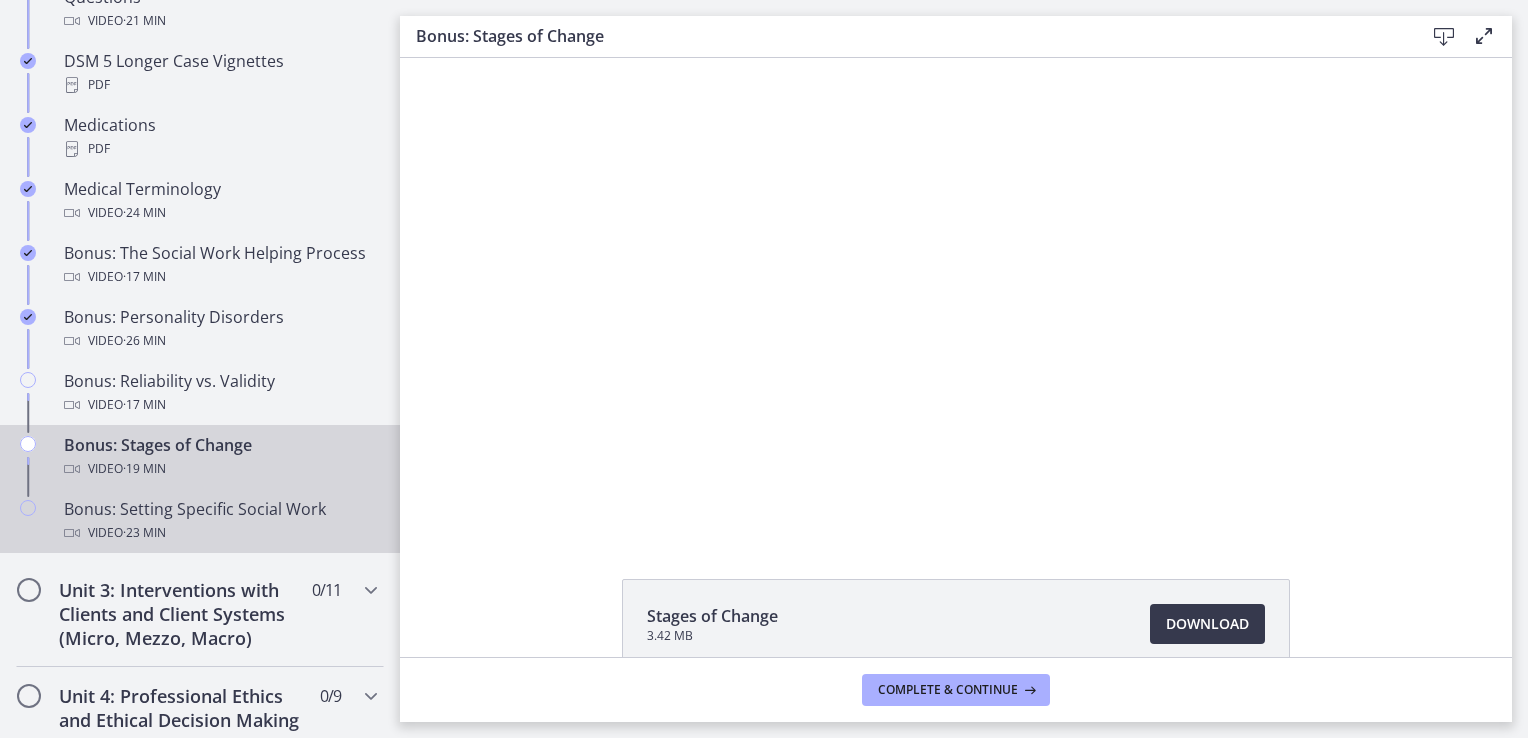 click on "Bonus: Setting Specific Social Work
Video
·  23 min" at bounding box center (220, 521) 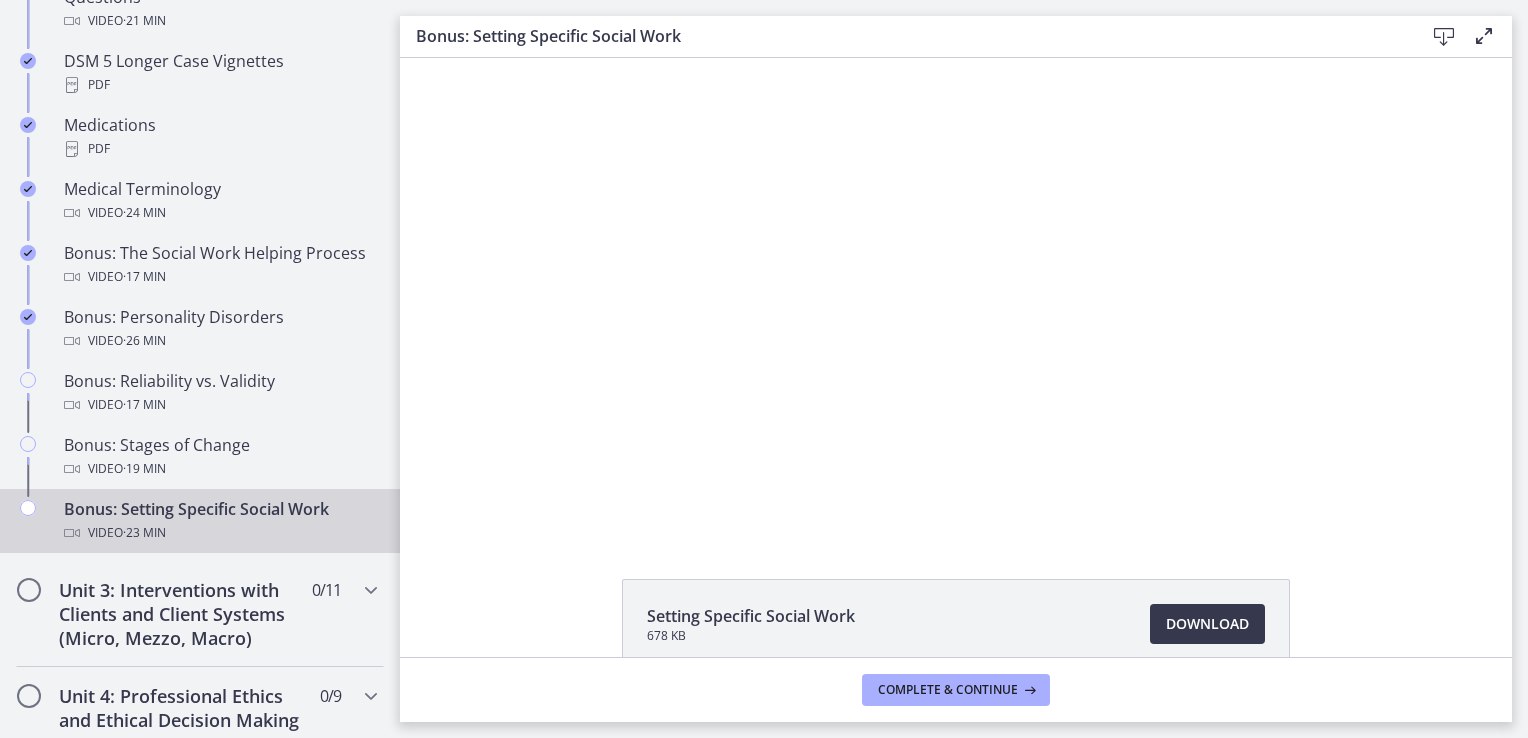 scroll, scrollTop: 0, scrollLeft: 0, axis: both 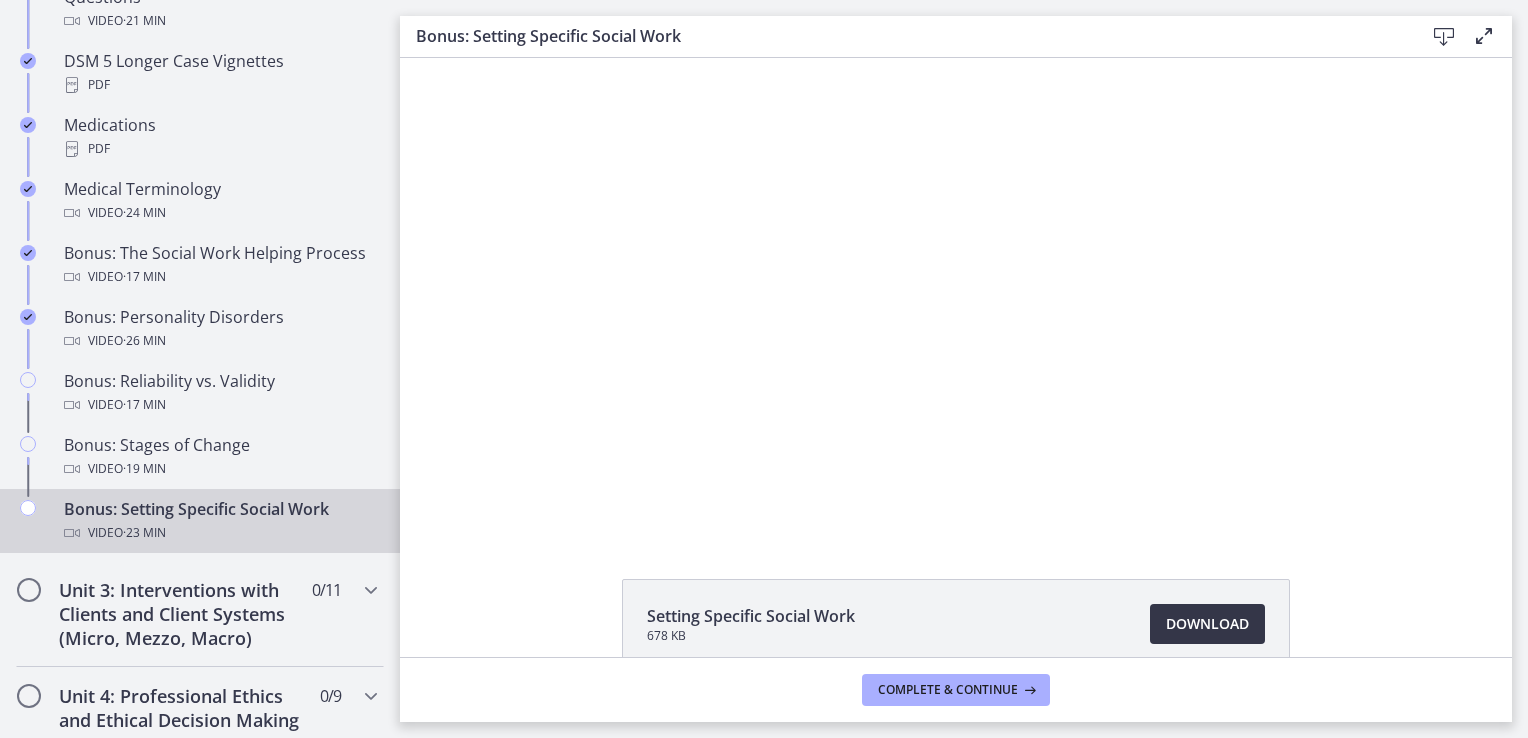 click on "Download
Opens in a new window" at bounding box center (1207, 624) 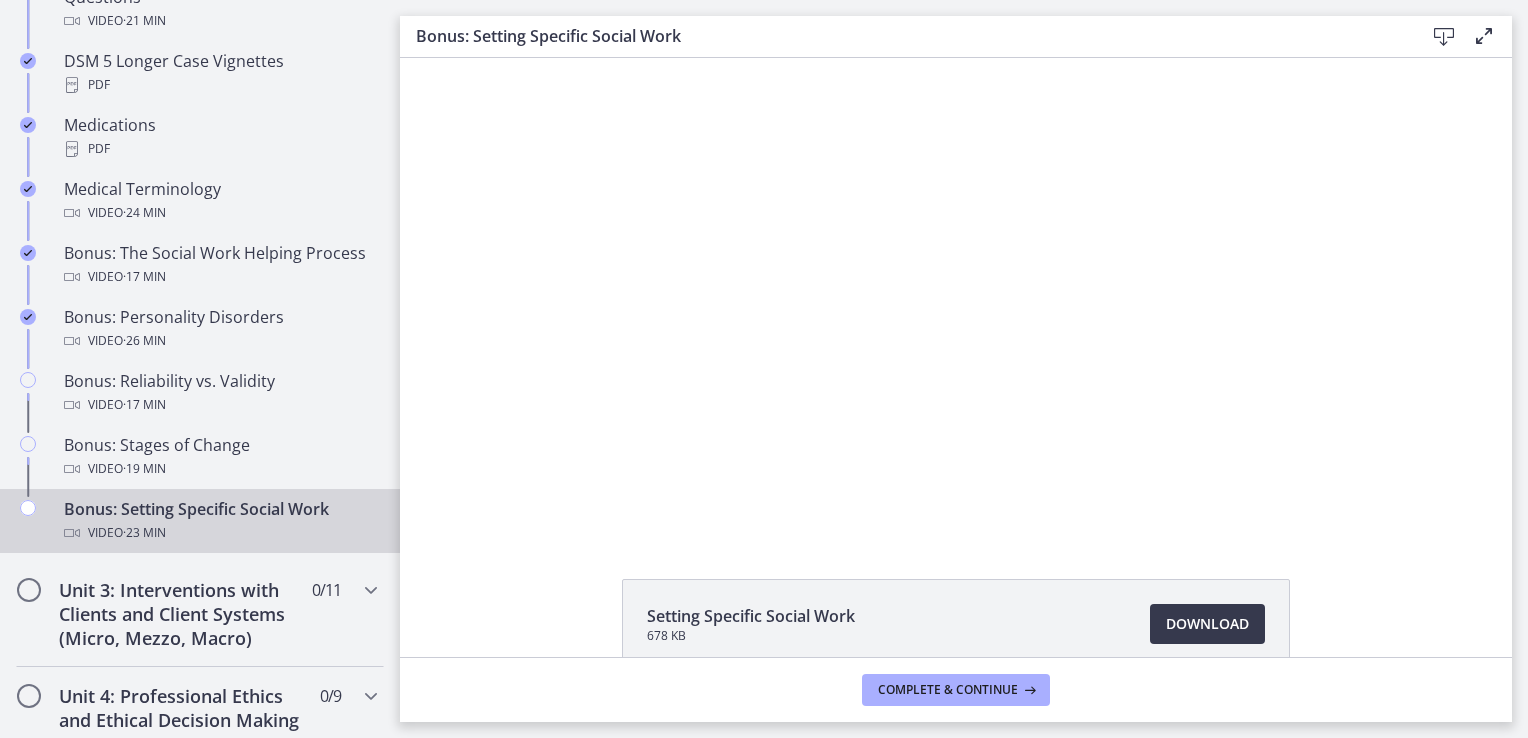 click at bounding box center [956, 295] 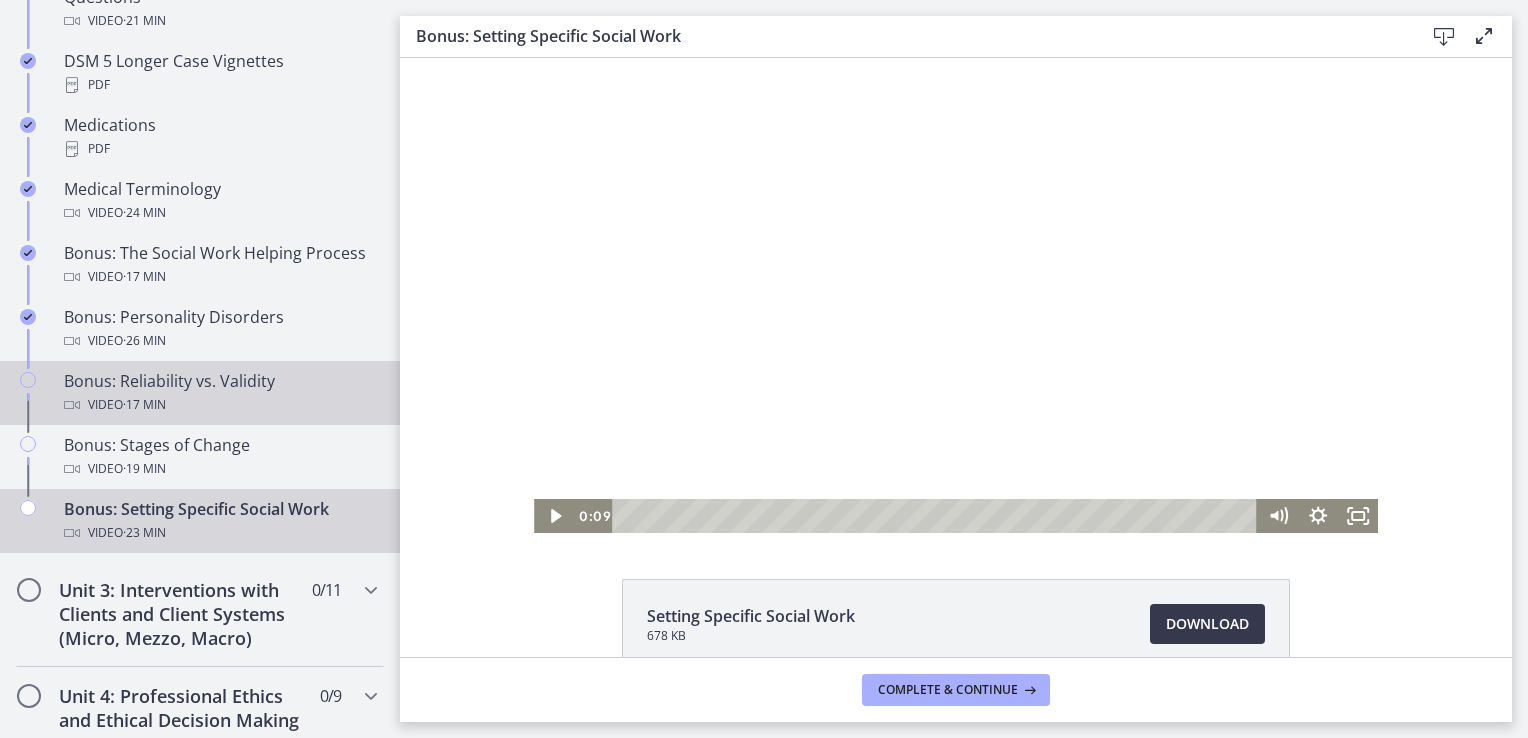 click on "Bonus: Reliability vs. Validity
Video
·  17 min" at bounding box center (220, 393) 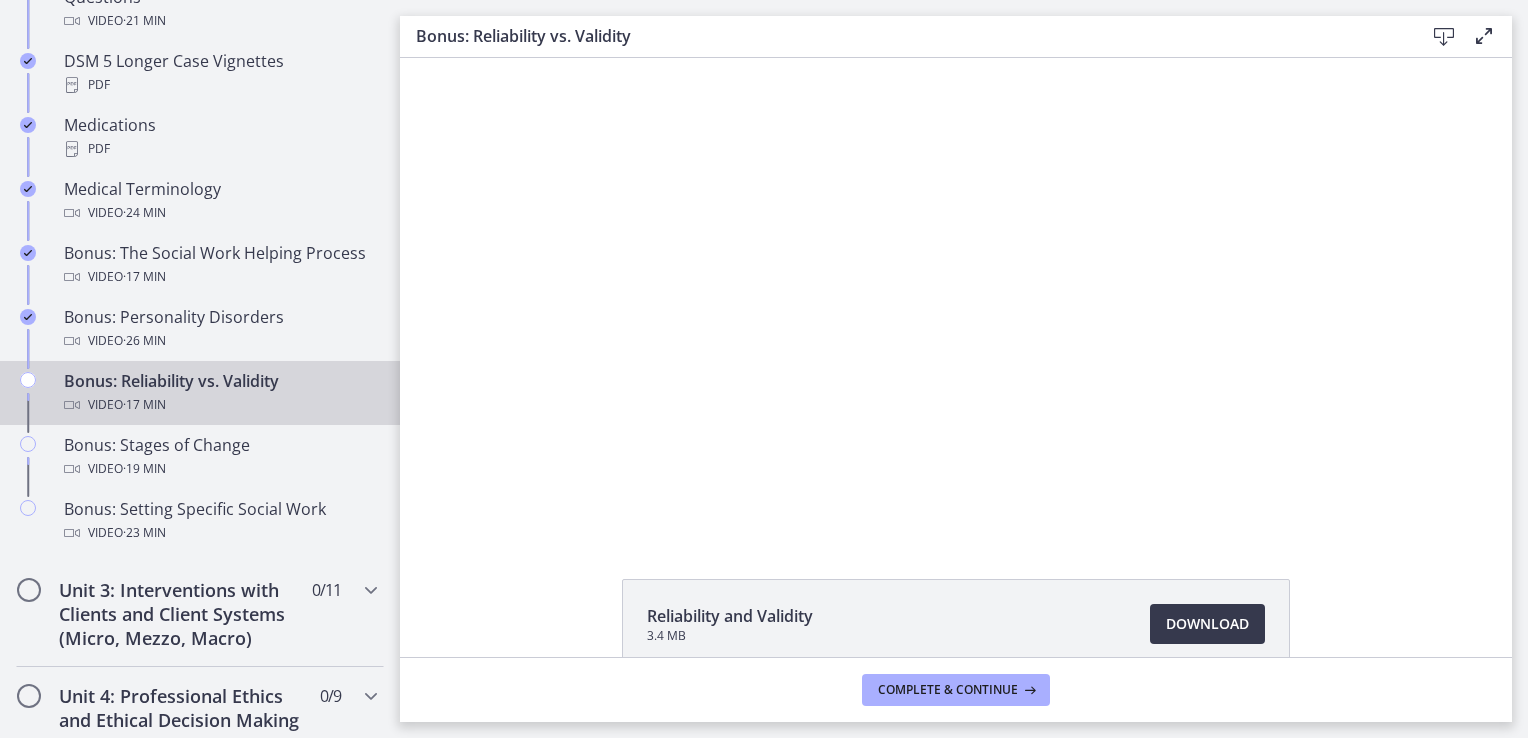 scroll, scrollTop: 0, scrollLeft: 0, axis: both 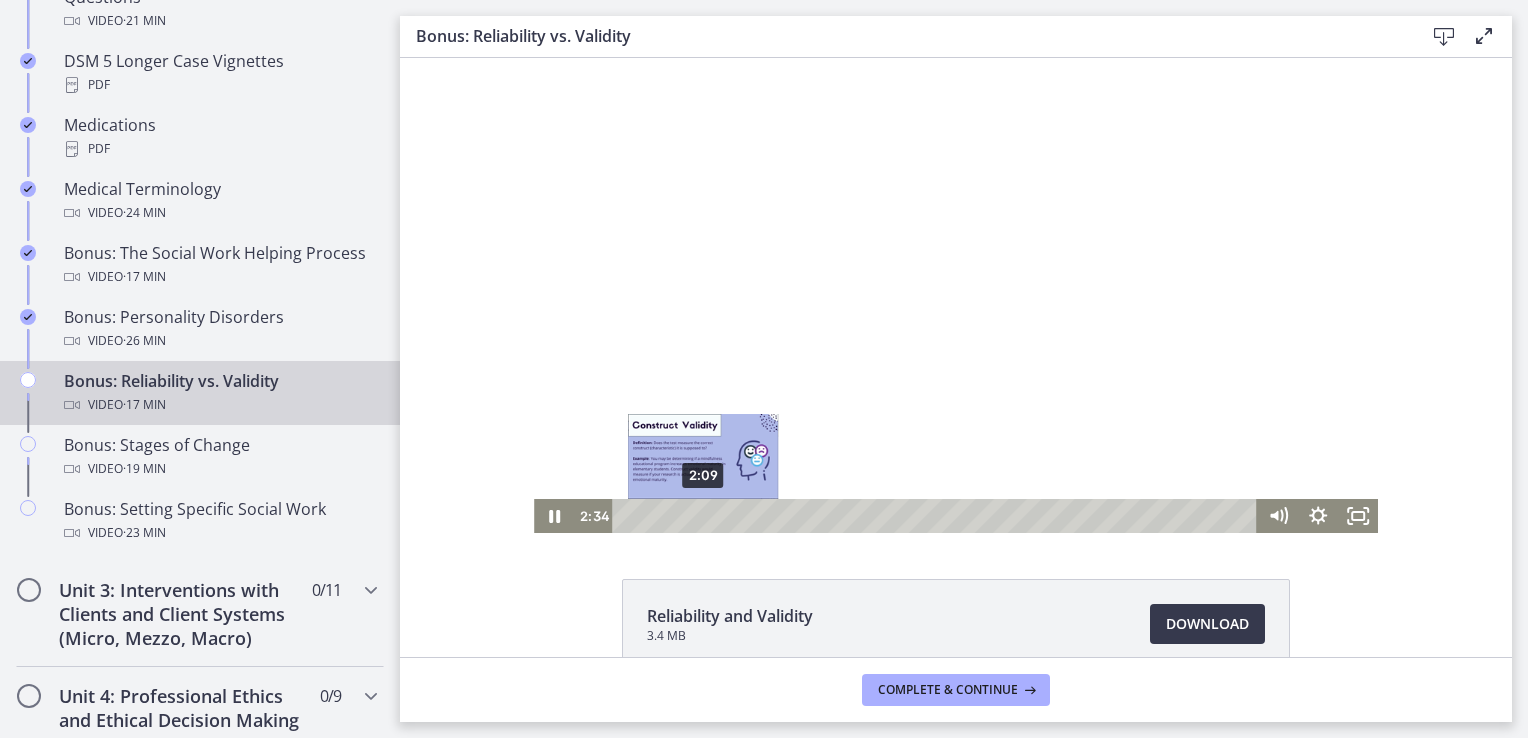 click on "2:09" at bounding box center (937, 516) 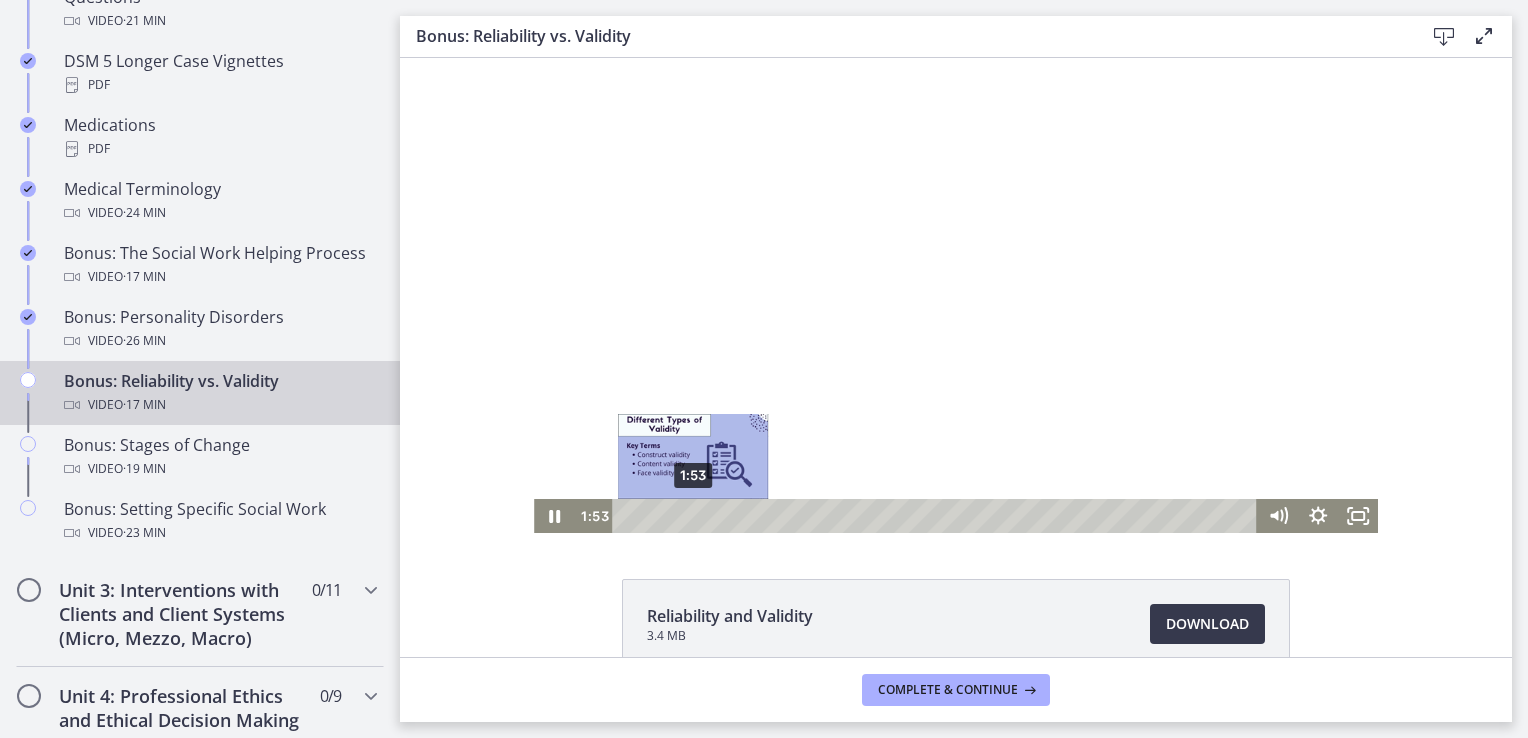 click on "1:53" at bounding box center (937, 516) 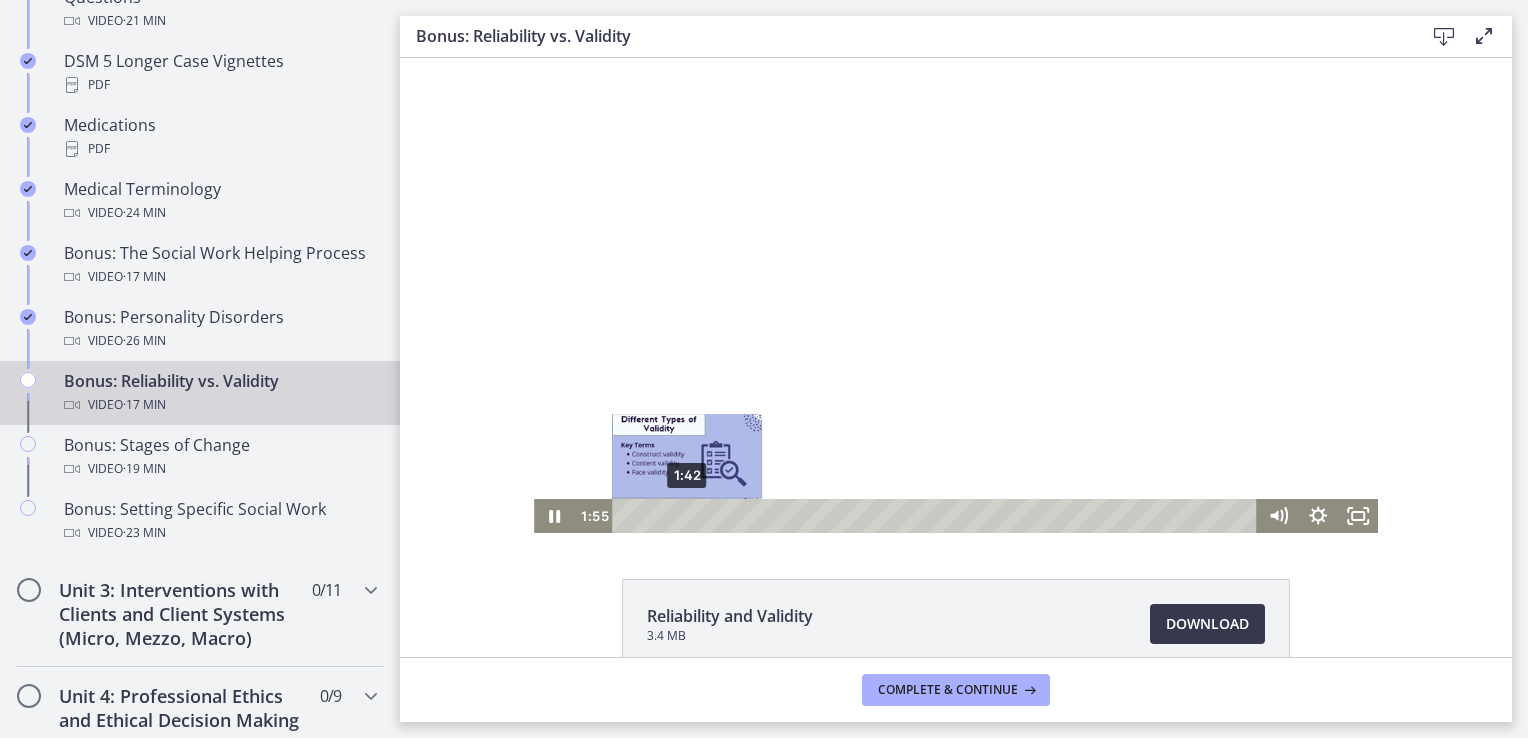 click on "1:42" at bounding box center [937, 516] 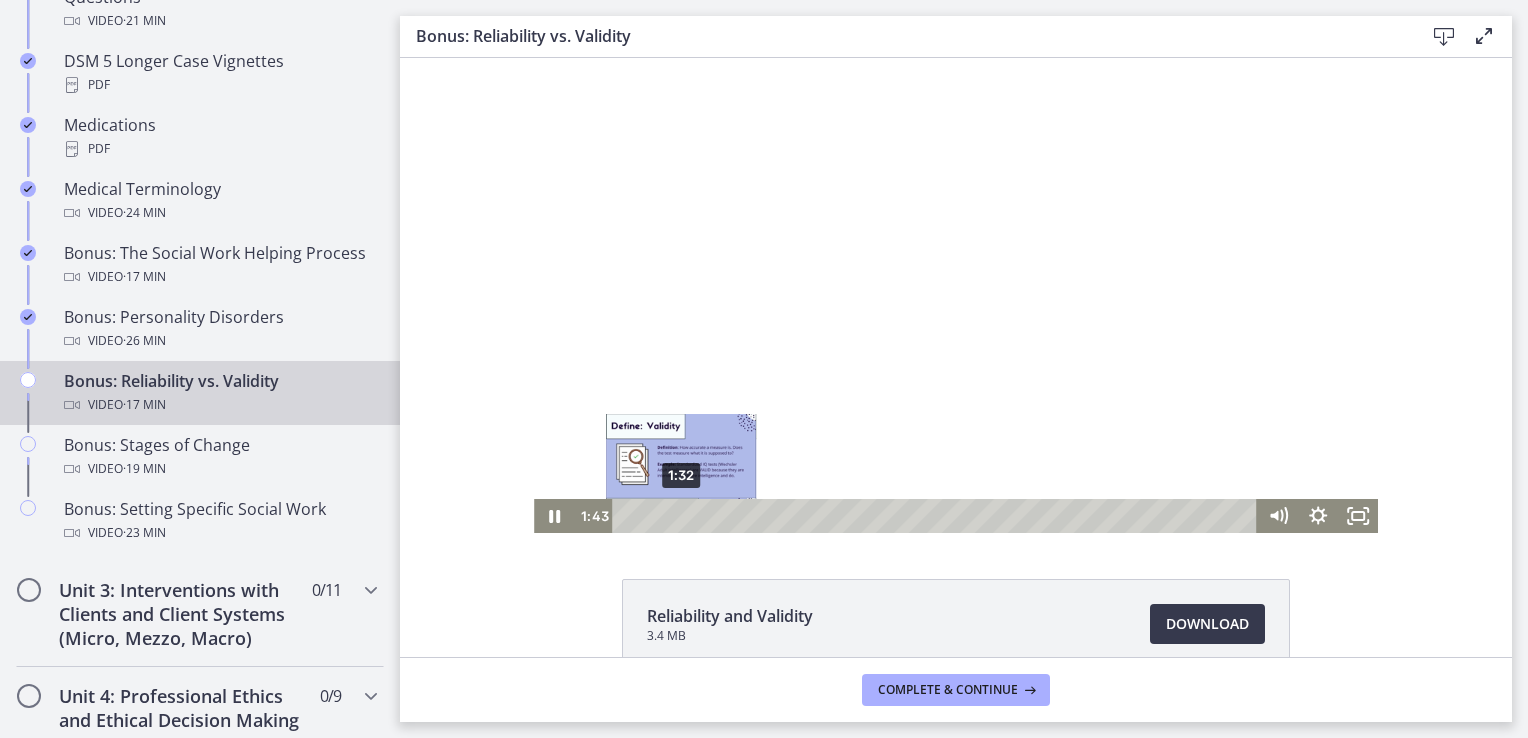click on "1:32" at bounding box center [937, 516] 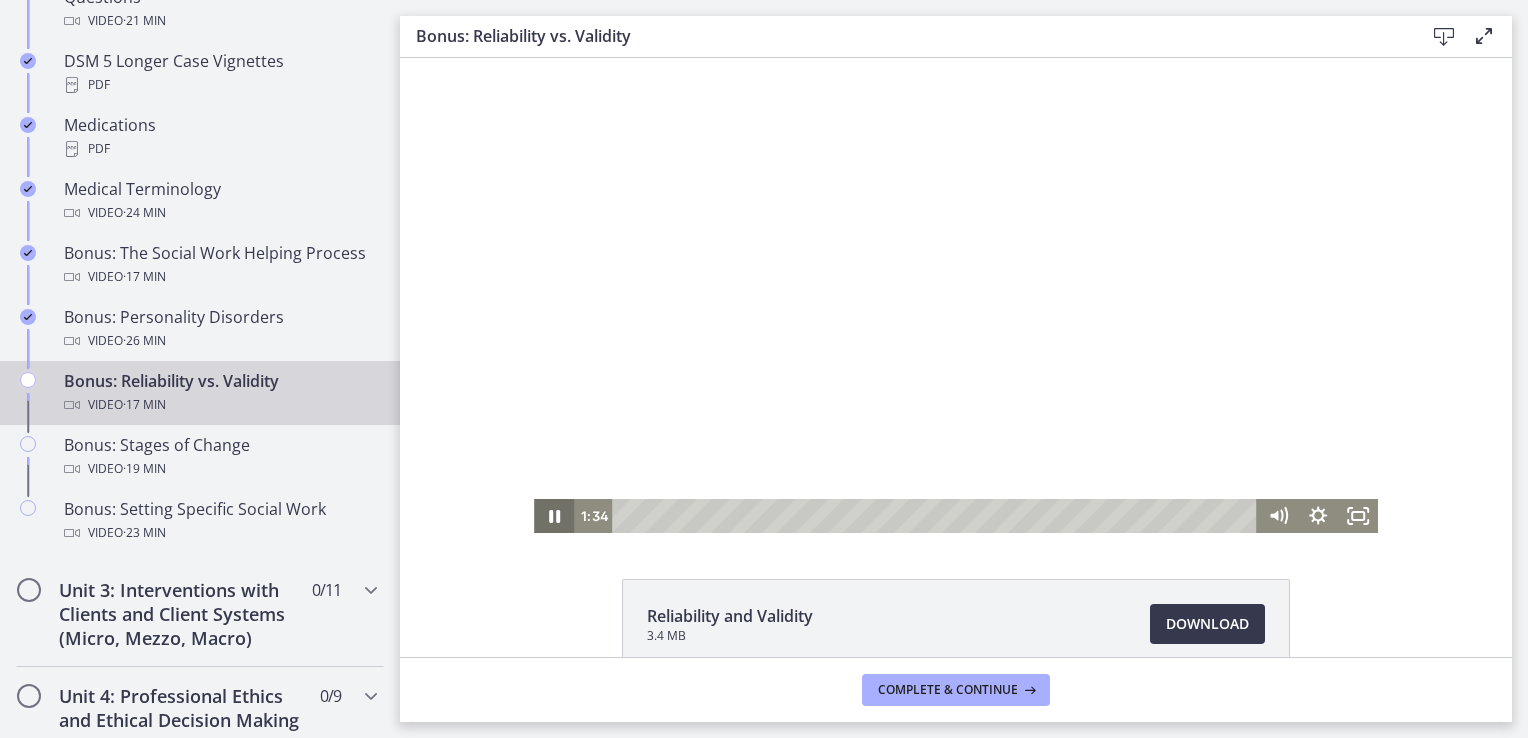 click 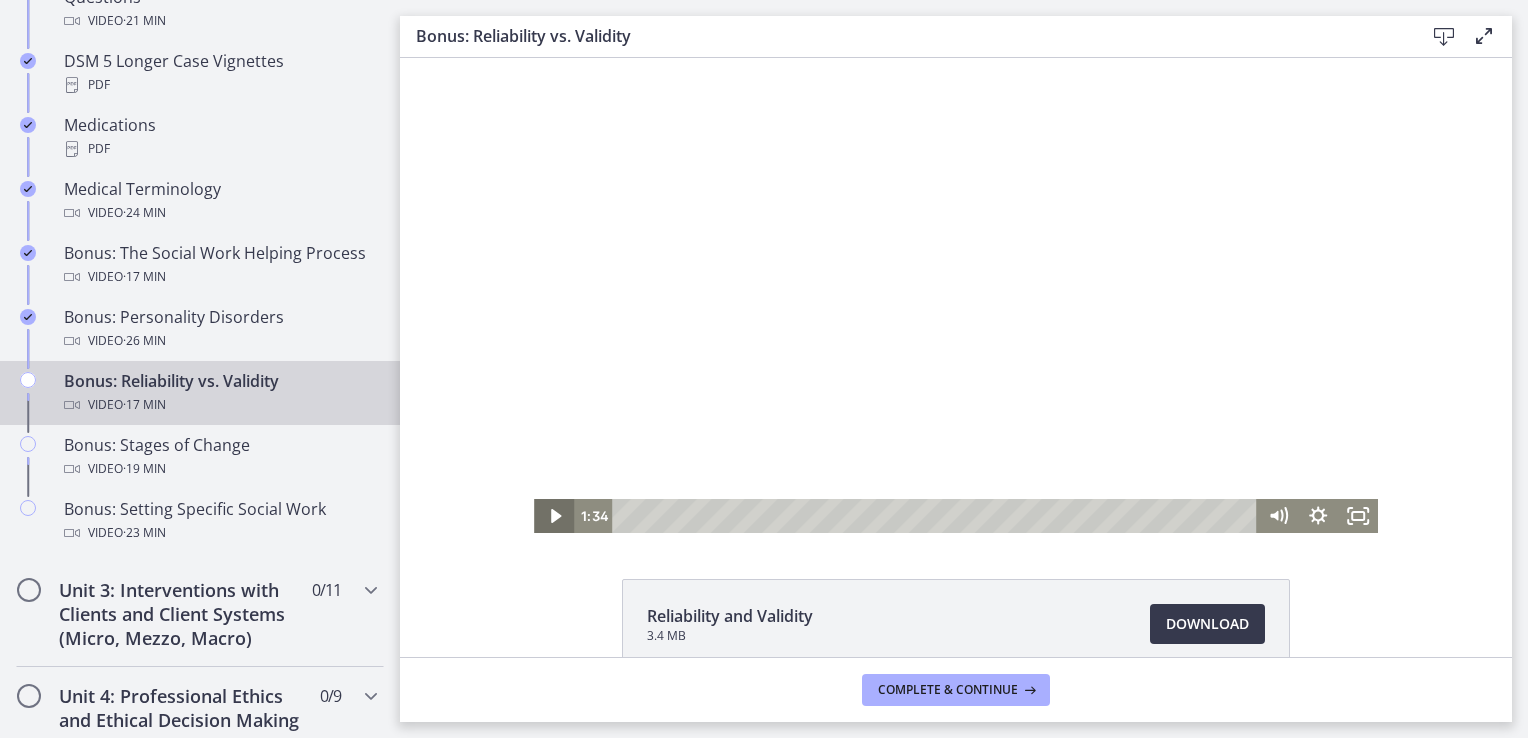 click 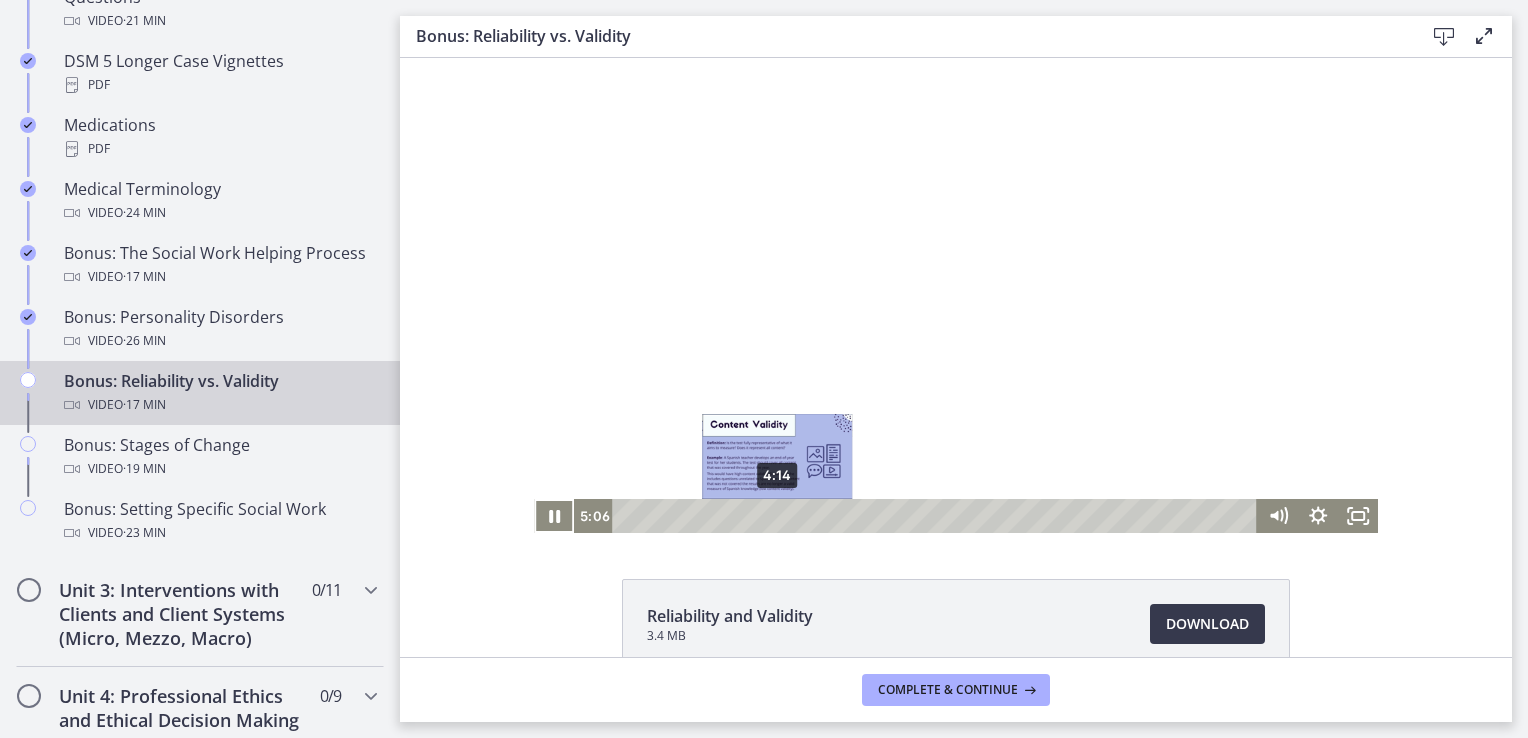 click on "4:14" at bounding box center [937, 516] 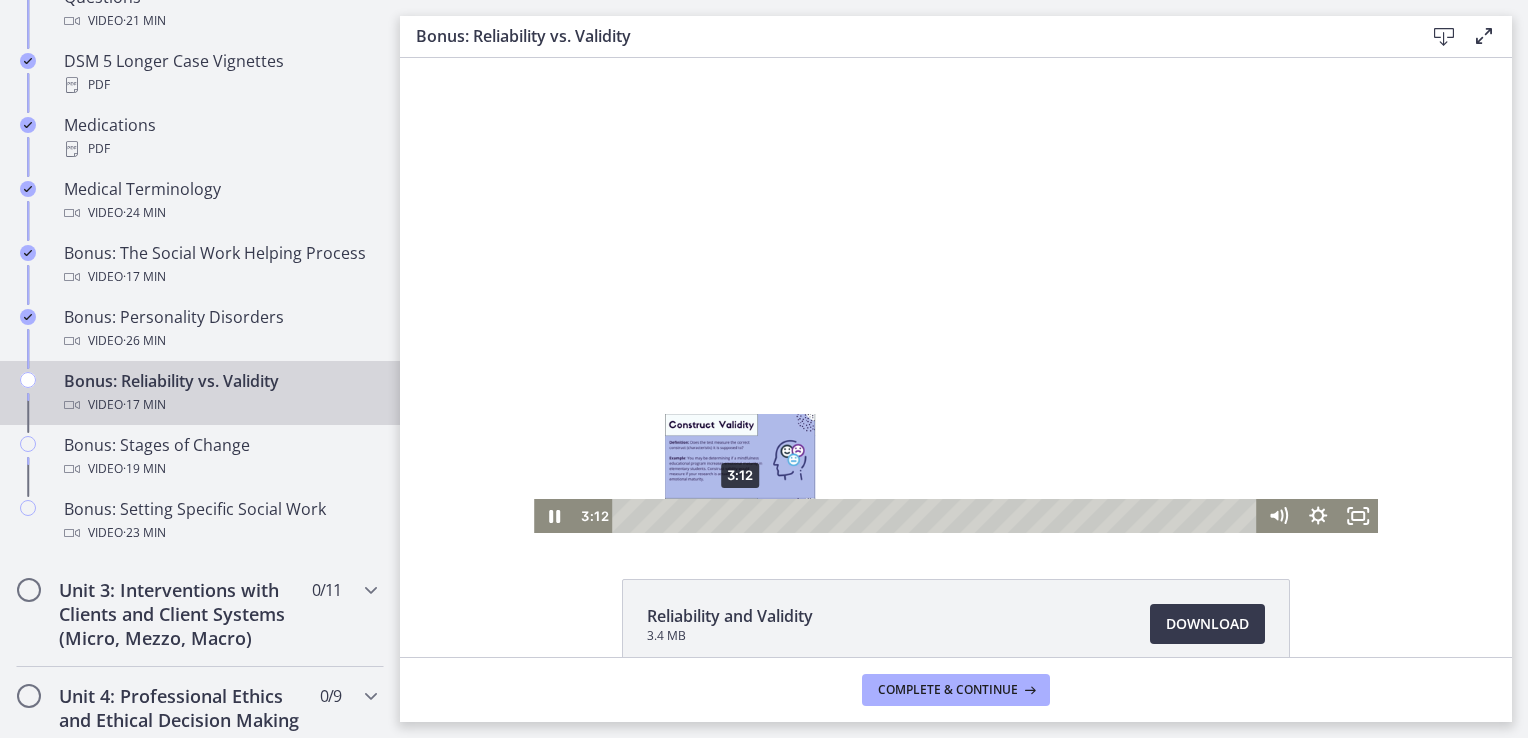 click on "3:12" at bounding box center (937, 516) 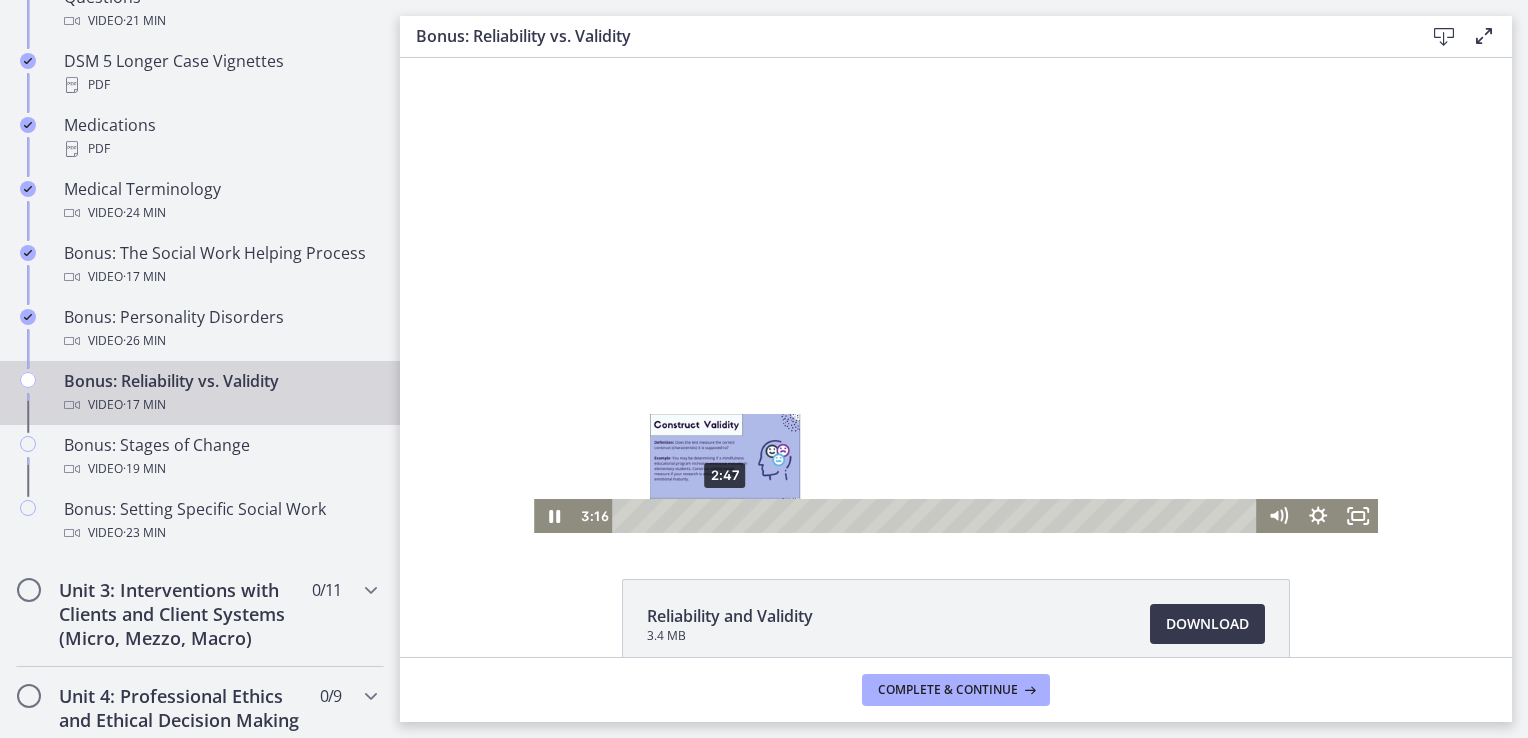 click on "2:47" at bounding box center [937, 516] 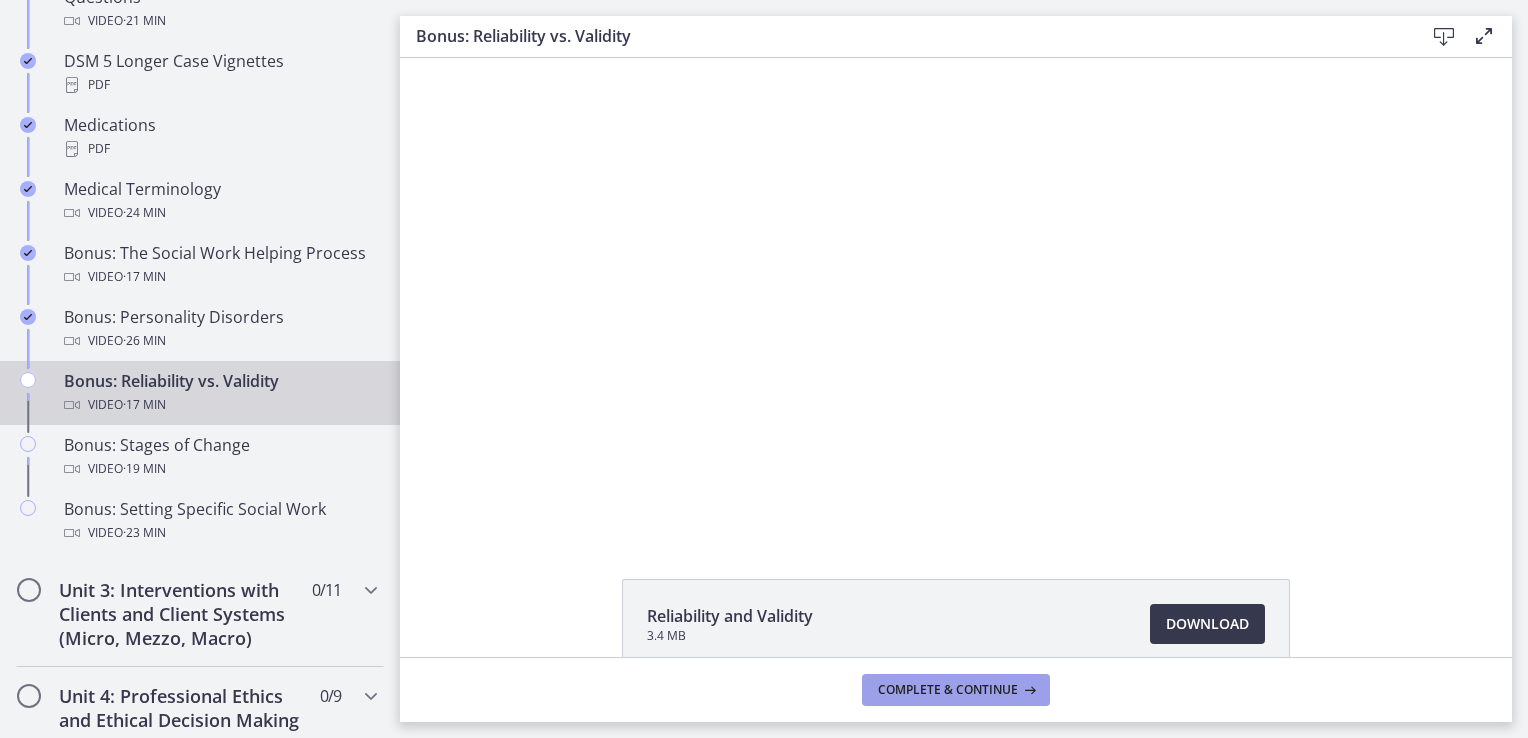 click on "Complete & continue" at bounding box center (948, 690) 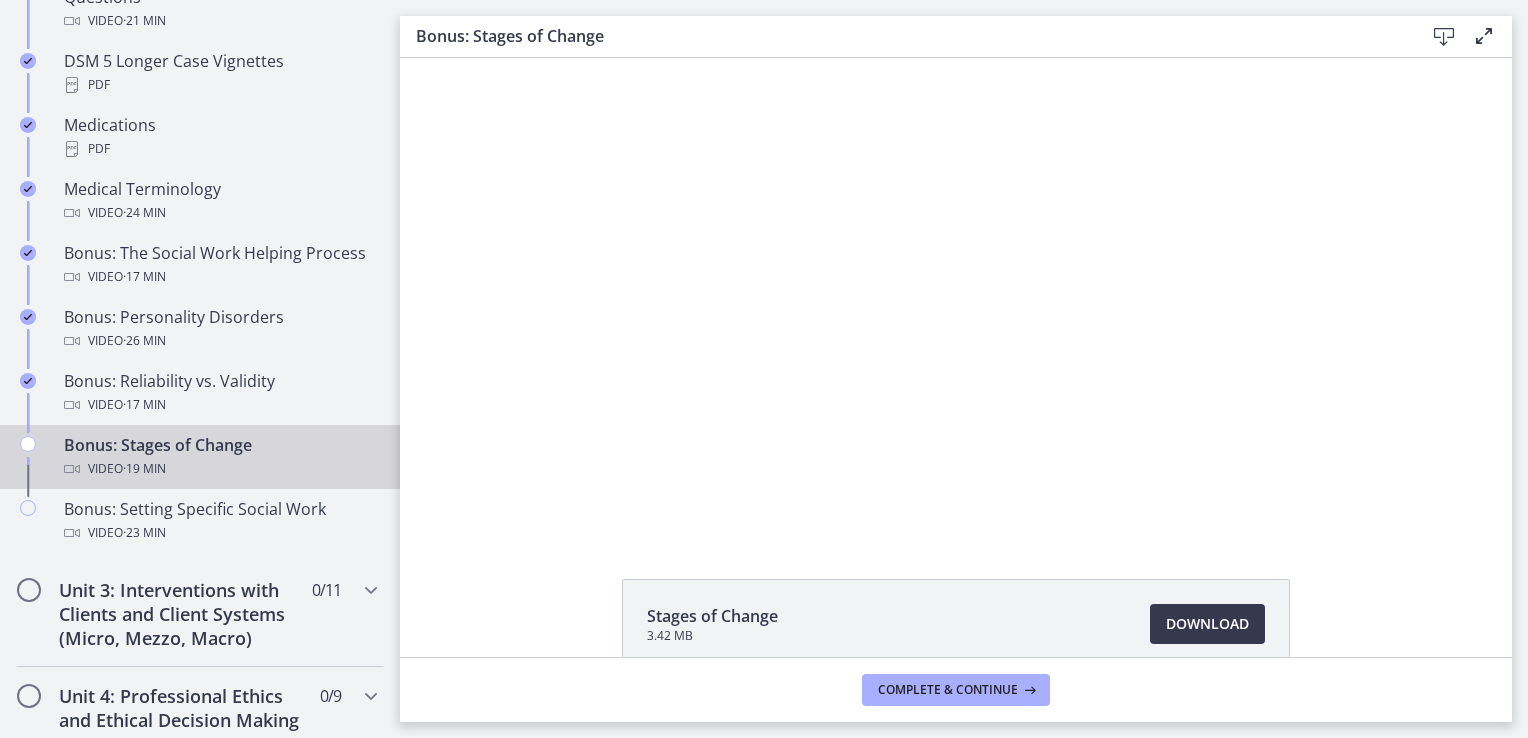 scroll, scrollTop: 0, scrollLeft: 0, axis: both 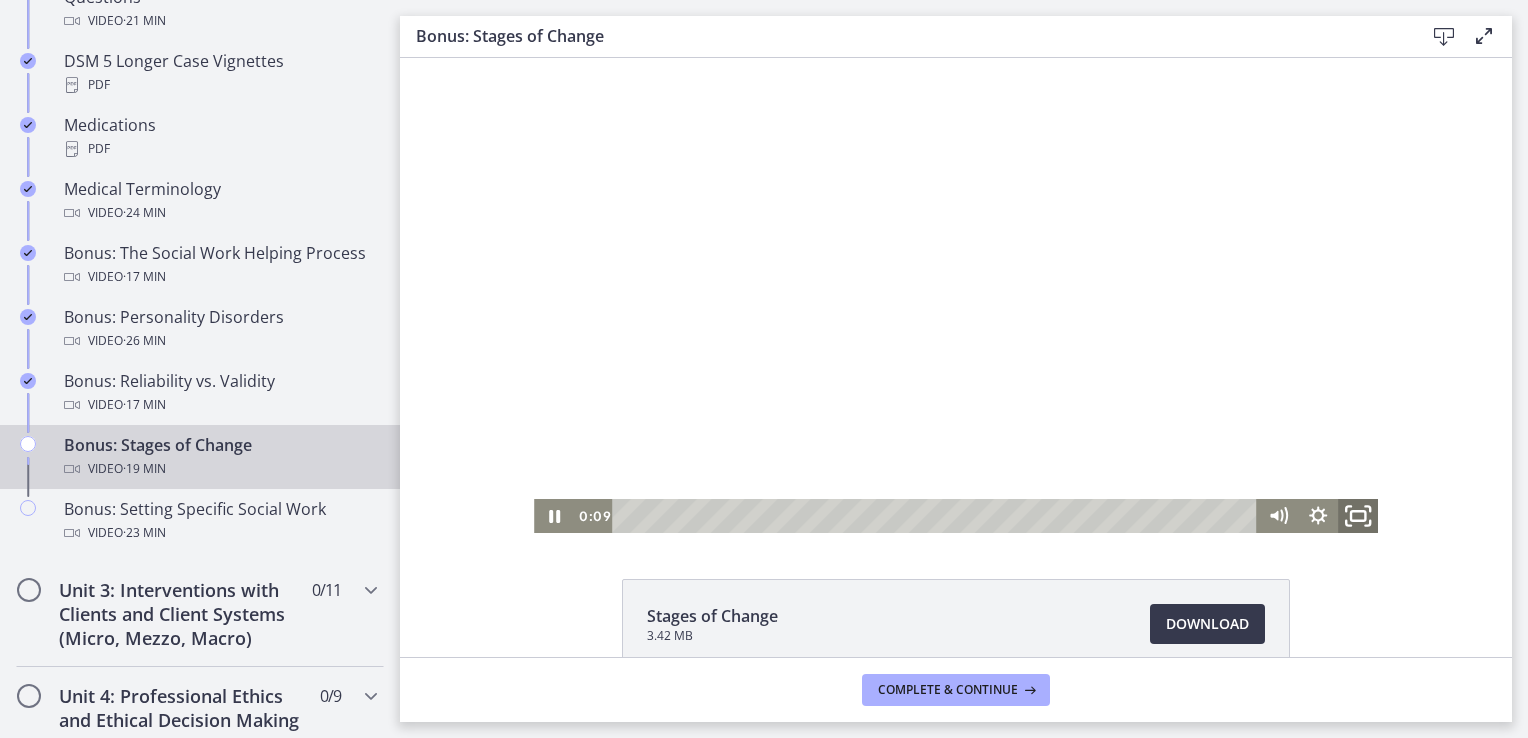 click 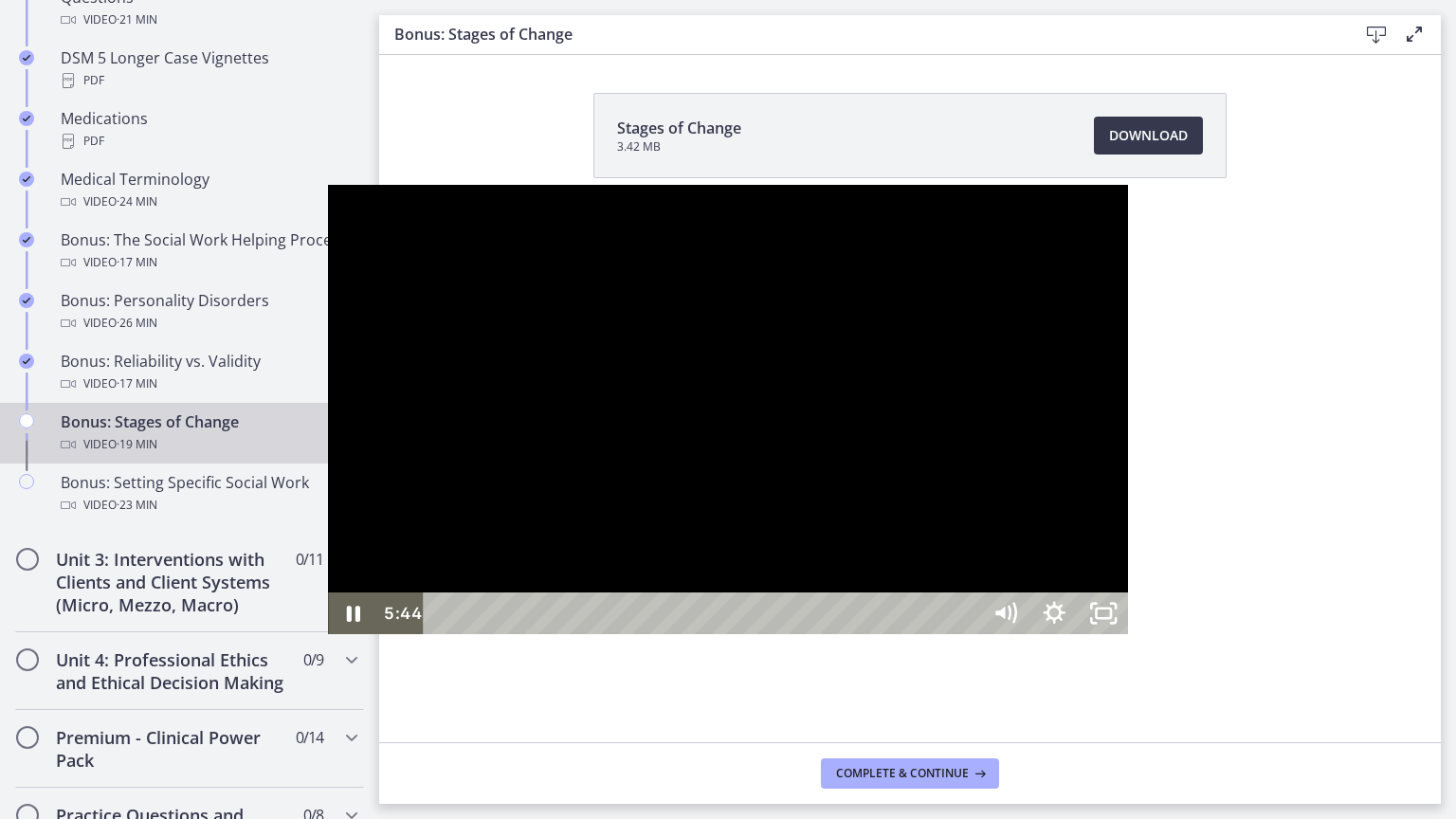 click at bounding box center (728, 410) 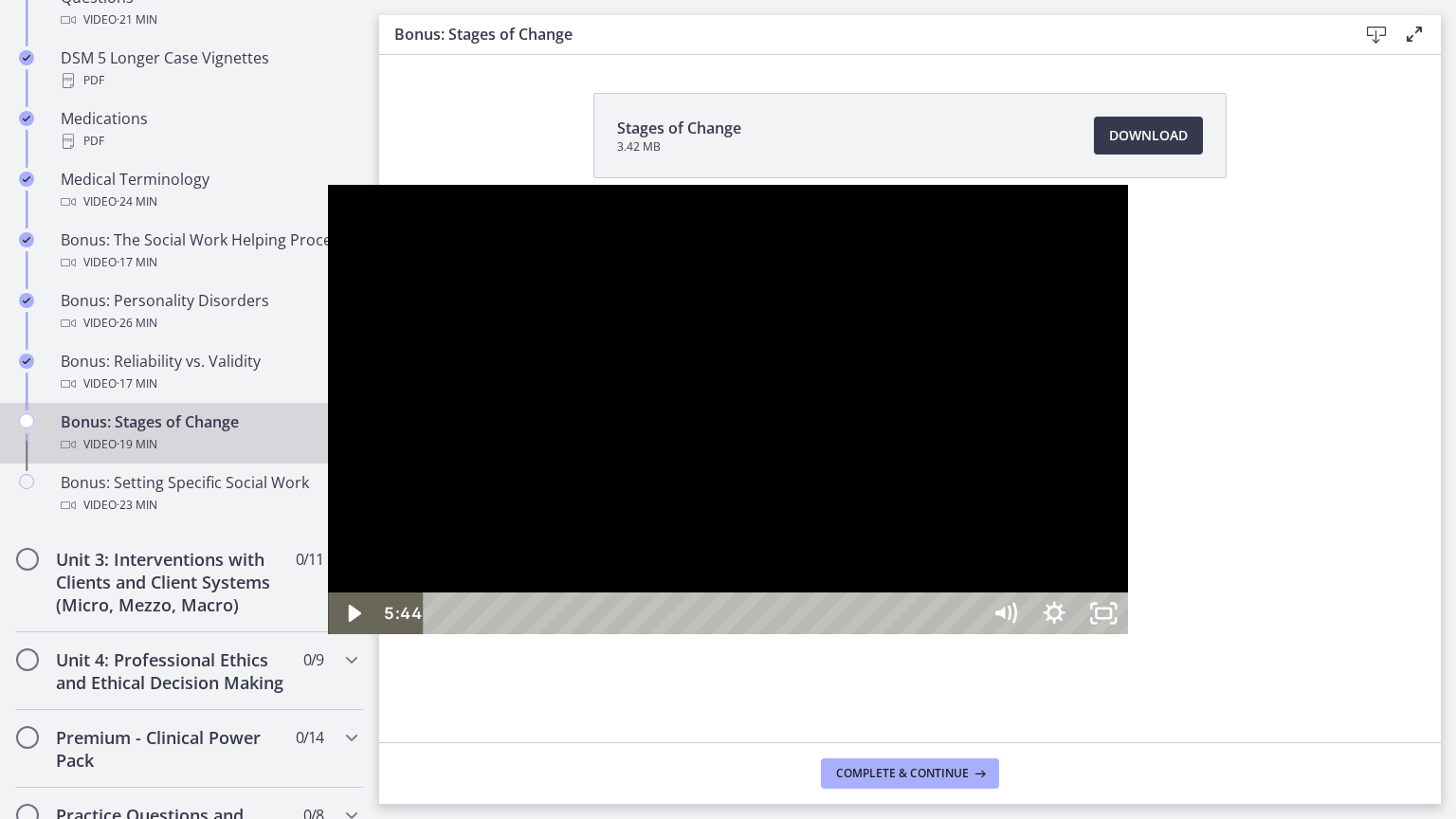 click at bounding box center [728, 410] 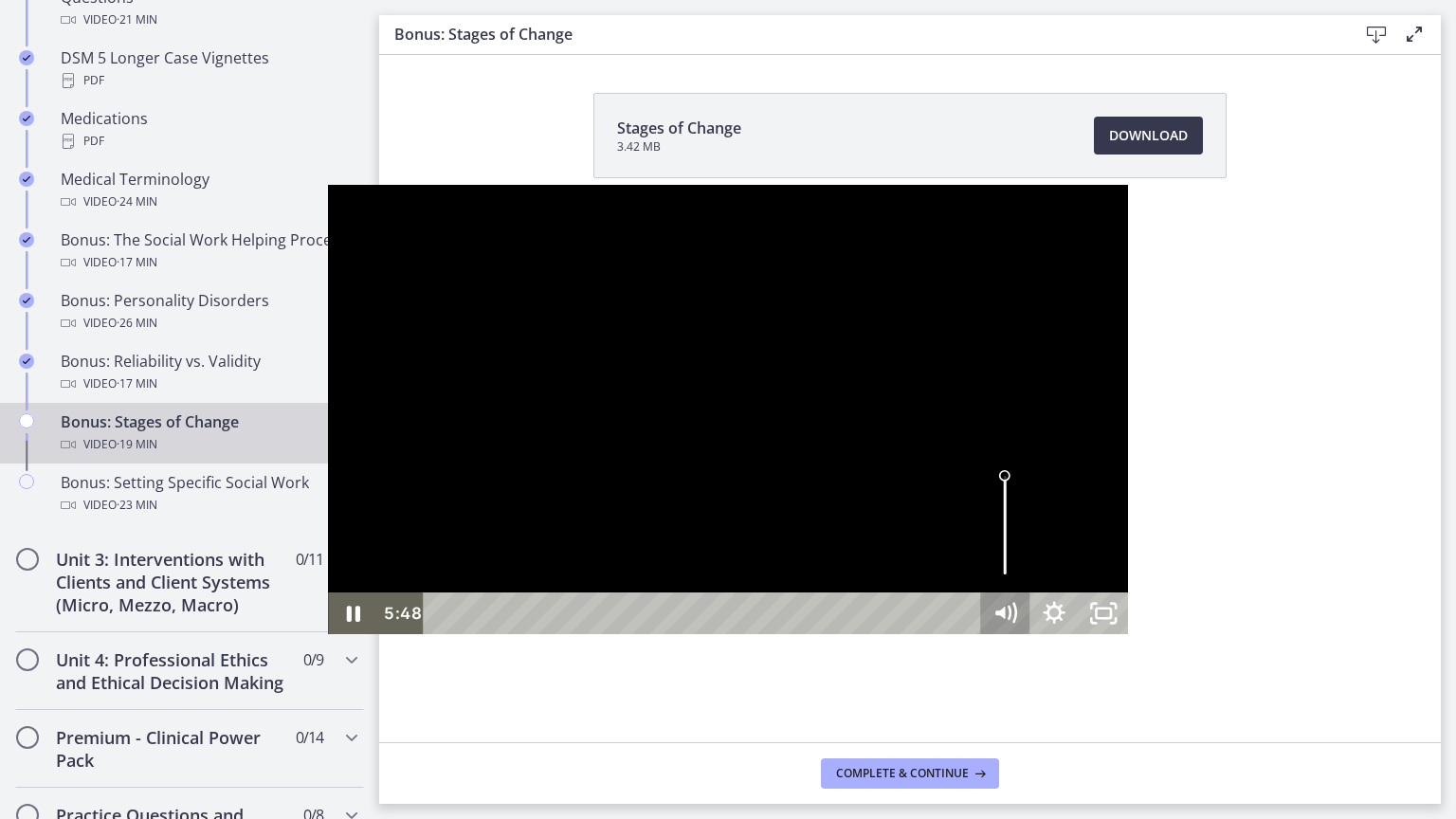 type 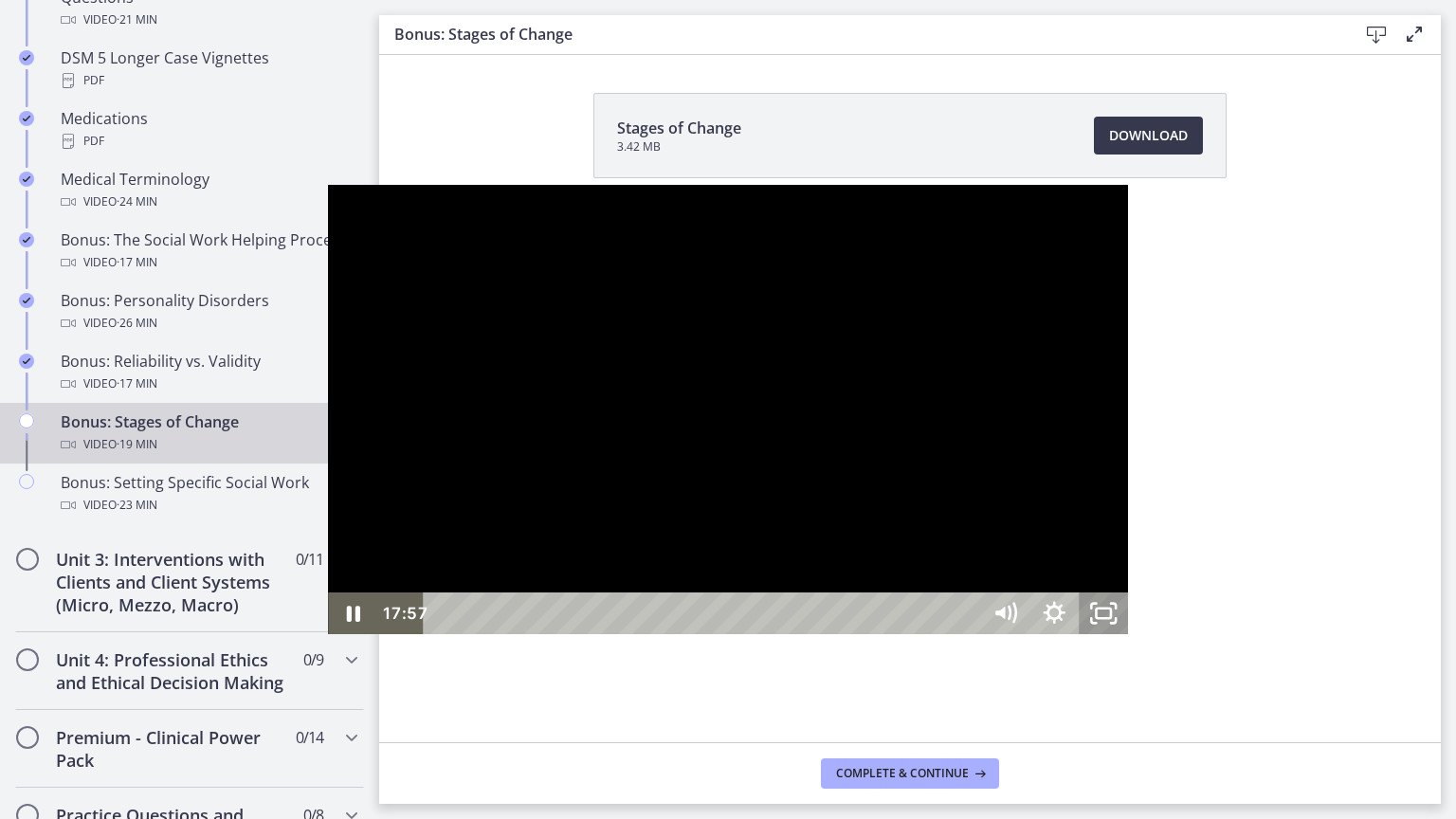 click 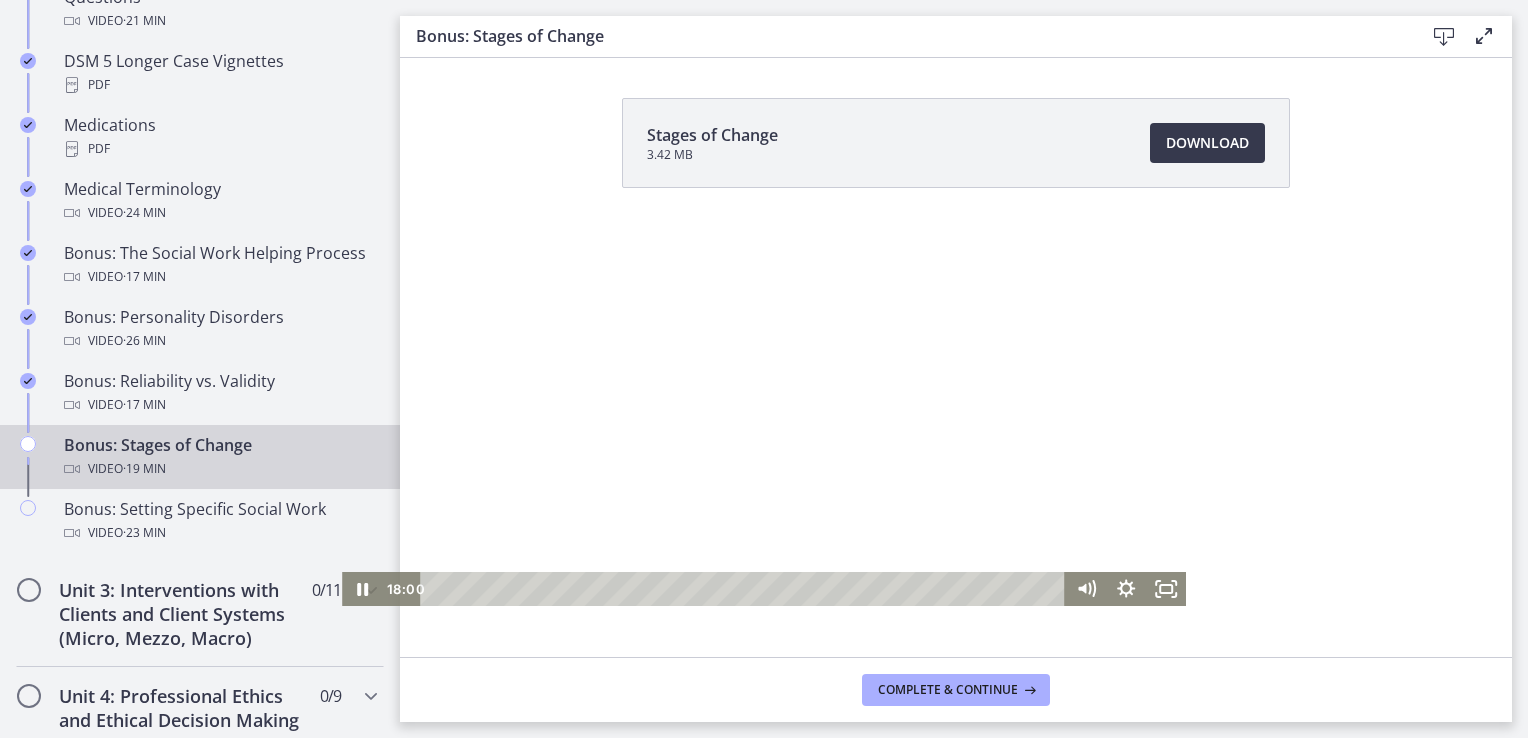 scroll, scrollTop: 0, scrollLeft: 0, axis: both 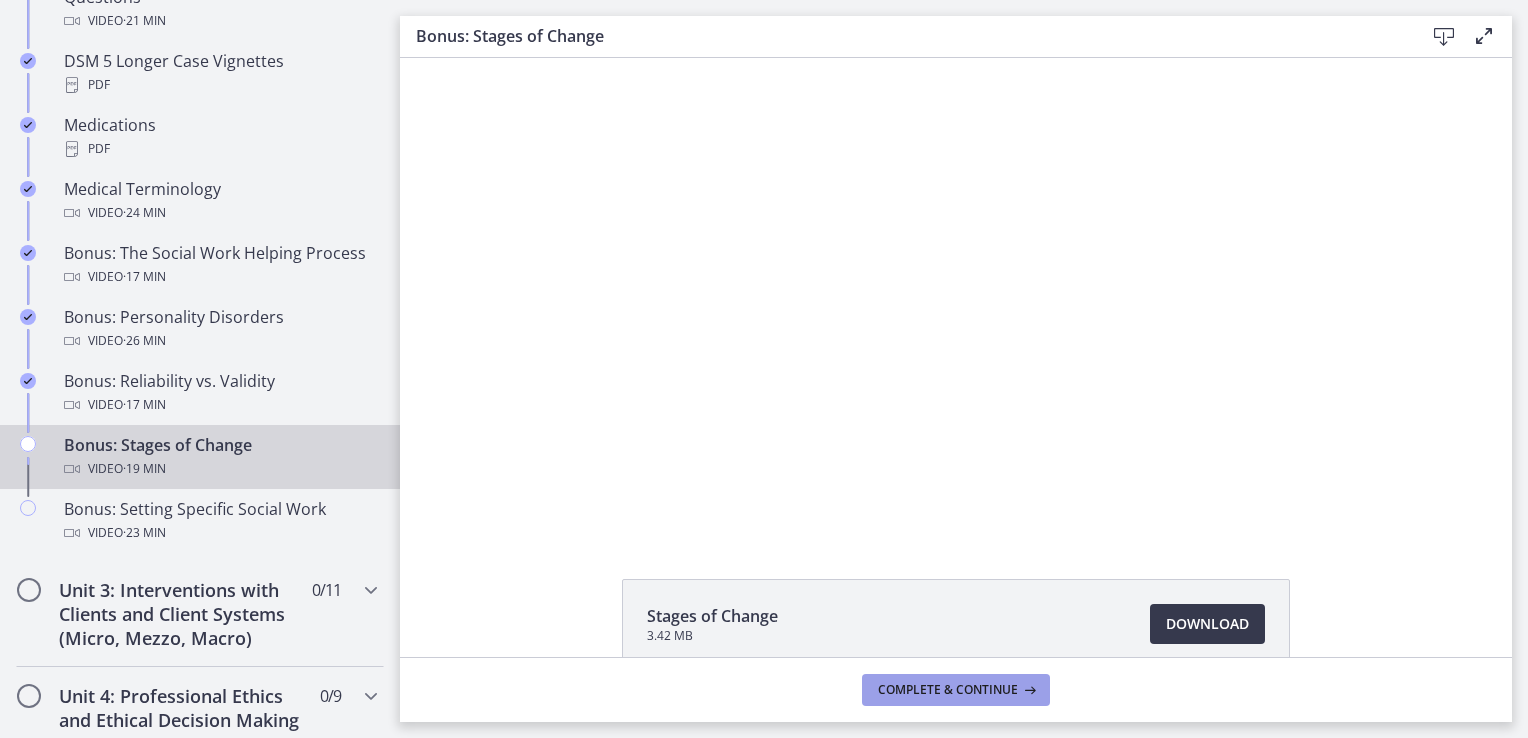click at bounding box center [1028, 690] 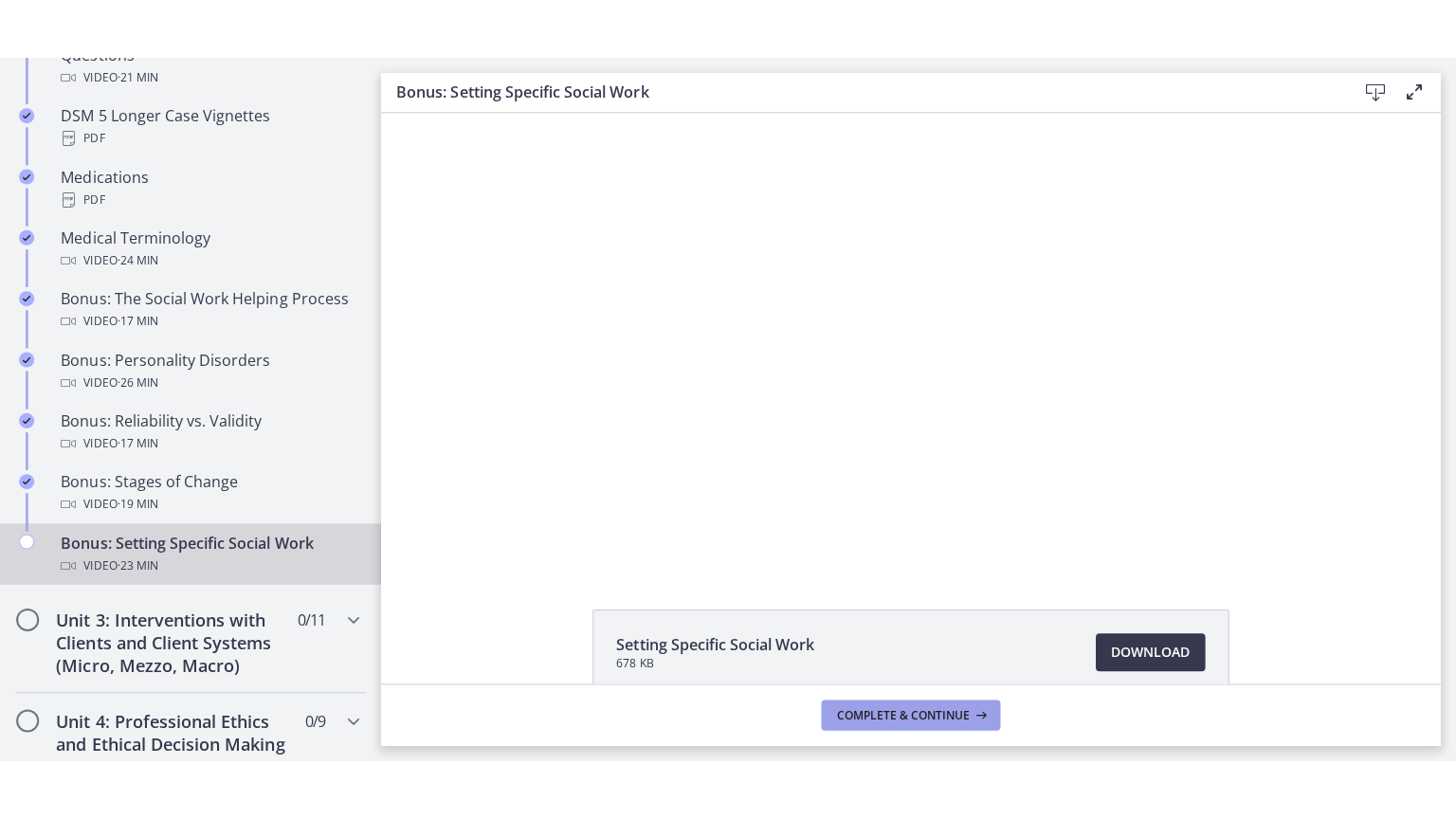 scroll, scrollTop: 0, scrollLeft: 0, axis: both 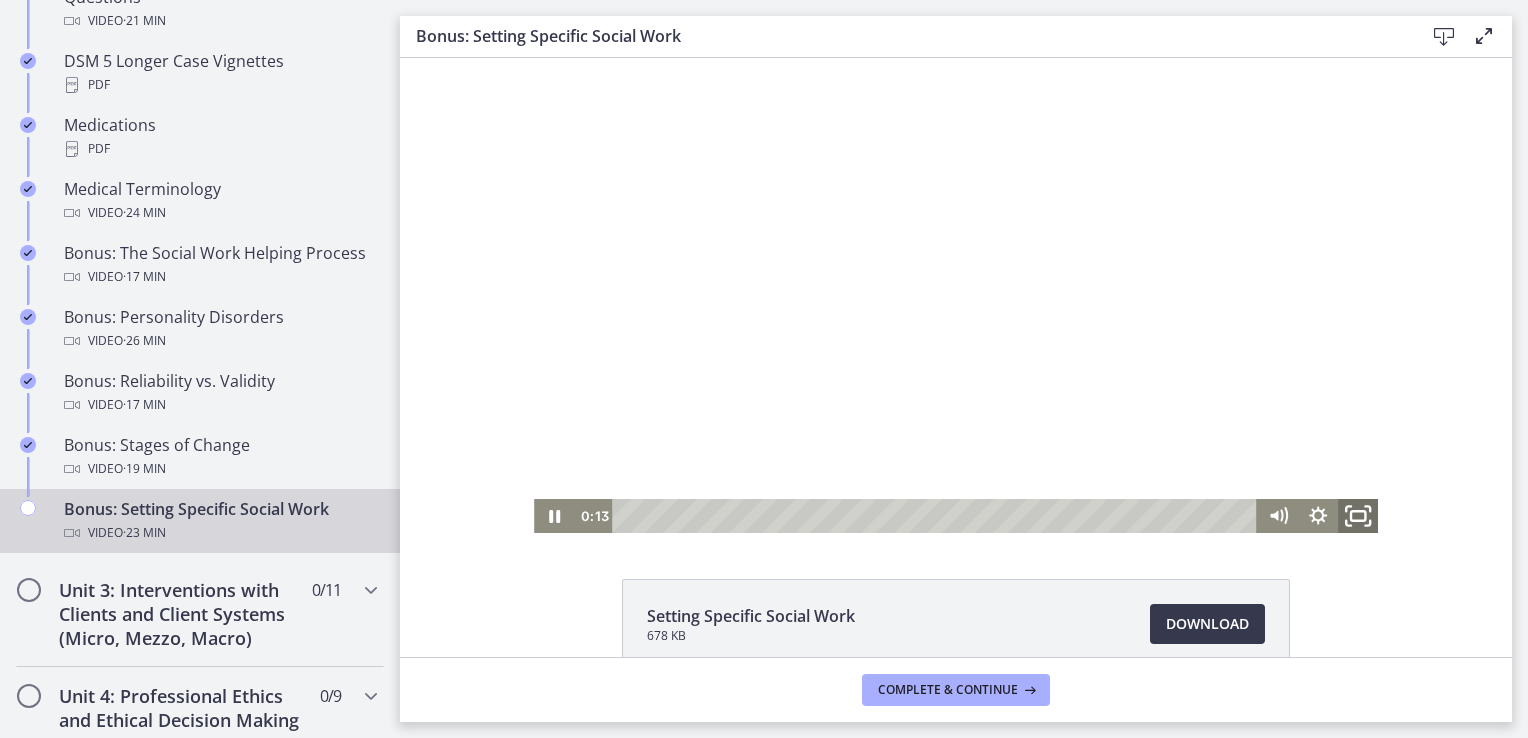 click 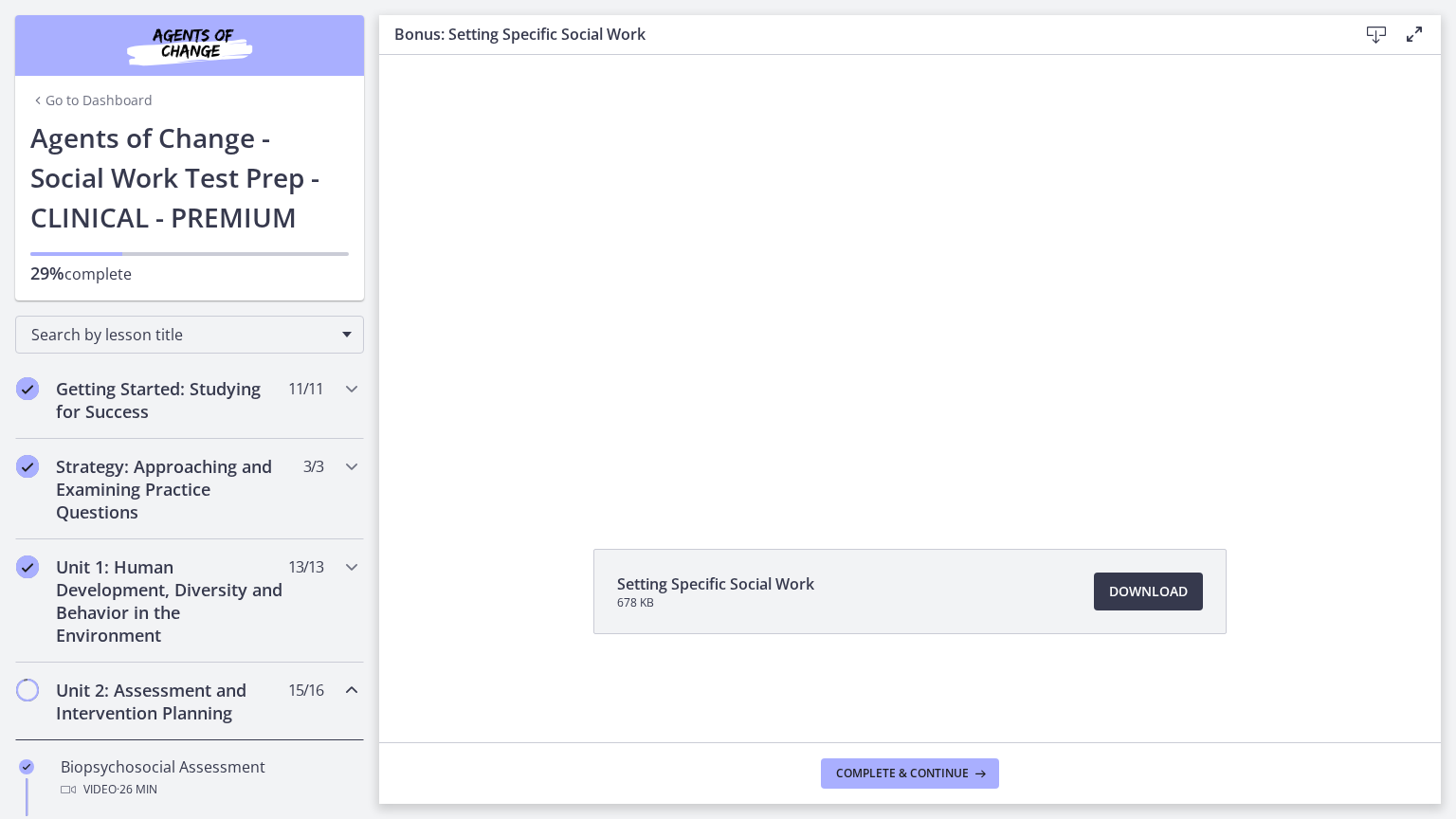 scroll, scrollTop: 0, scrollLeft: 0, axis: both 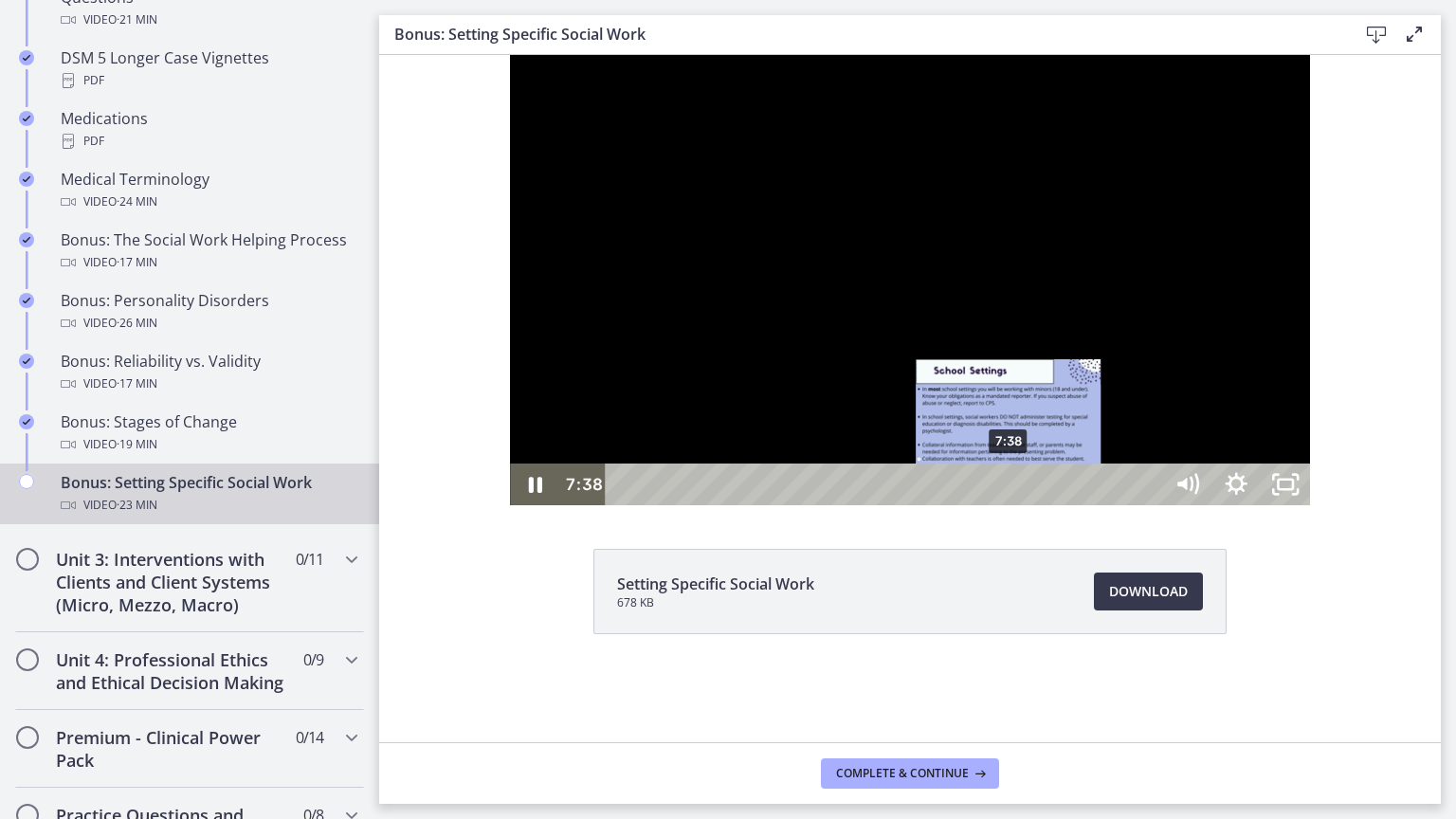 click on "7:38" at bounding box center [886, 484] 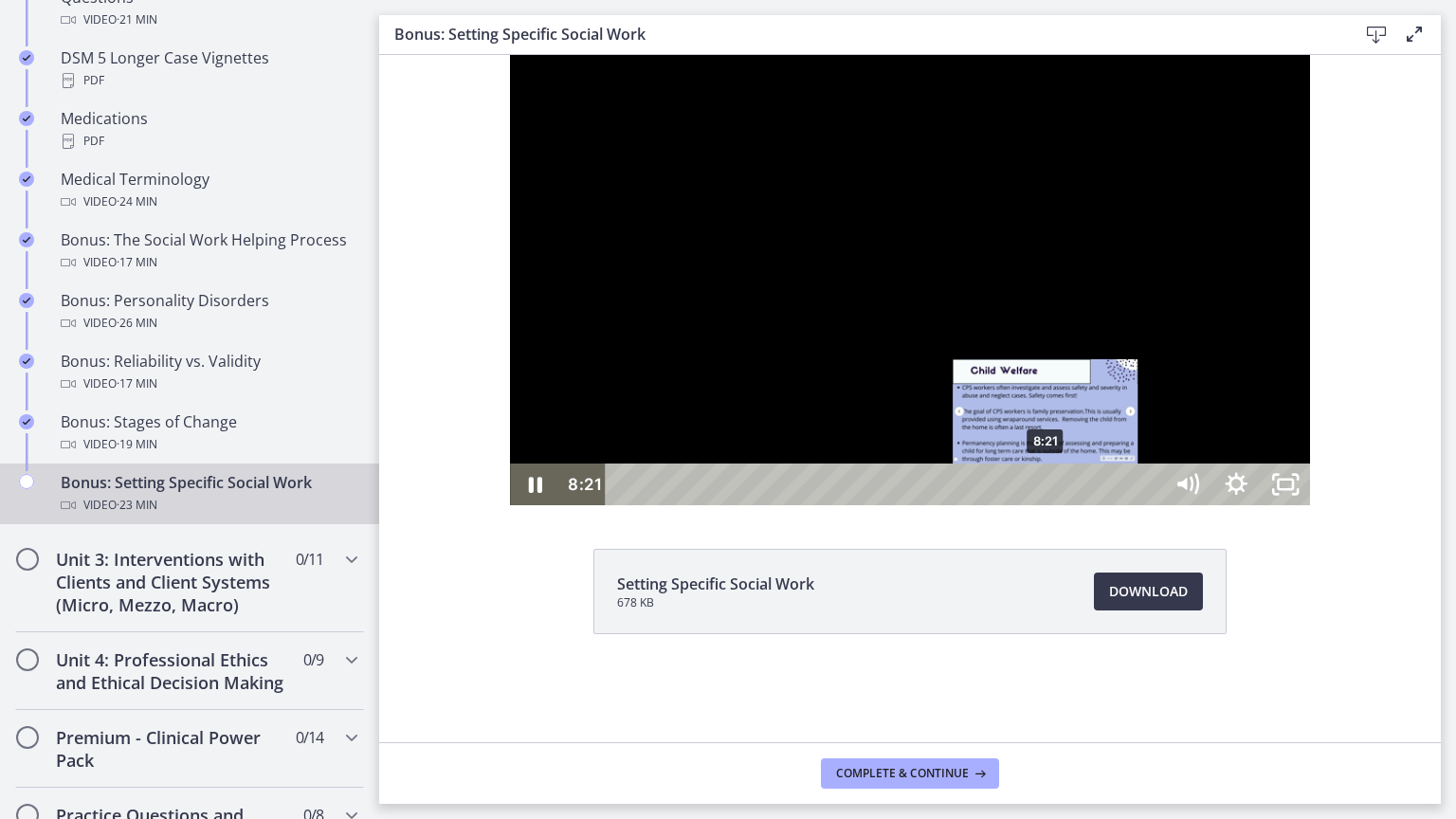 click on "8:21" at bounding box center [886, 484] 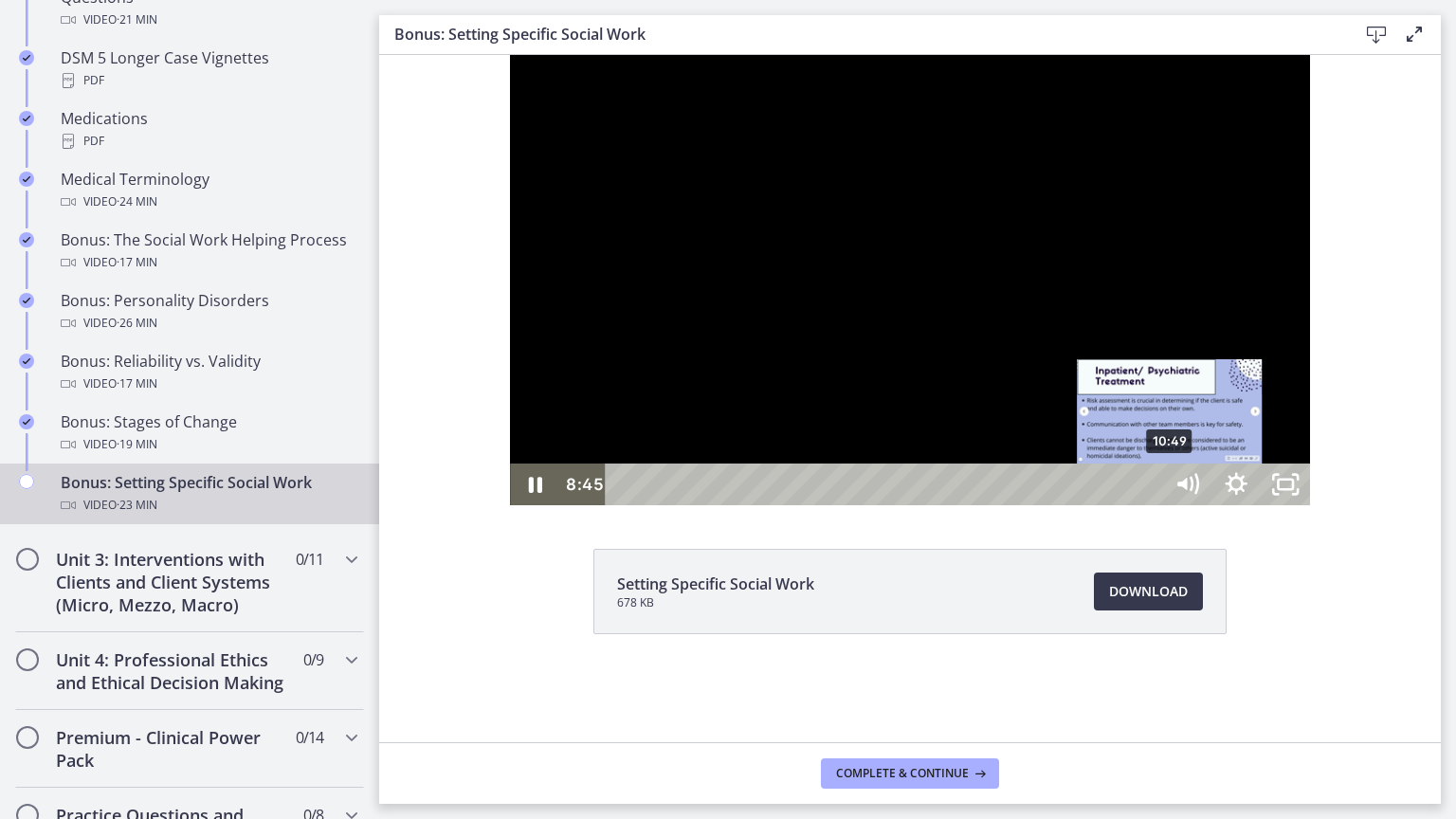 click on "10:49" at bounding box center (886, 484) 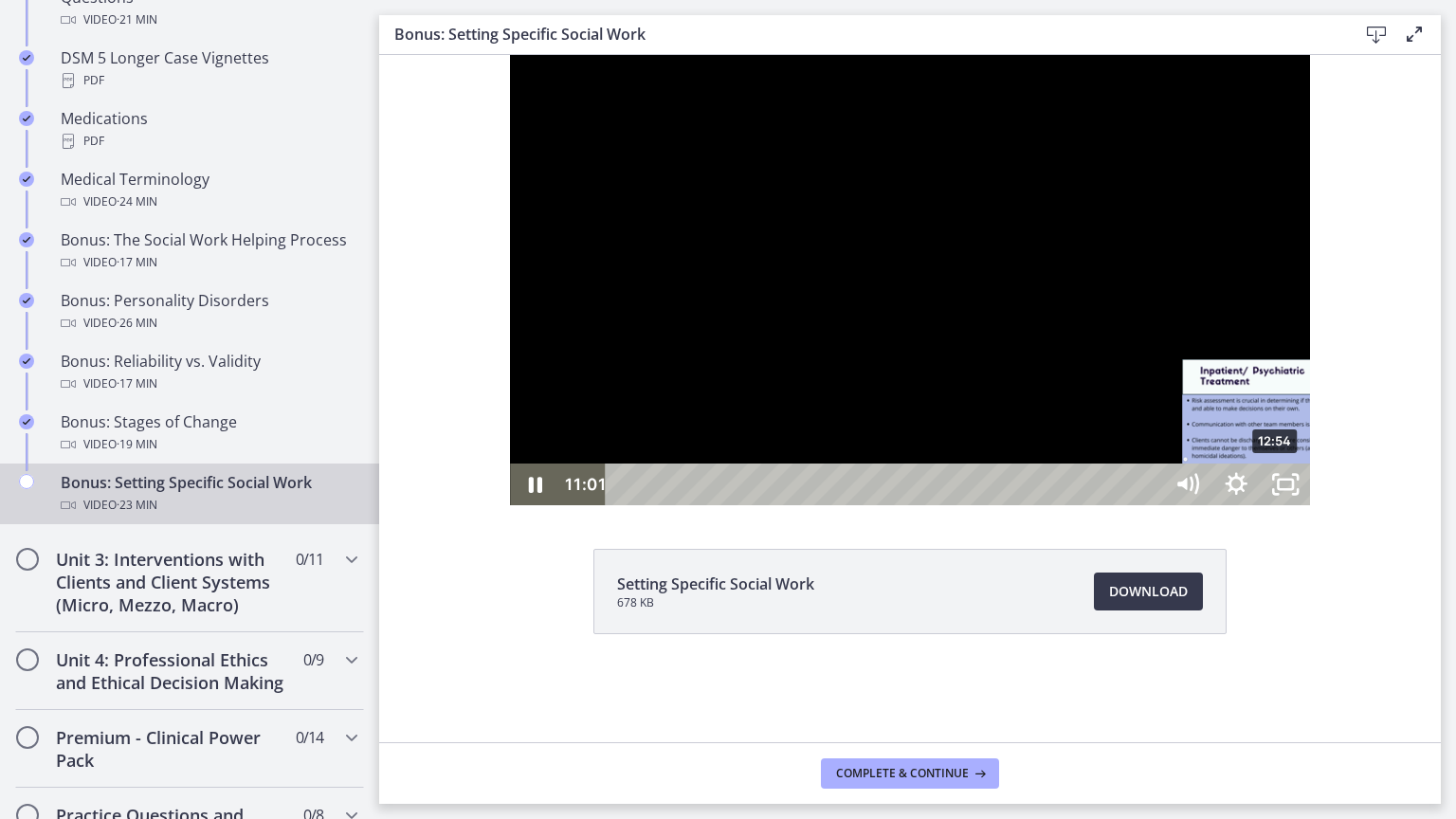 click on "12:54" at bounding box center [886, 484] 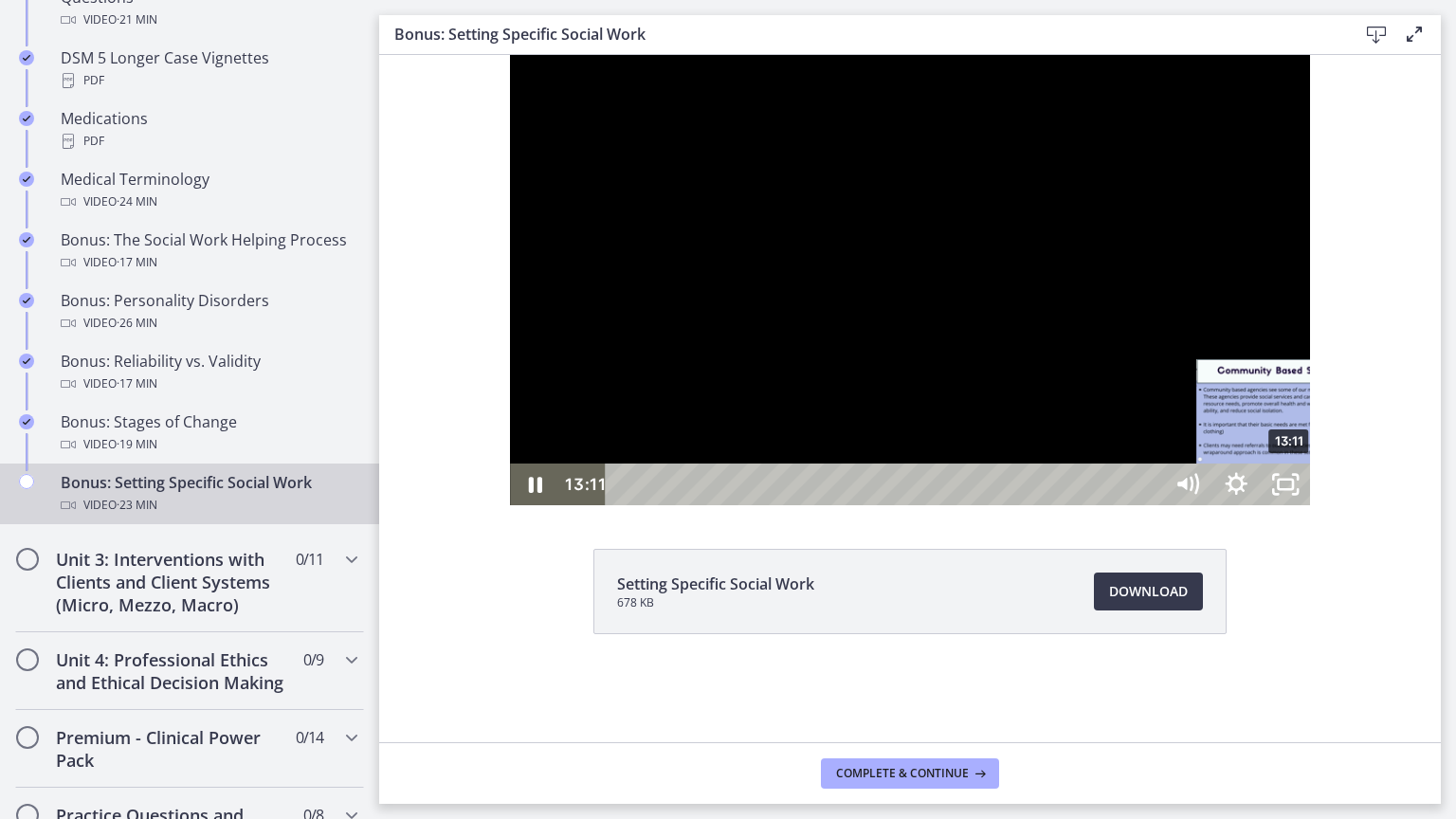 click on "13:11" at bounding box center [886, 484] 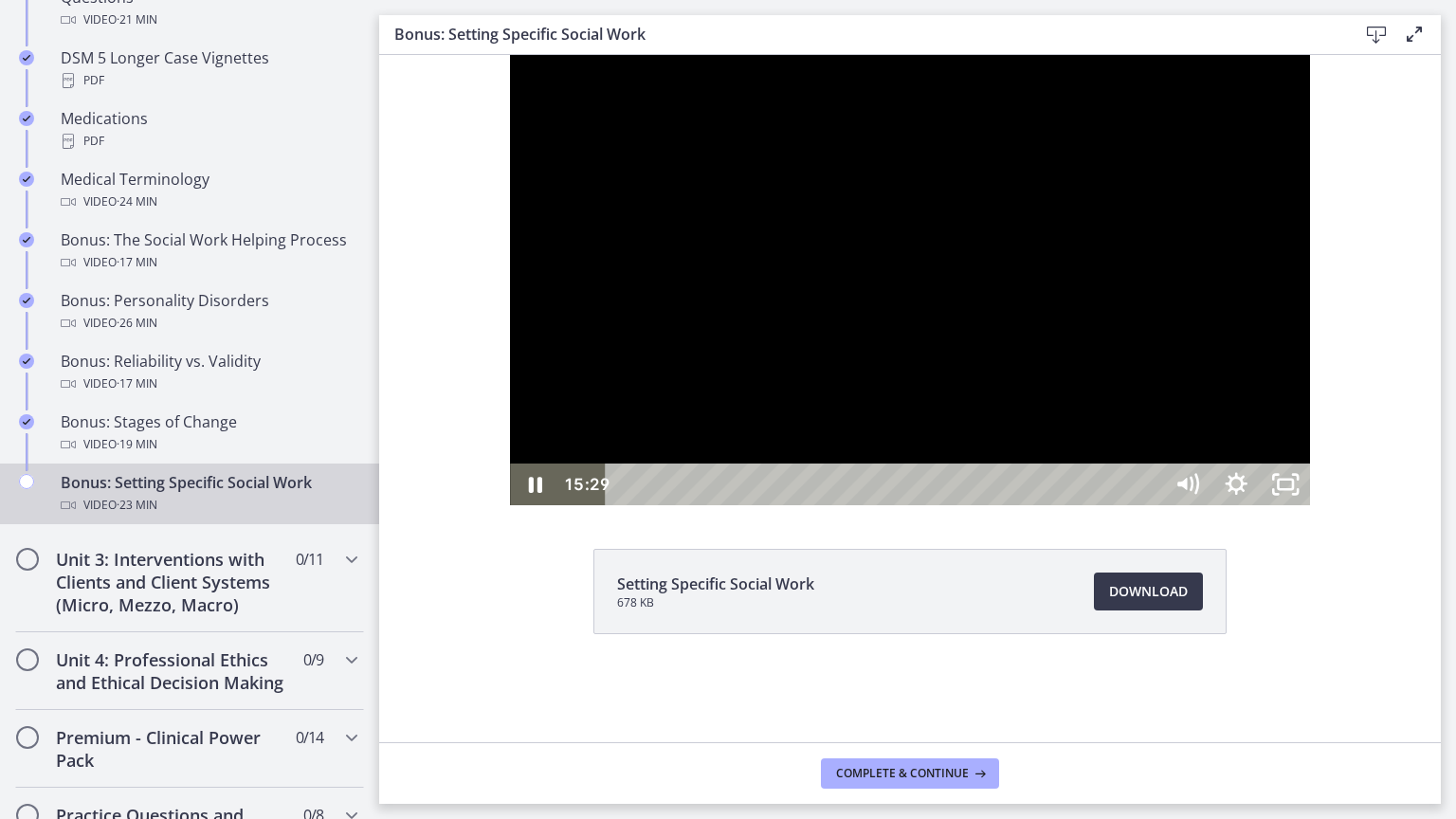 click on "15:29" at bounding box center [886, 484] 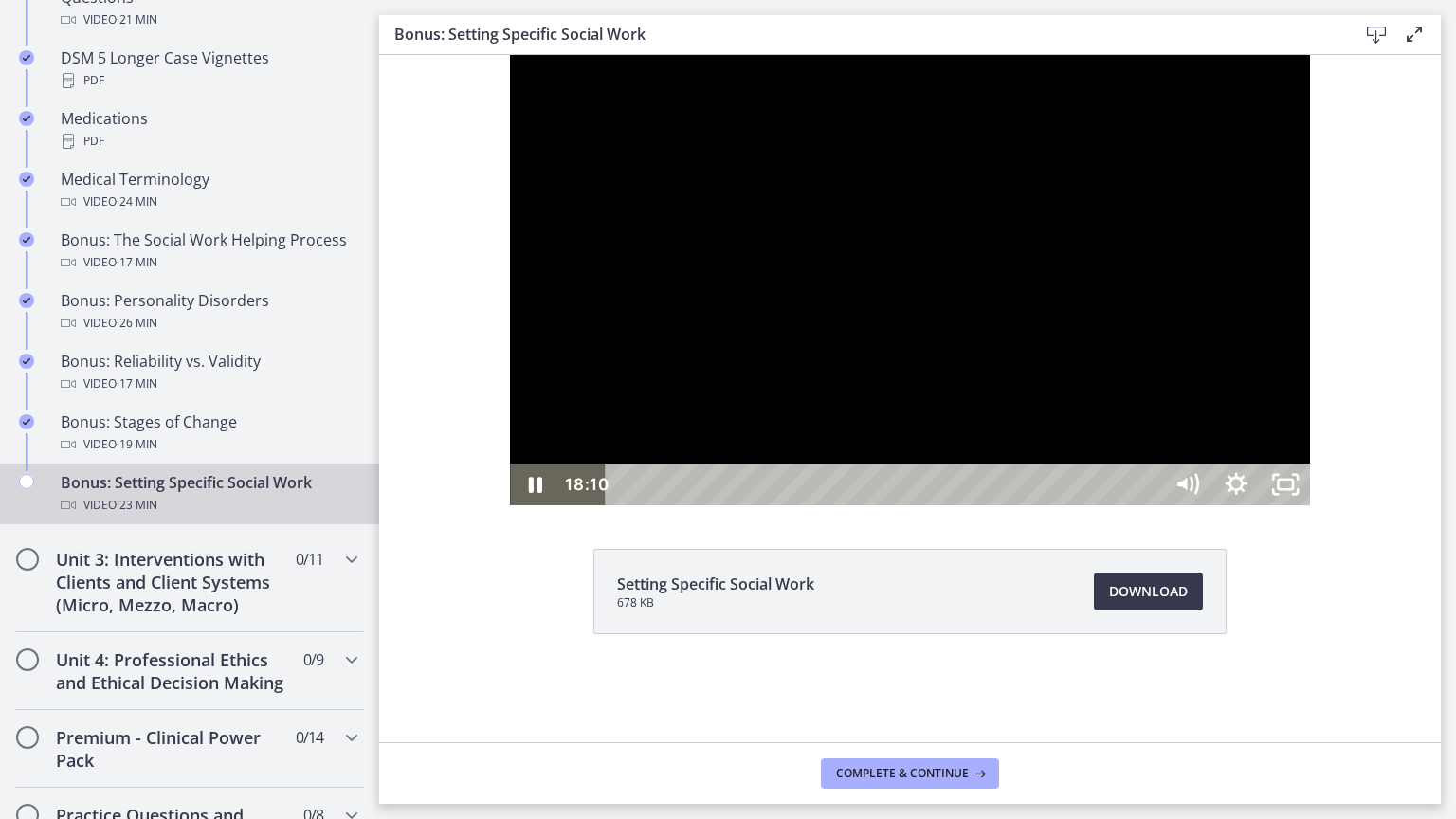 click on "18:10" at bounding box center [886, 484] 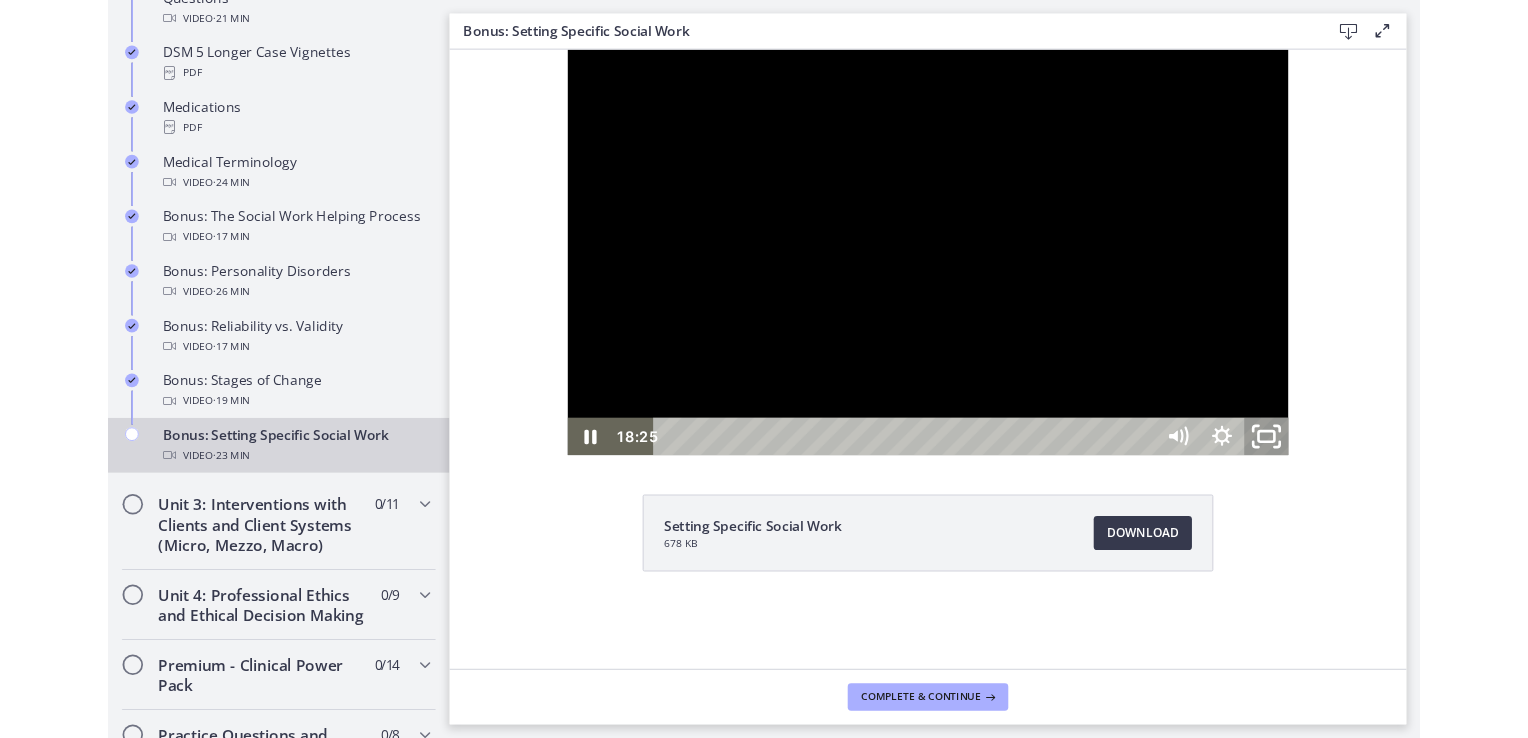 click 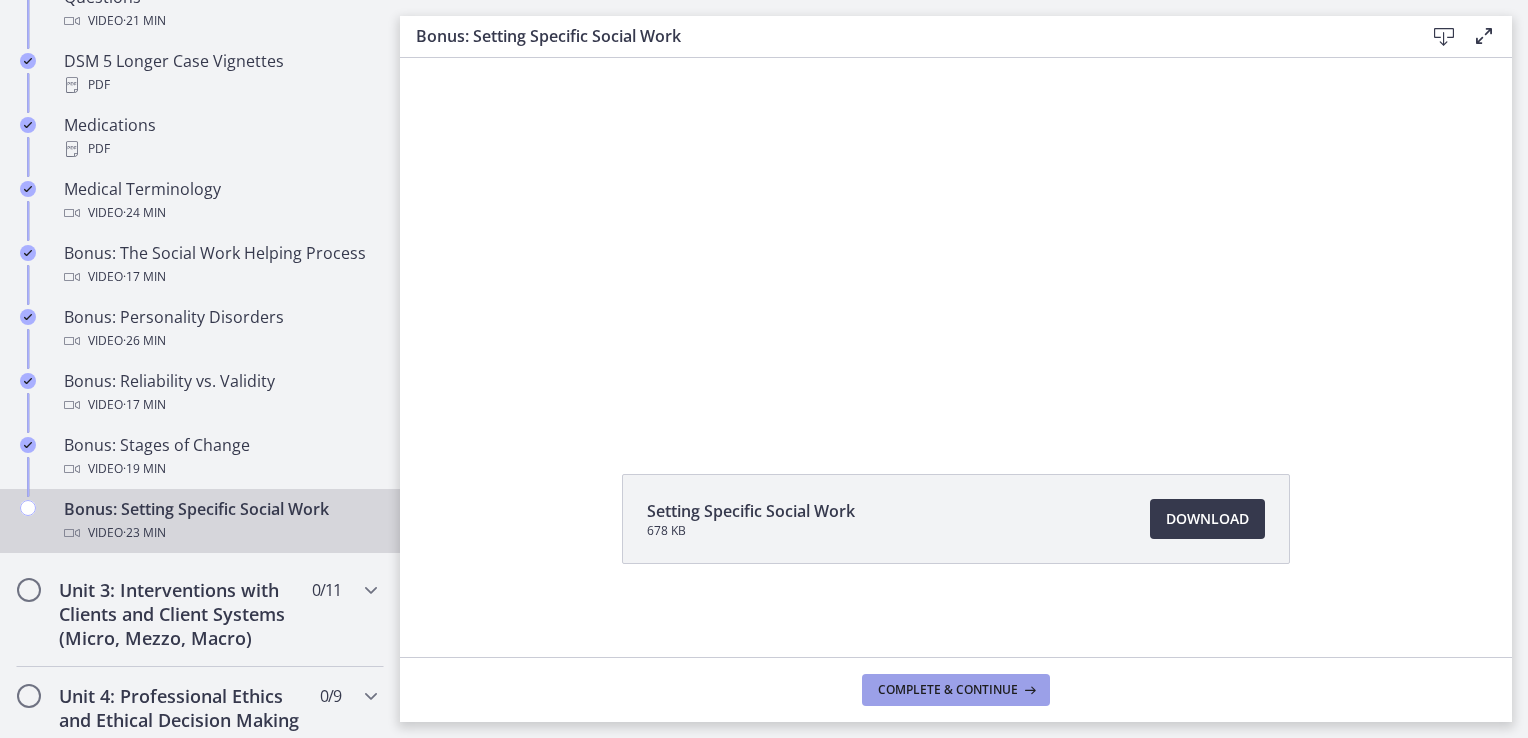scroll, scrollTop: 107, scrollLeft: 0, axis: vertical 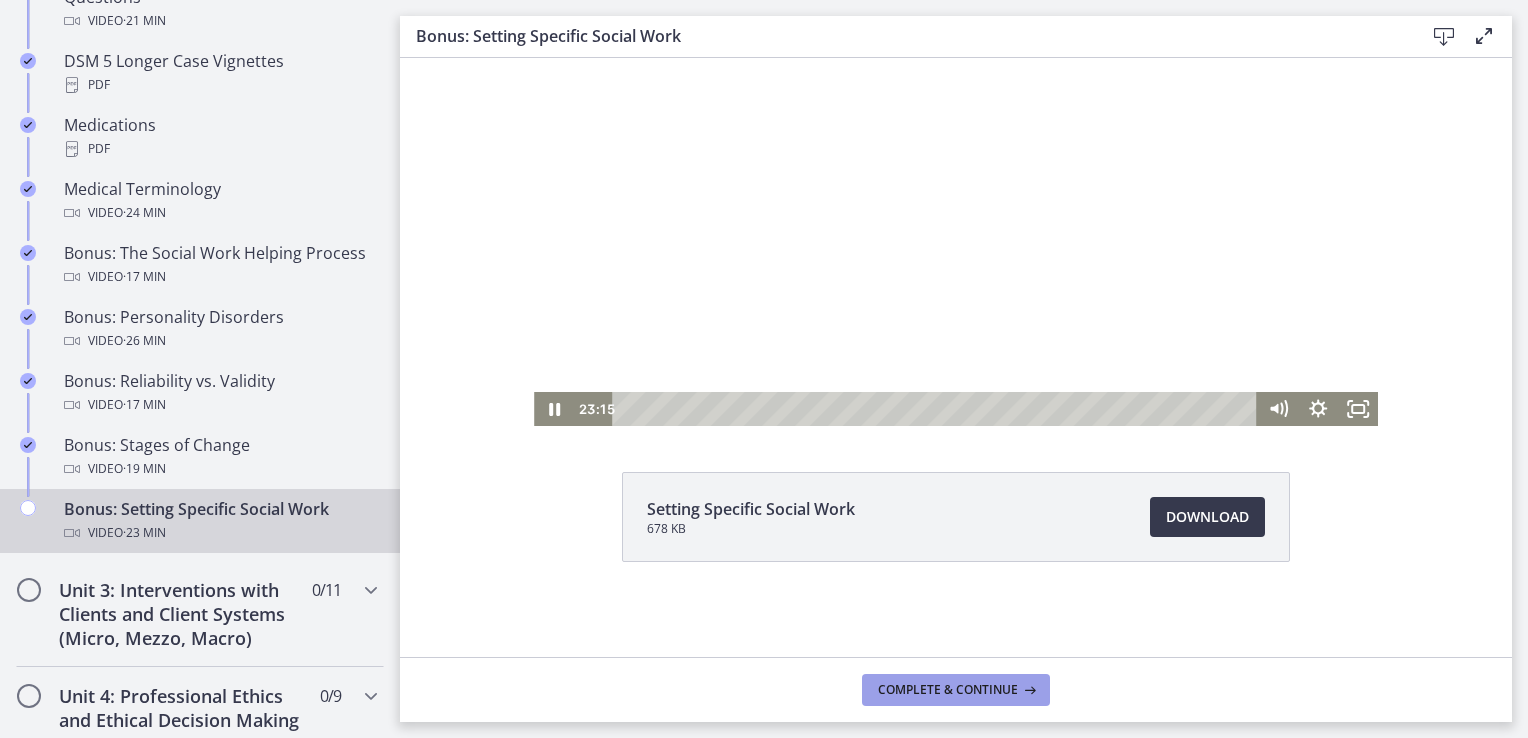 click on "Complete & continue" at bounding box center (948, 690) 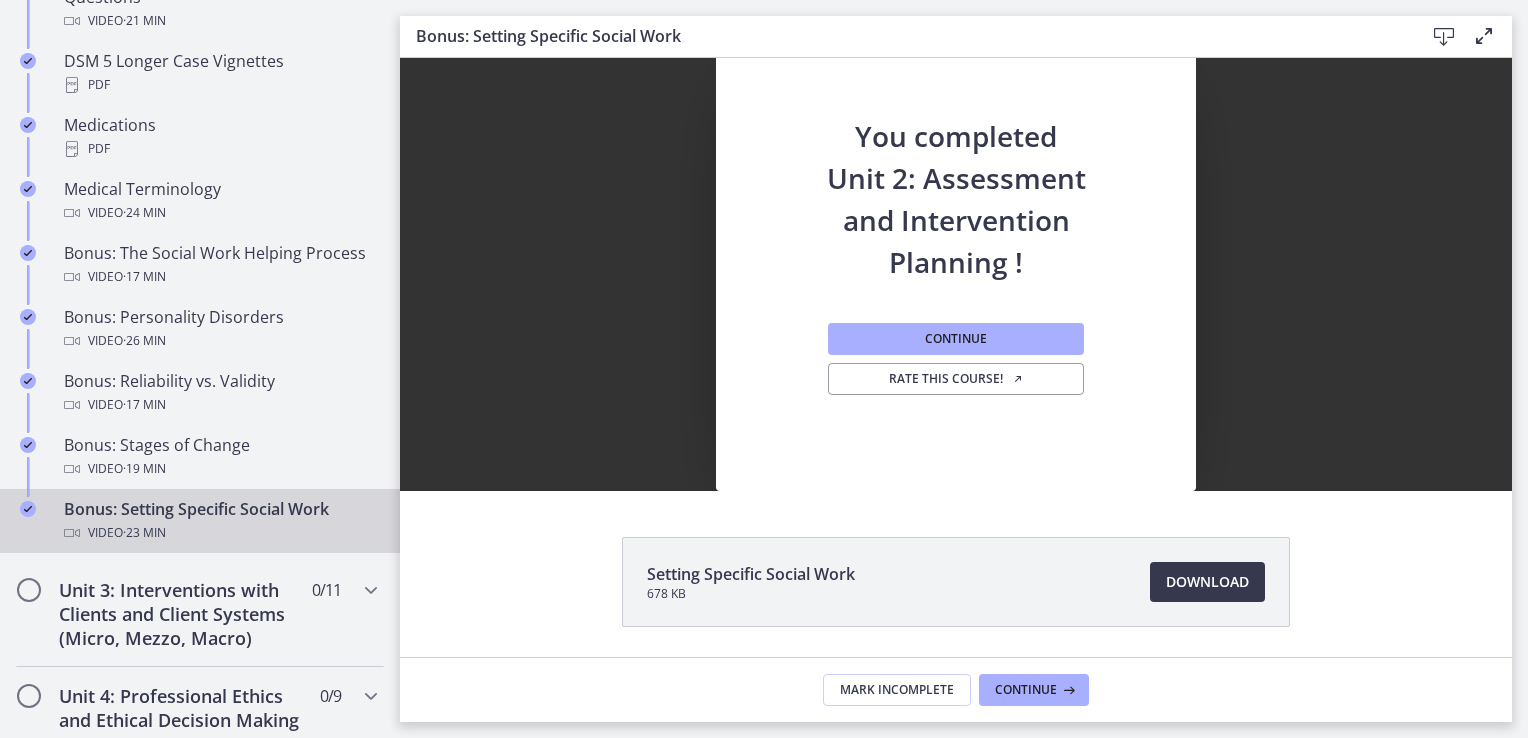 scroll, scrollTop: 7, scrollLeft: 0, axis: vertical 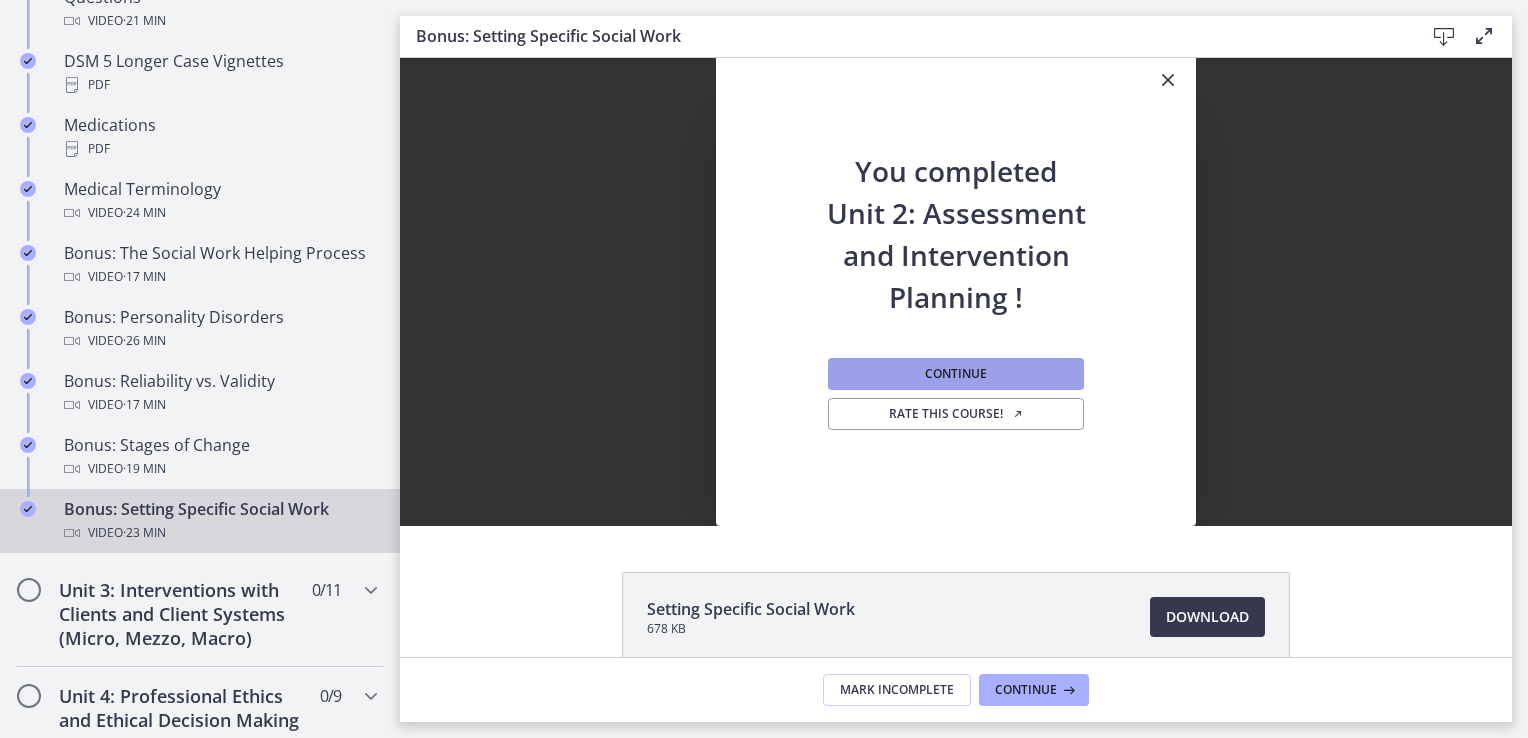 click on "Continue" at bounding box center (956, 374) 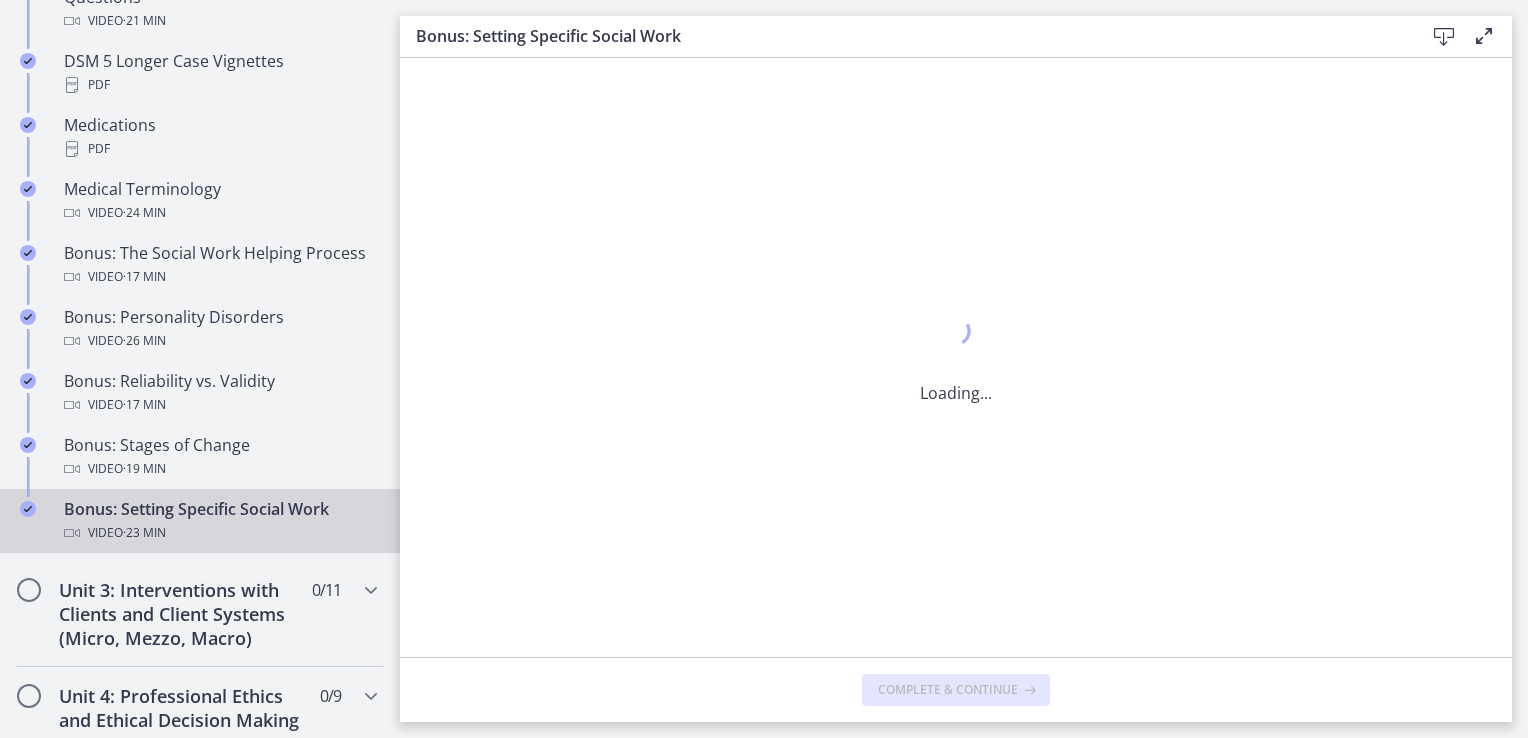 scroll, scrollTop: 0, scrollLeft: 0, axis: both 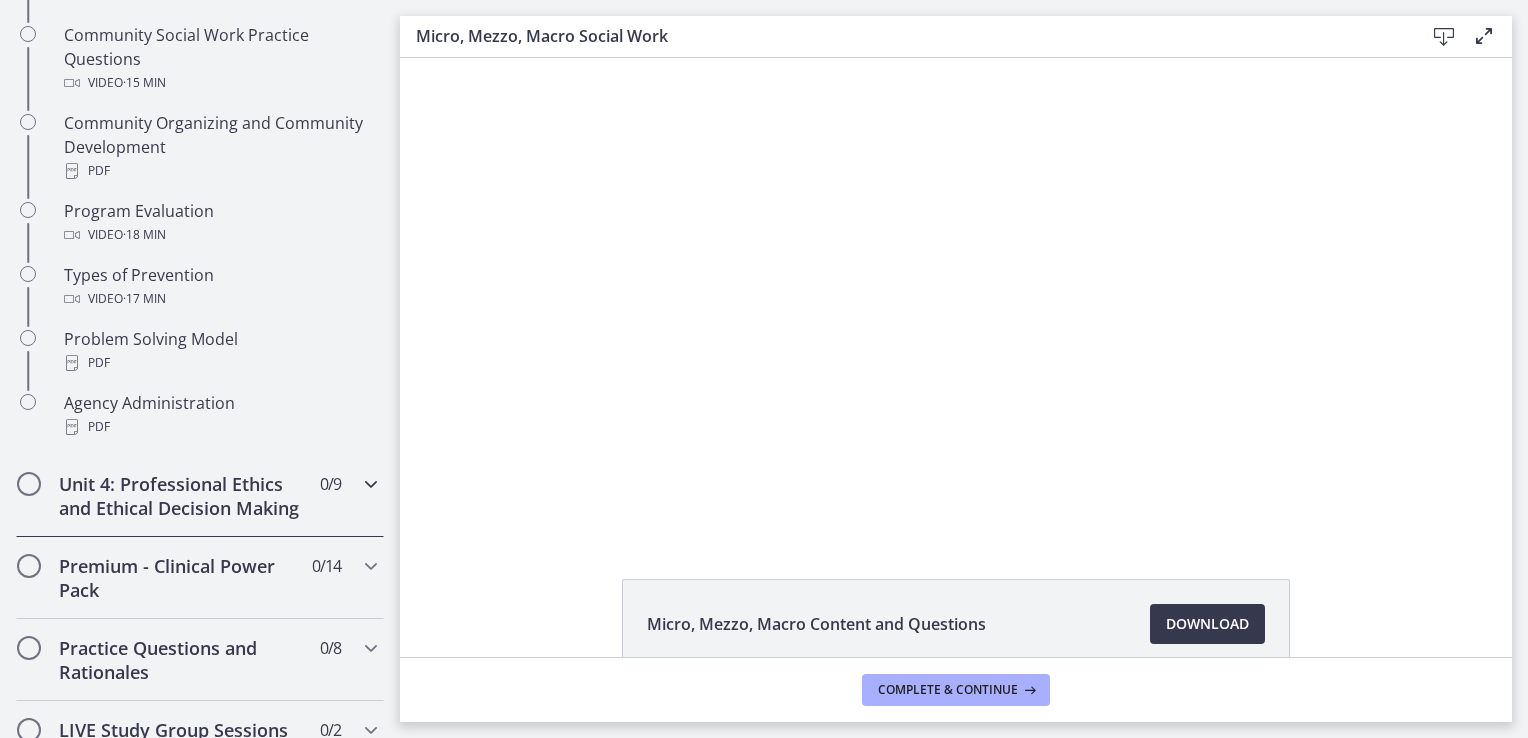 click at bounding box center (371, 484) 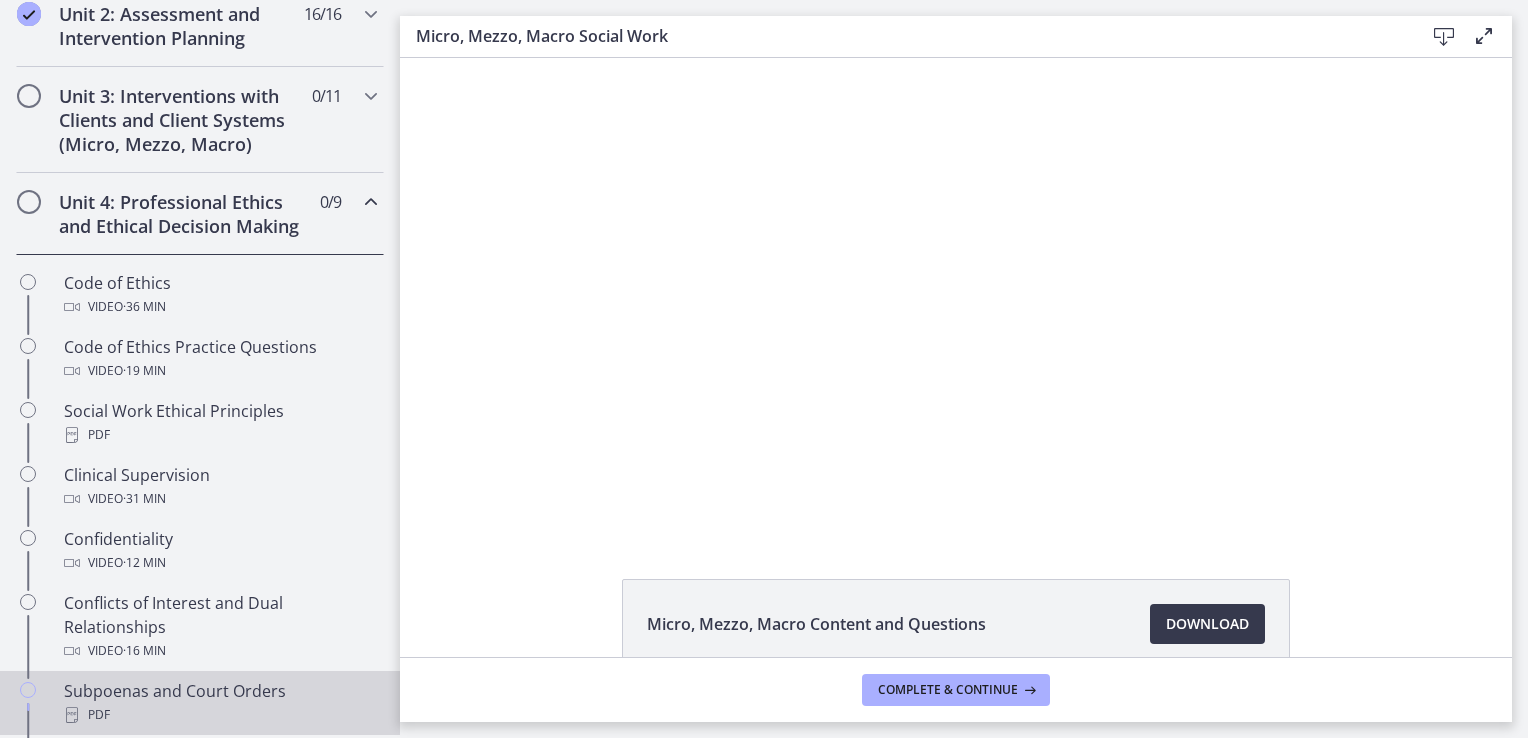scroll, scrollTop: 700, scrollLeft: 0, axis: vertical 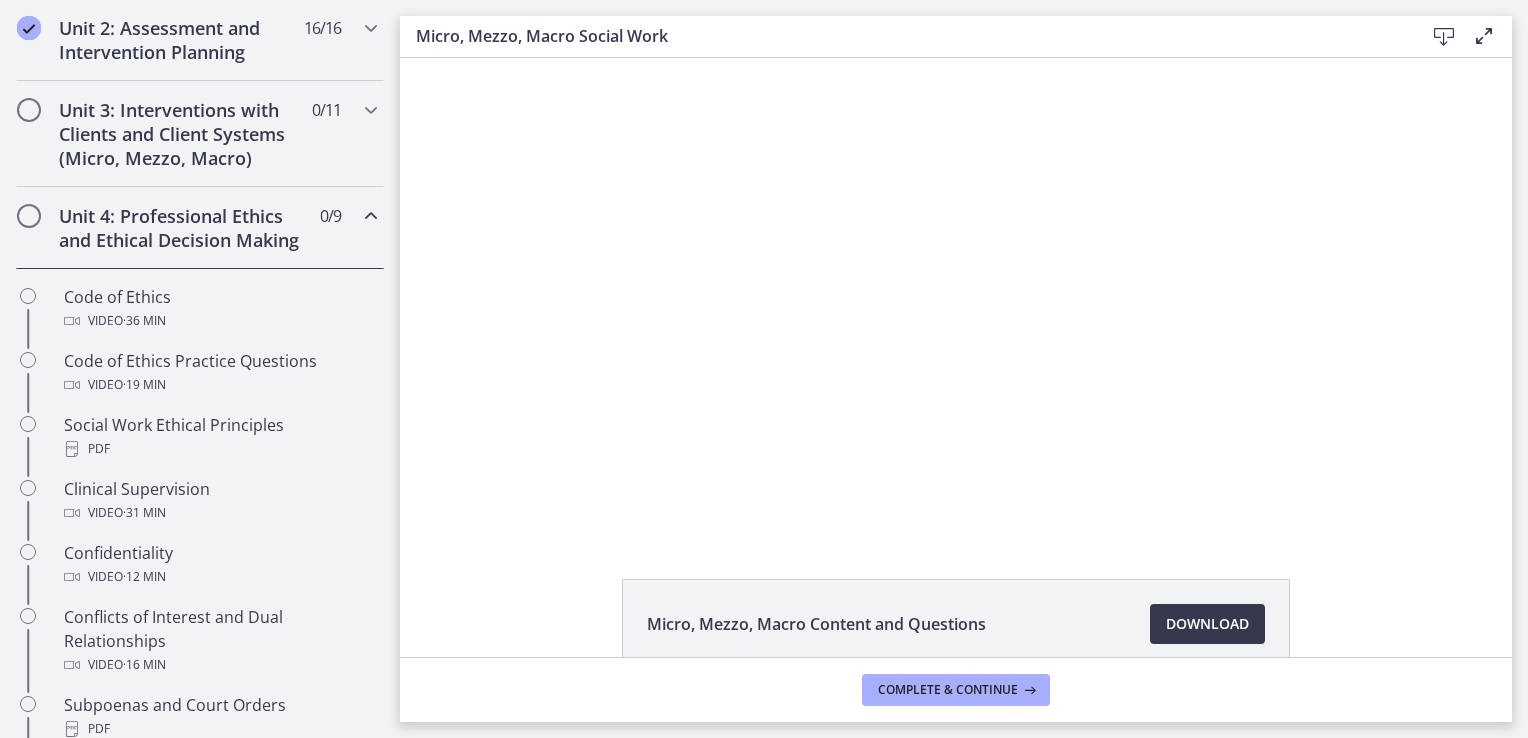 click at bounding box center (371, 216) 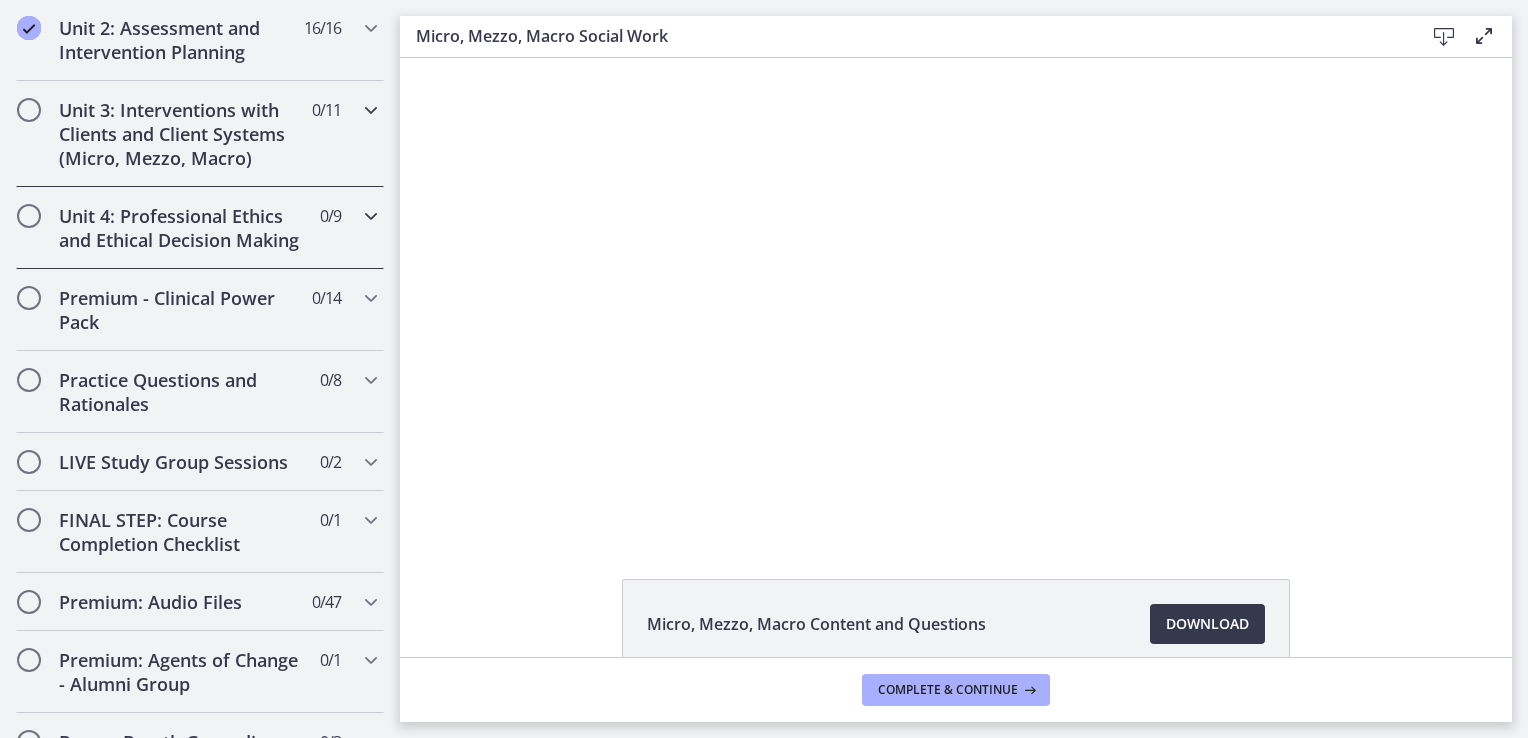 scroll, scrollTop: 600, scrollLeft: 0, axis: vertical 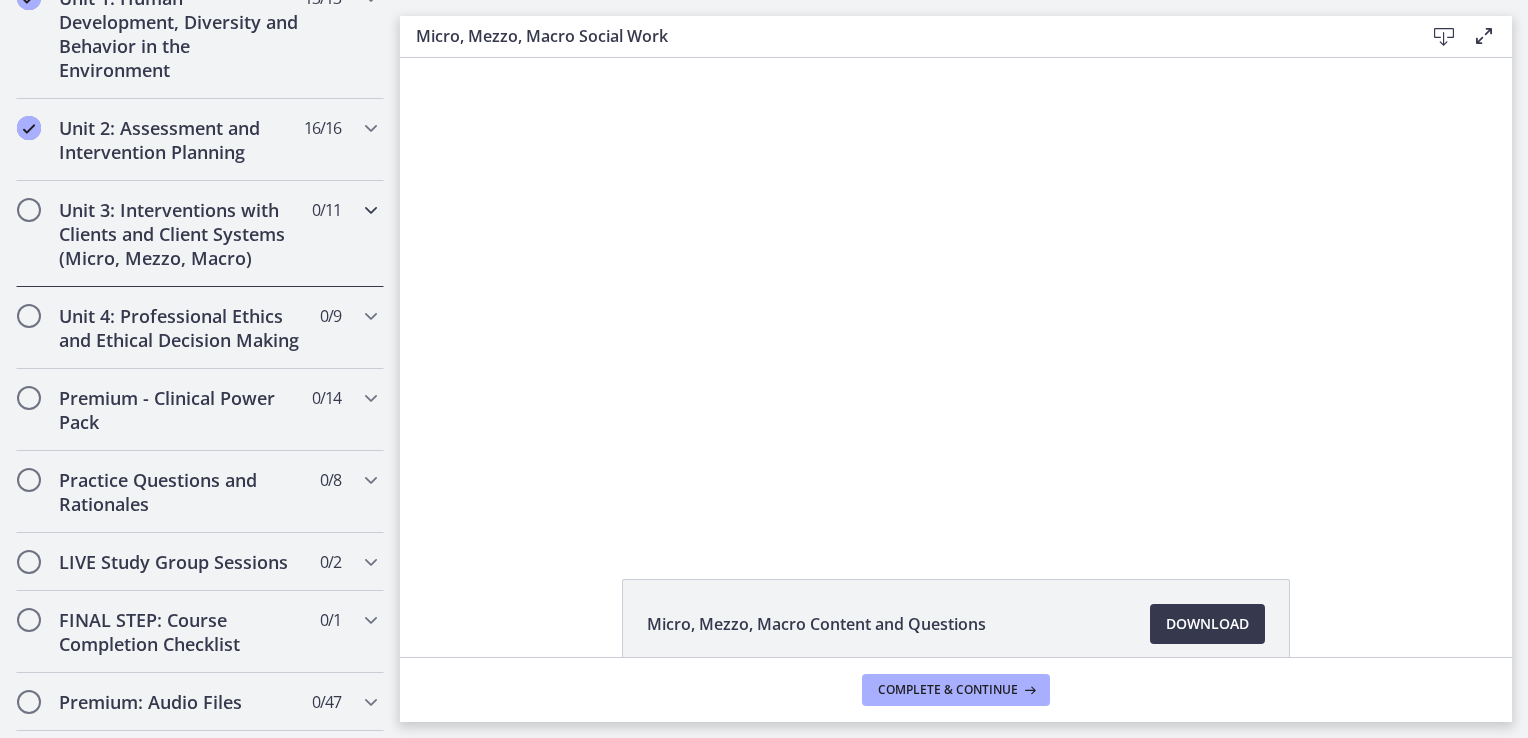 click at bounding box center [371, 210] 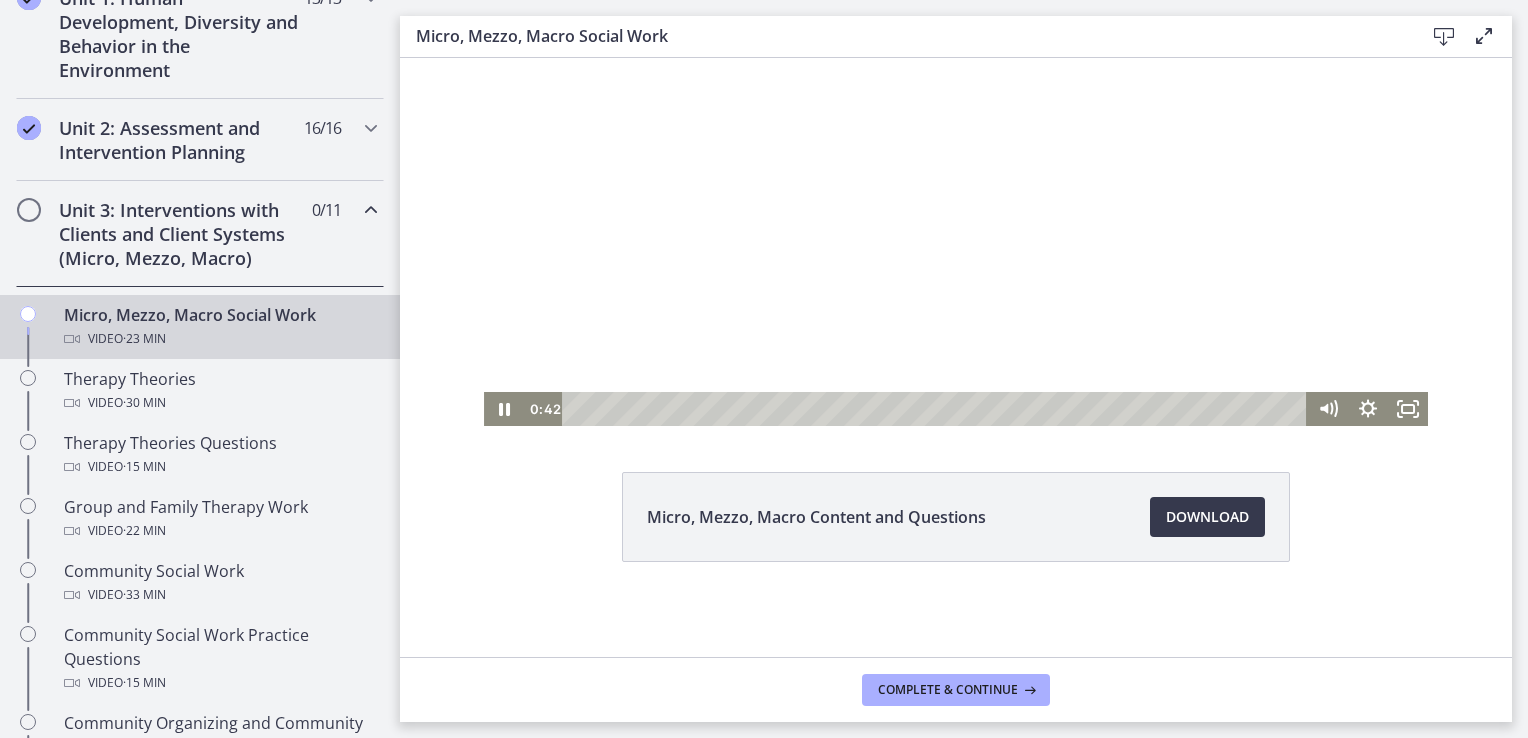 scroll, scrollTop: 0, scrollLeft: 0, axis: both 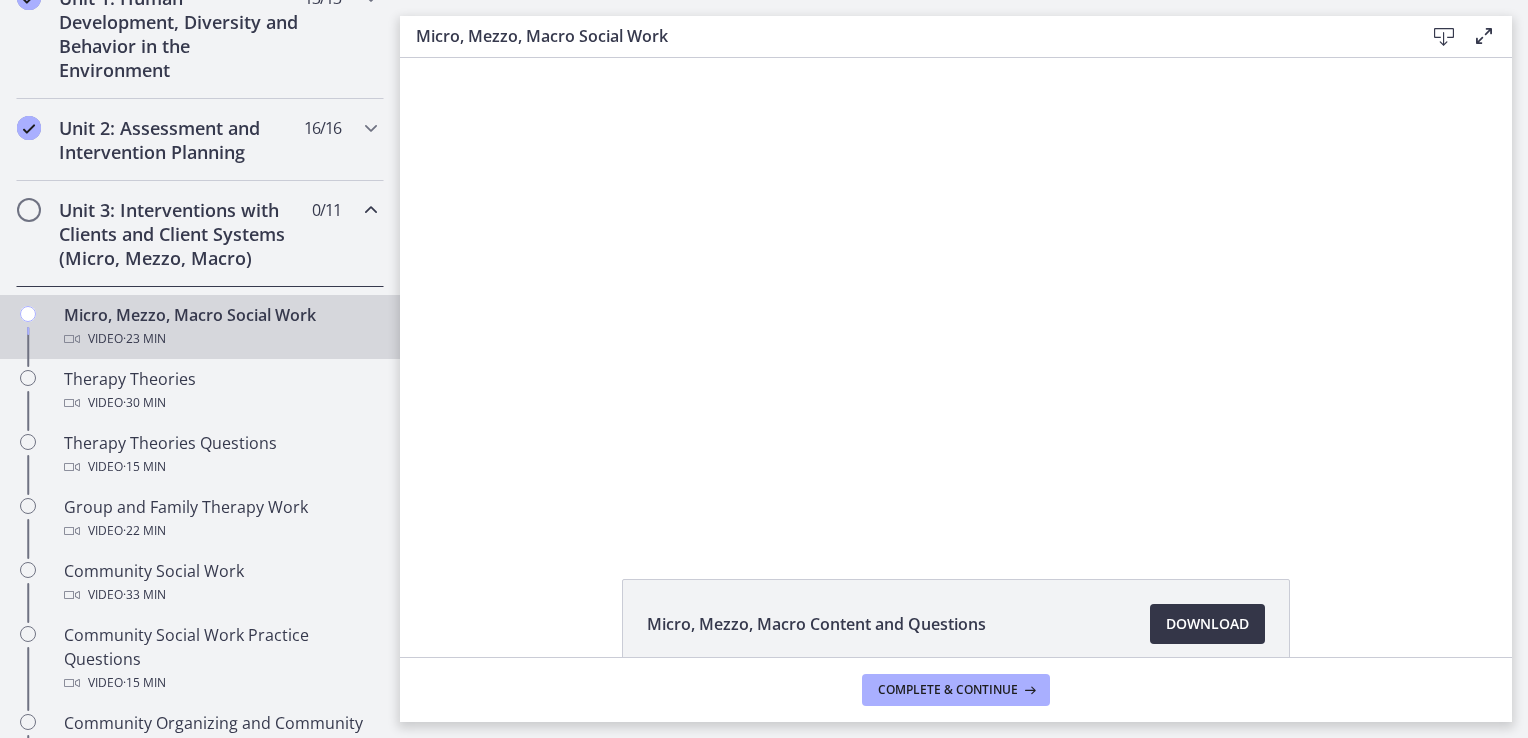click on "Download
Opens in a new window" at bounding box center [1207, 624] 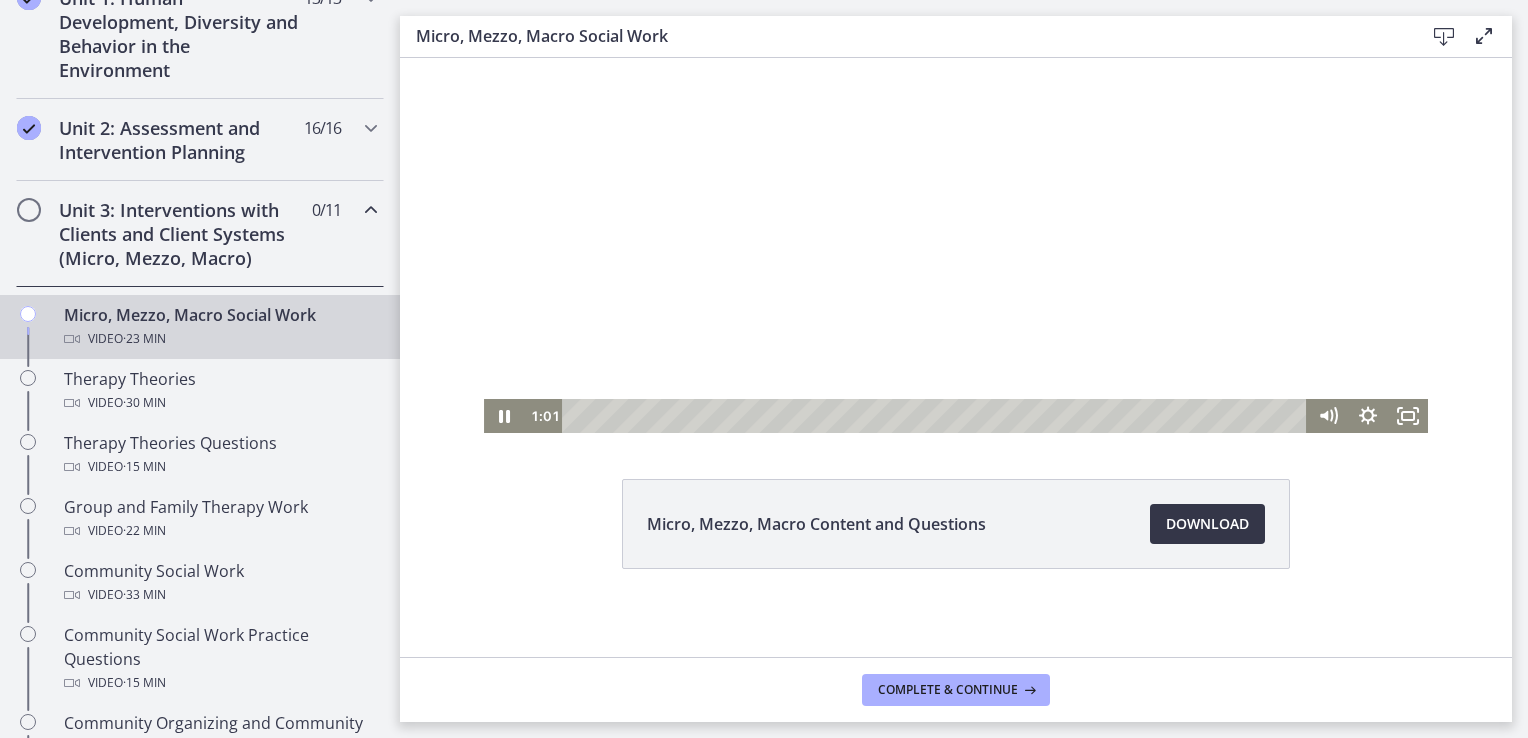 scroll, scrollTop: 0, scrollLeft: 0, axis: both 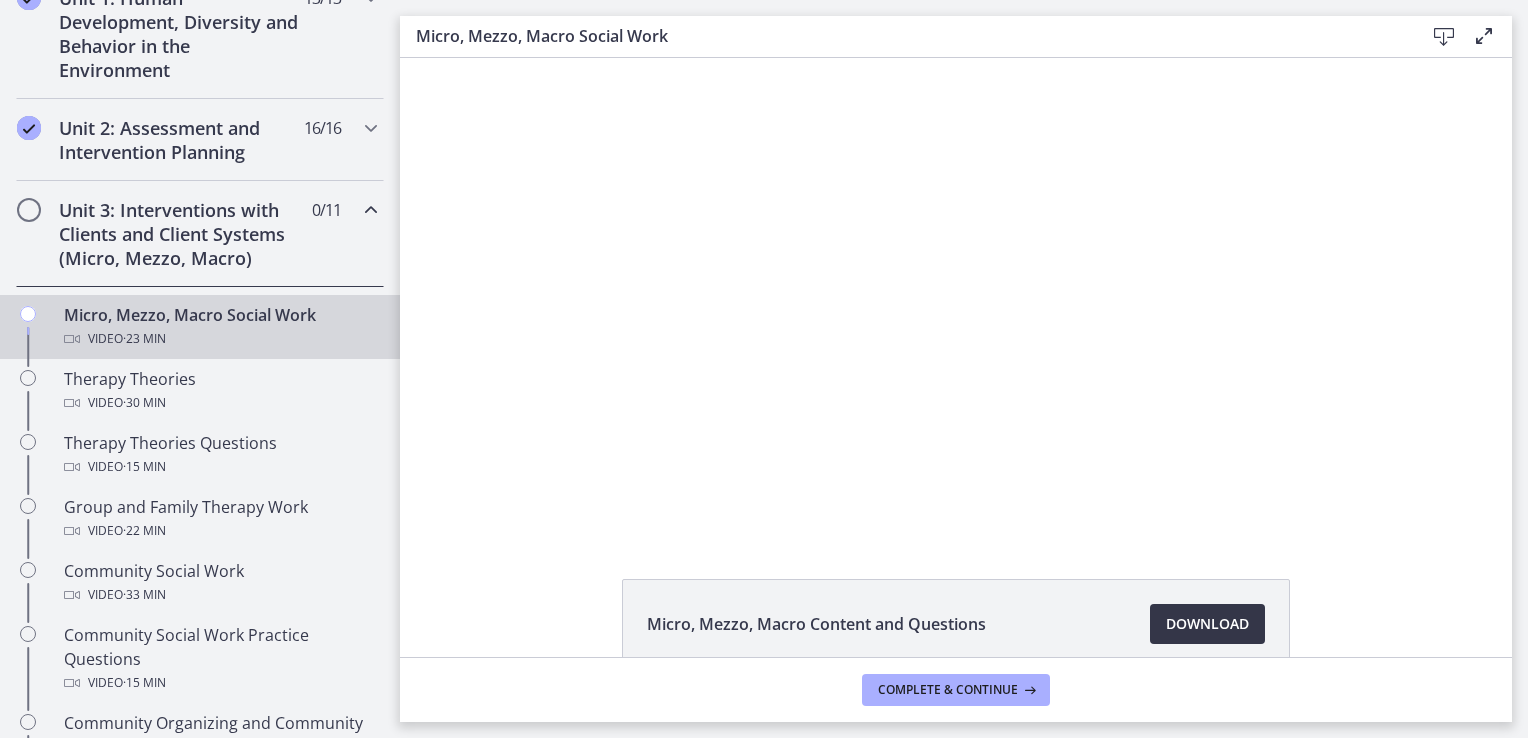 click on "Download
Opens in a new window" at bounding box center [1207, 624] 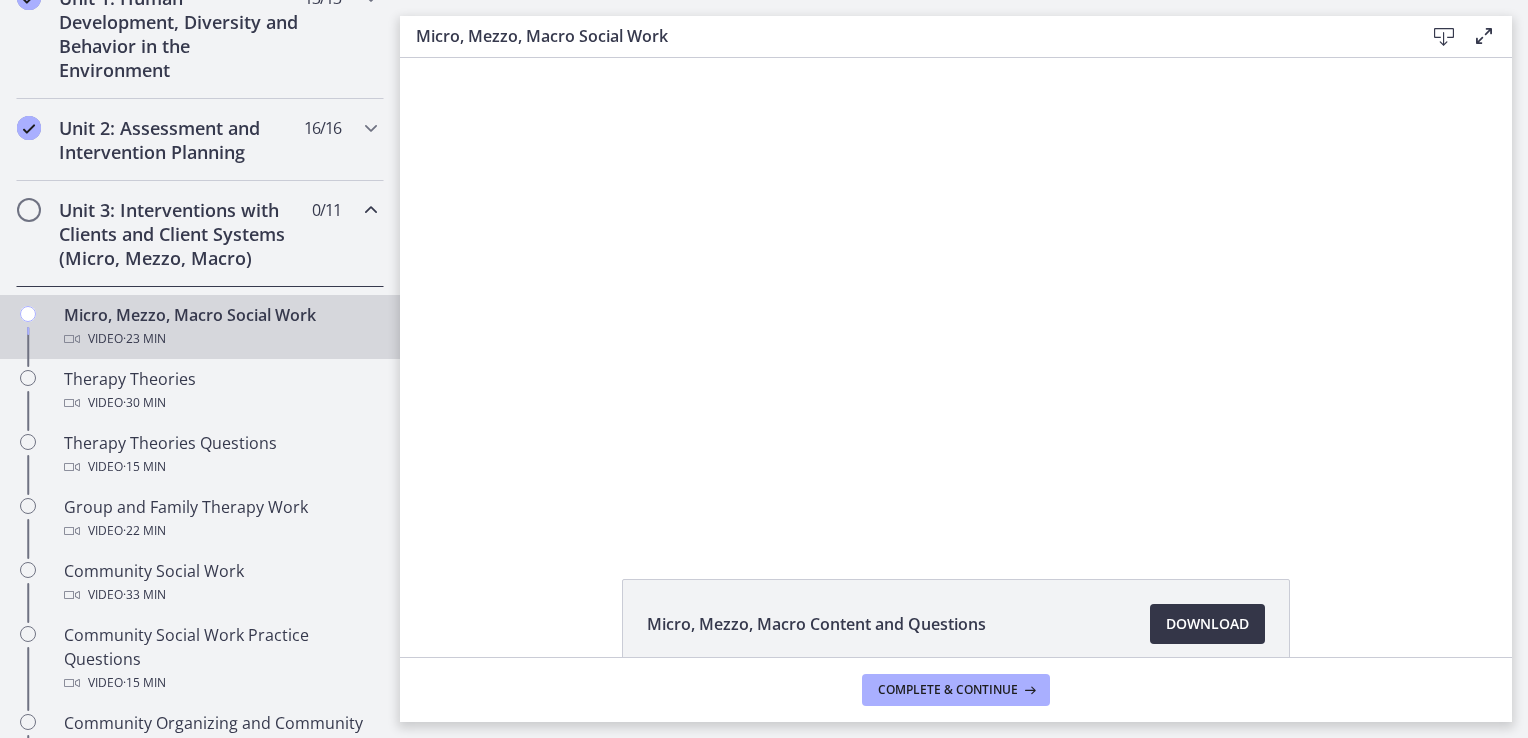 scroll, scrollTop: 600, scrollLeft: 0, axis: vertical 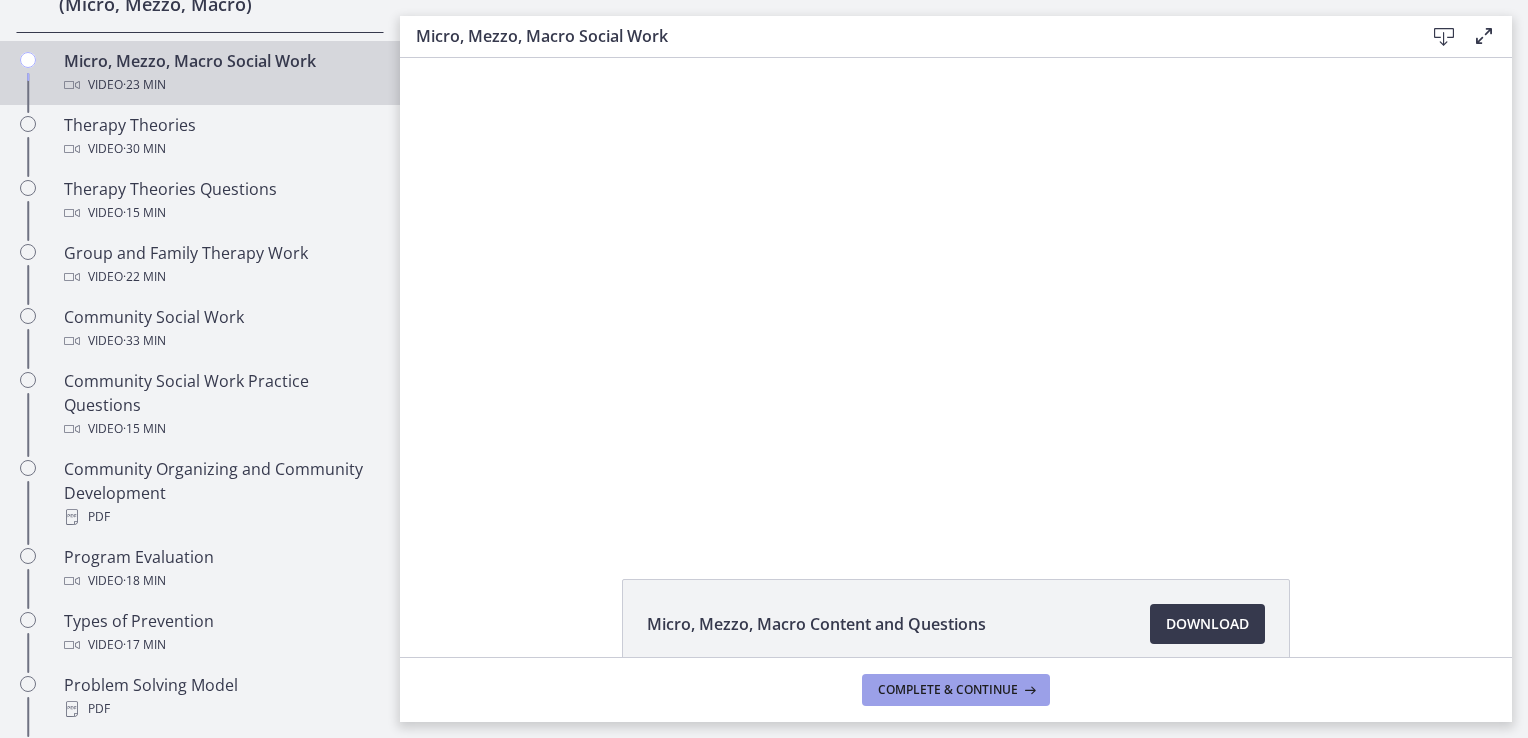 click on "Complete & continue" at bounding box center (948, 690) 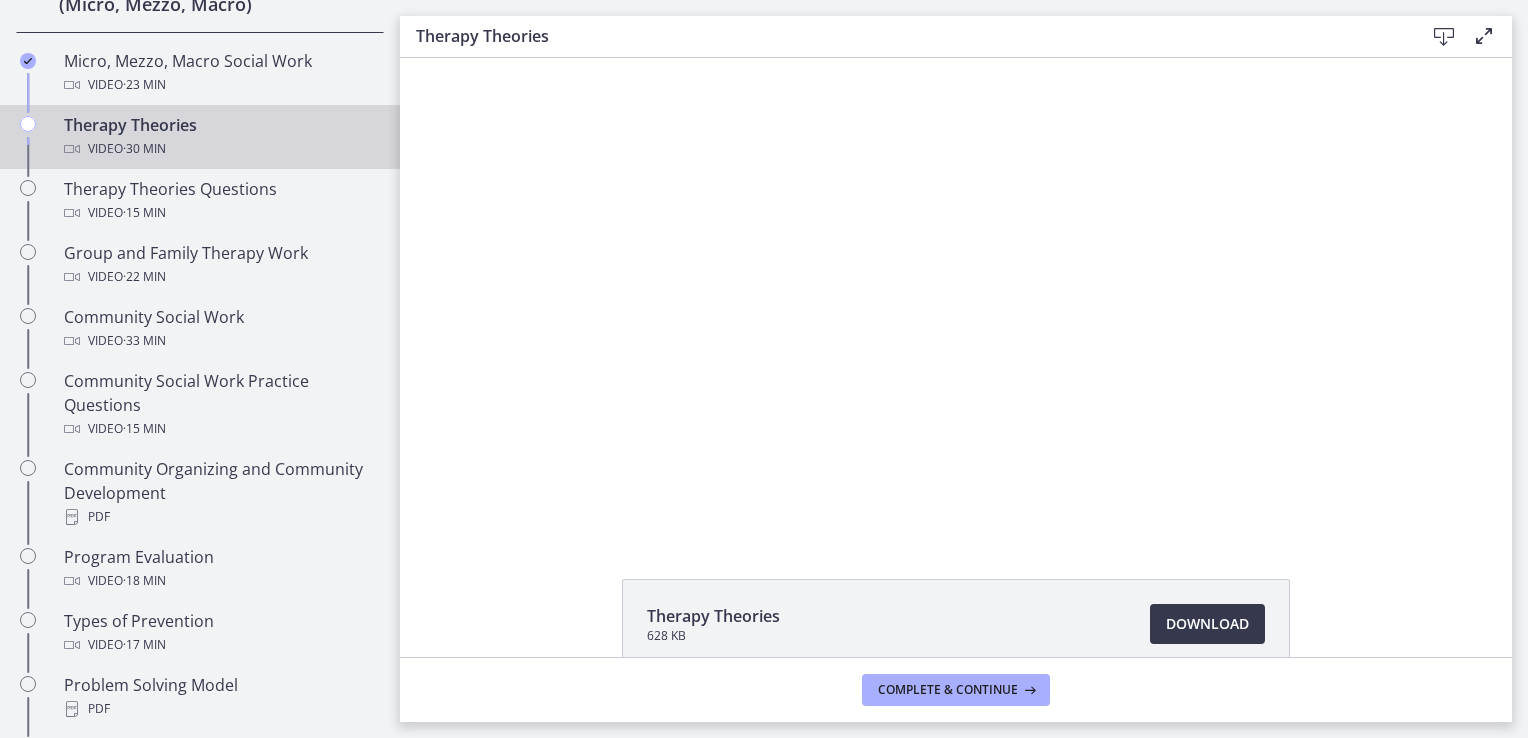 scroll, scrollTop: 0, scrollLeft: 0, axis: both 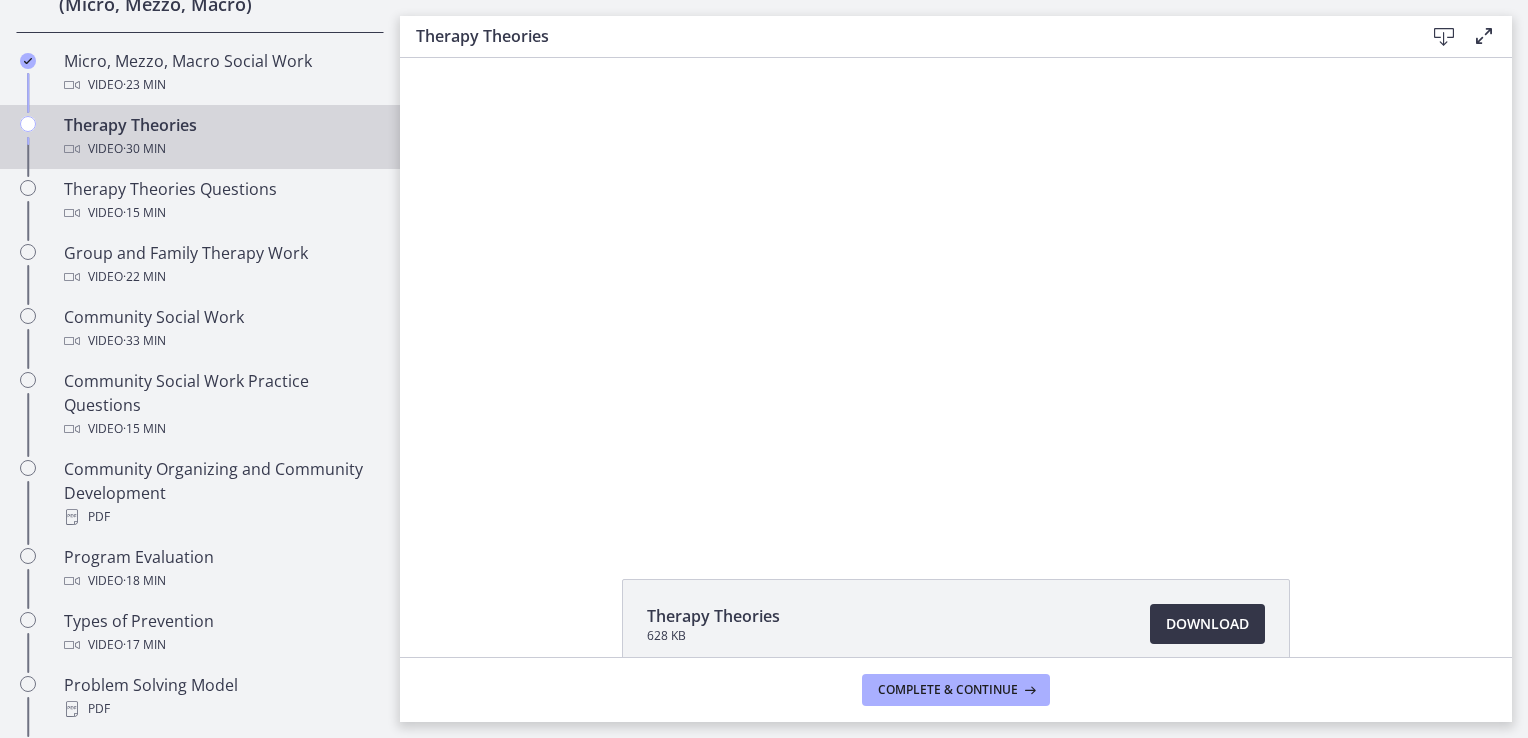 click on "Download
Opens in a new window" at bounding box center [1207, 624] 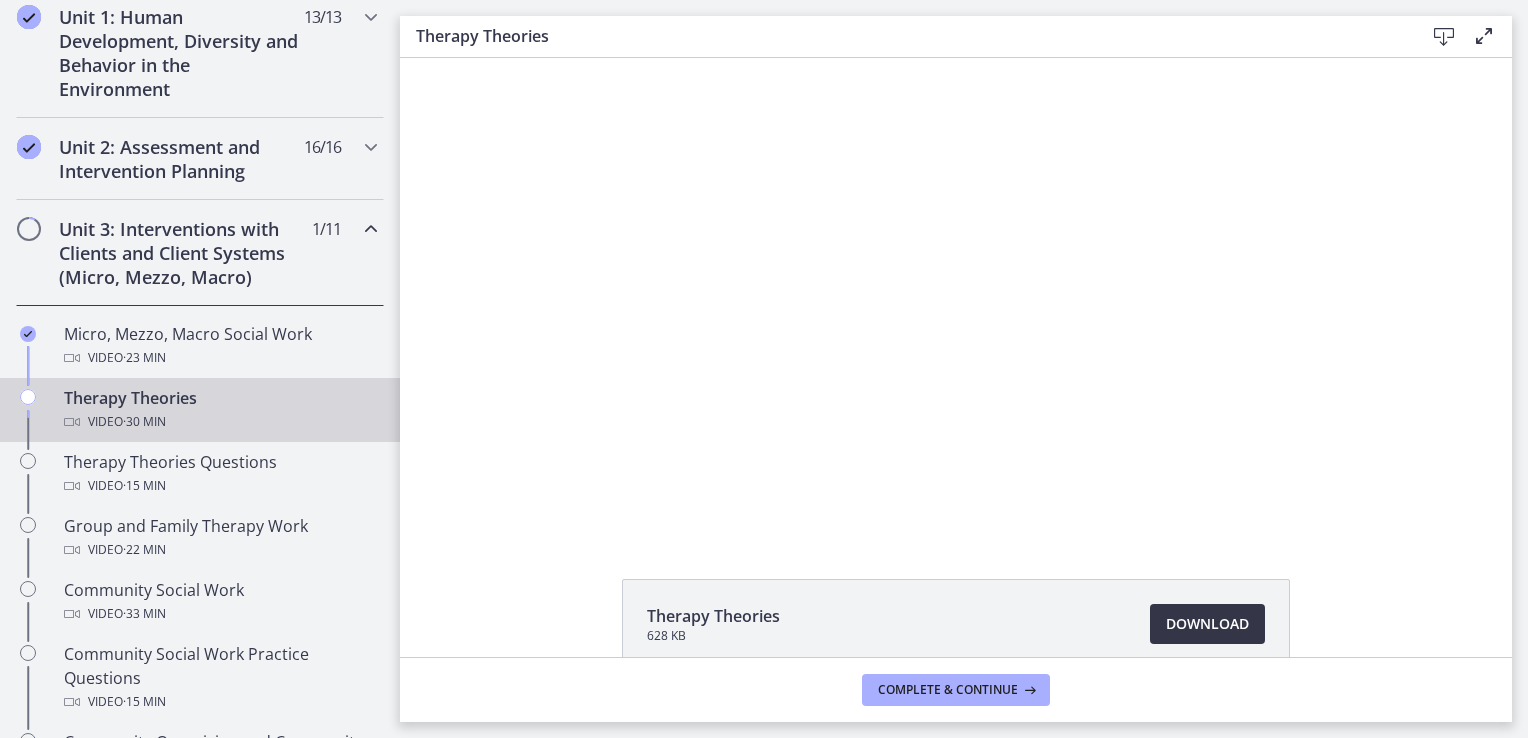 scroll, scrollTop: 582, scrollLeft: 0, axis: vertical 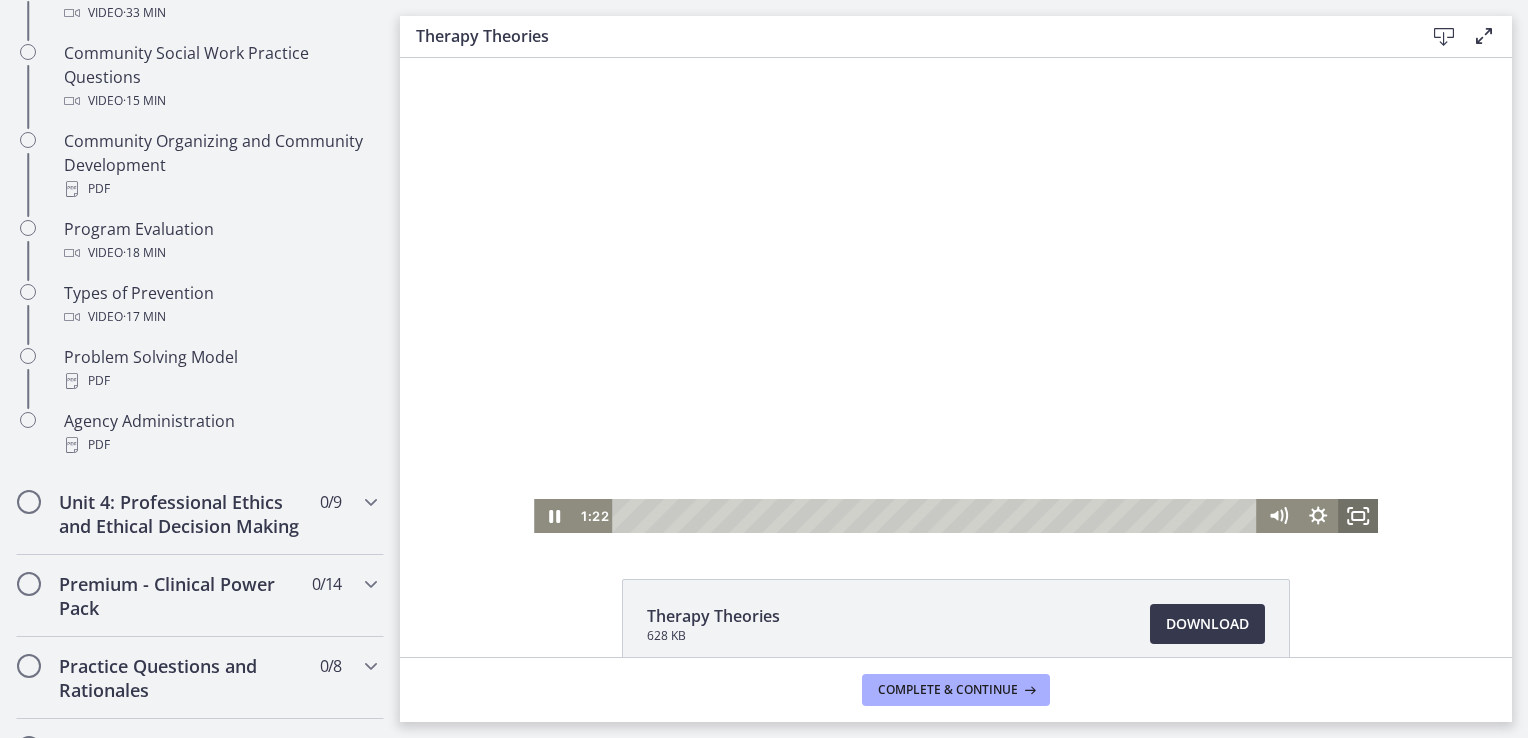 drag, startPoint x: 1351, startPoint y: 515, endPoint x: 1755, endPoint y: 647, distance: 425.01764 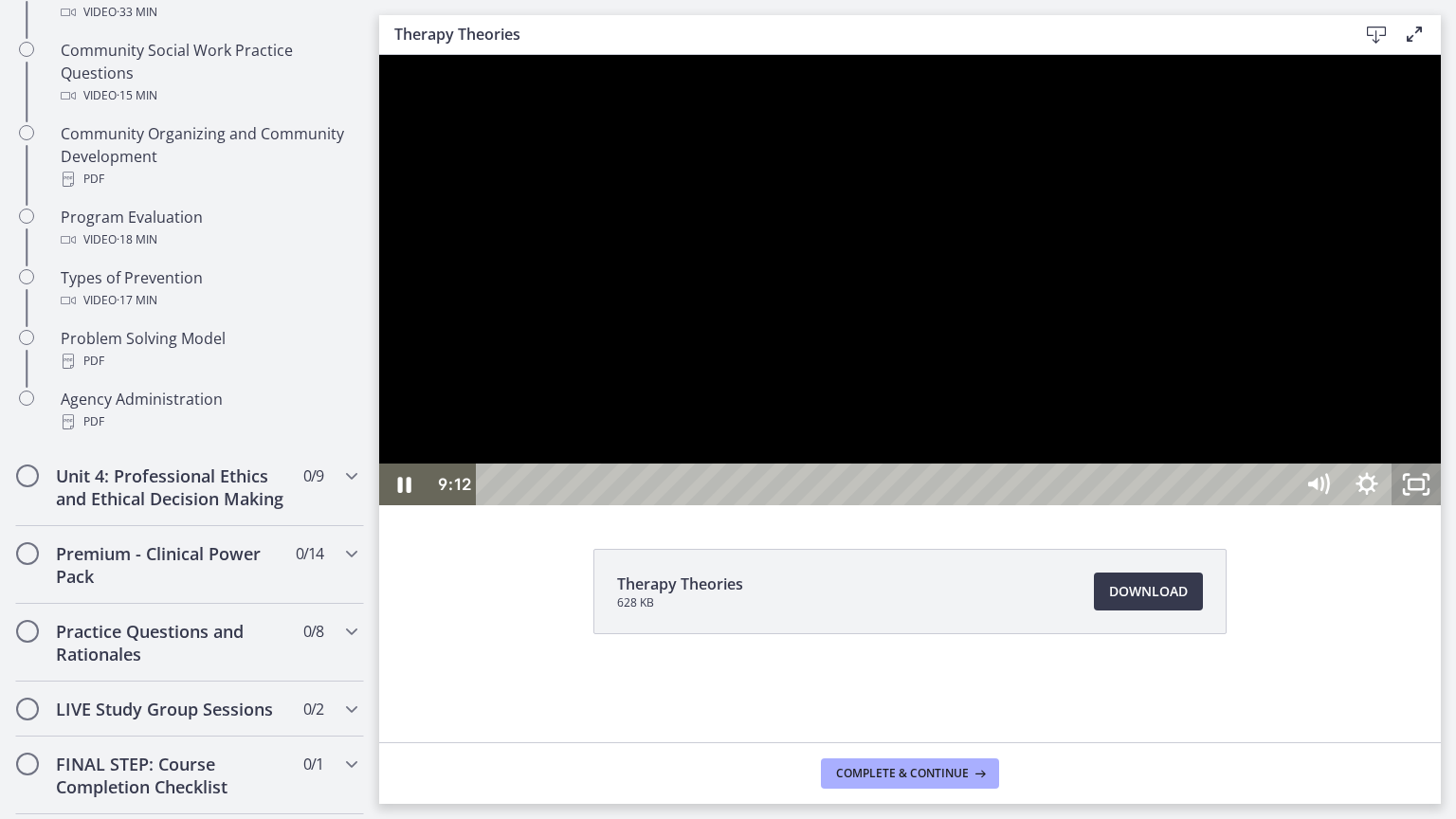 click 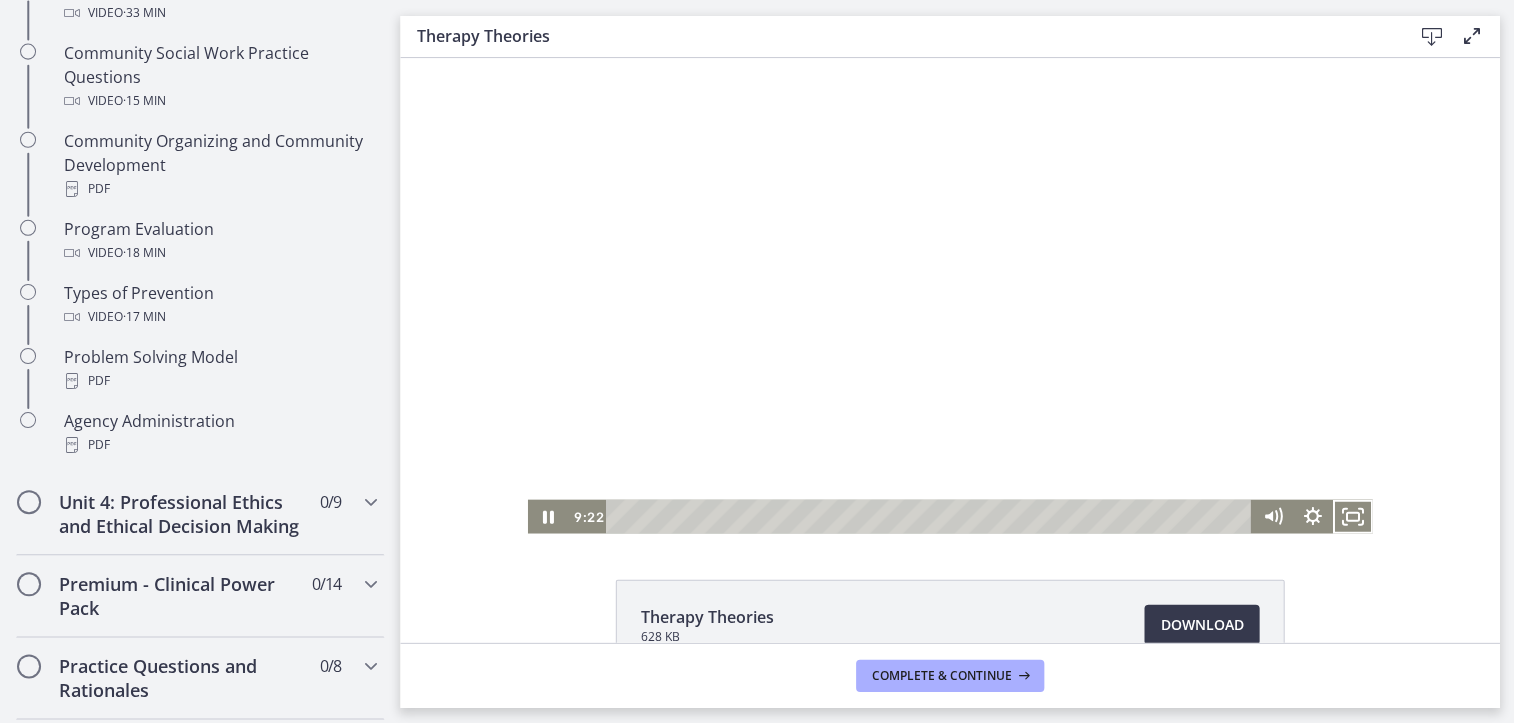 scroll, scrollTop: 1182, scrollLeft: 0, axis: vertical 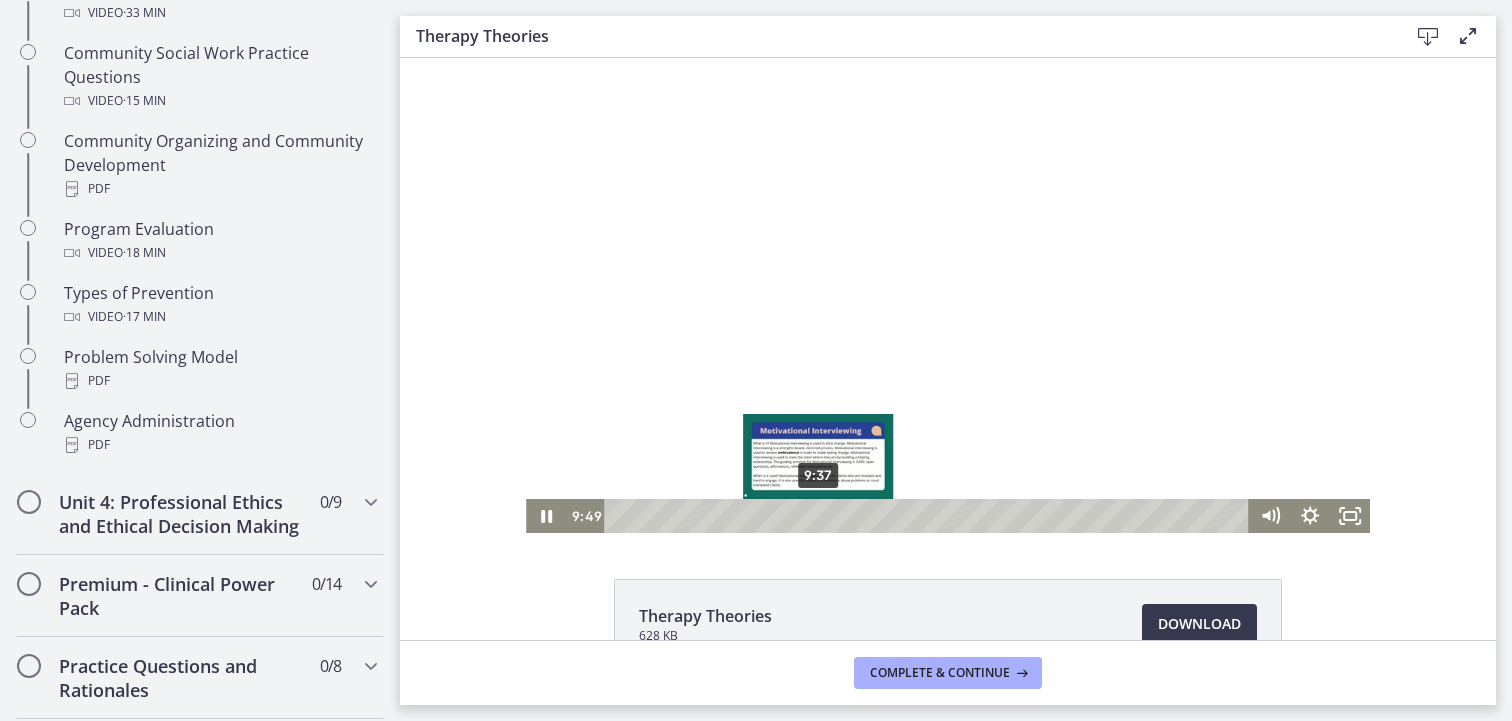 click at bounding box center (822, 515) 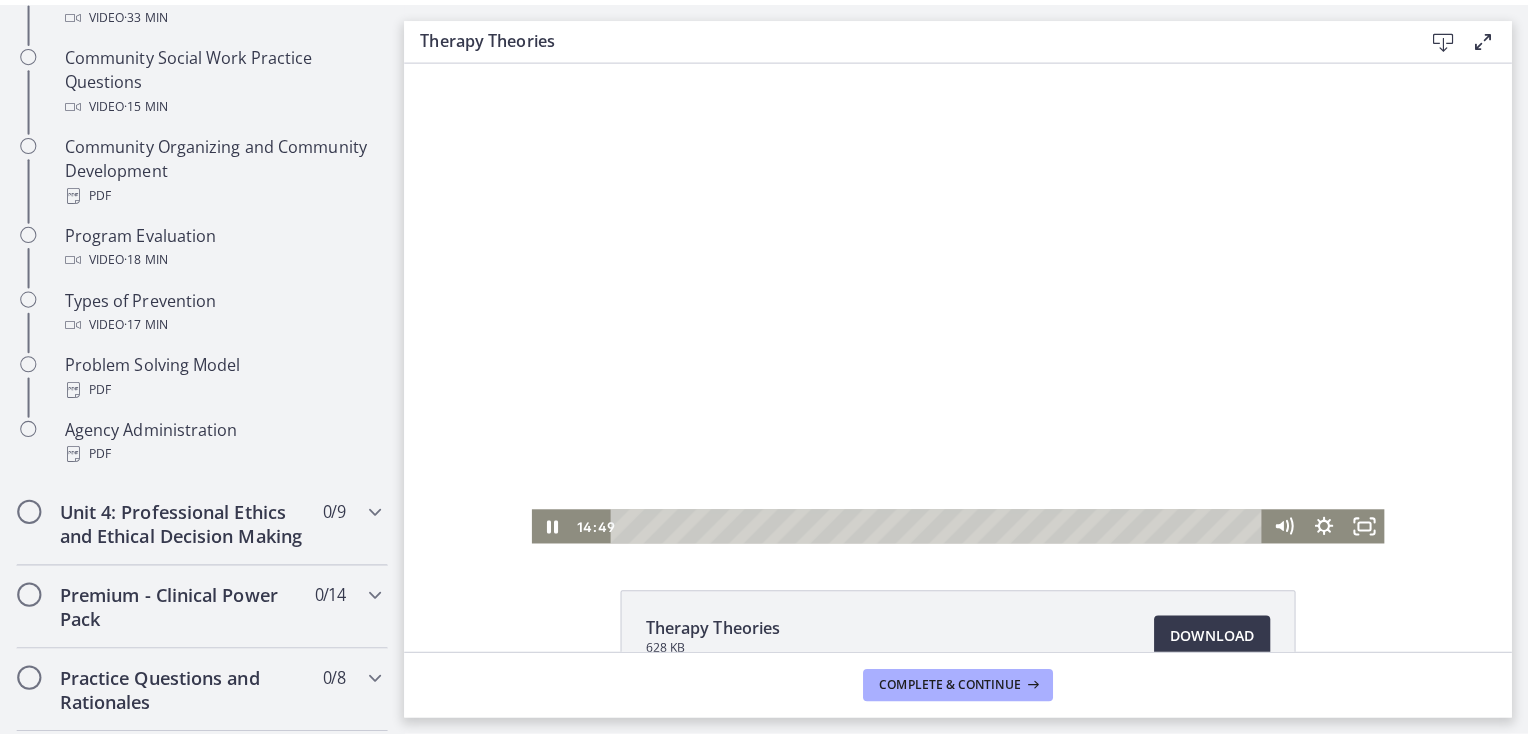 scroll, scrollTop: 1182, scrollLeft: 0, axis: vertical 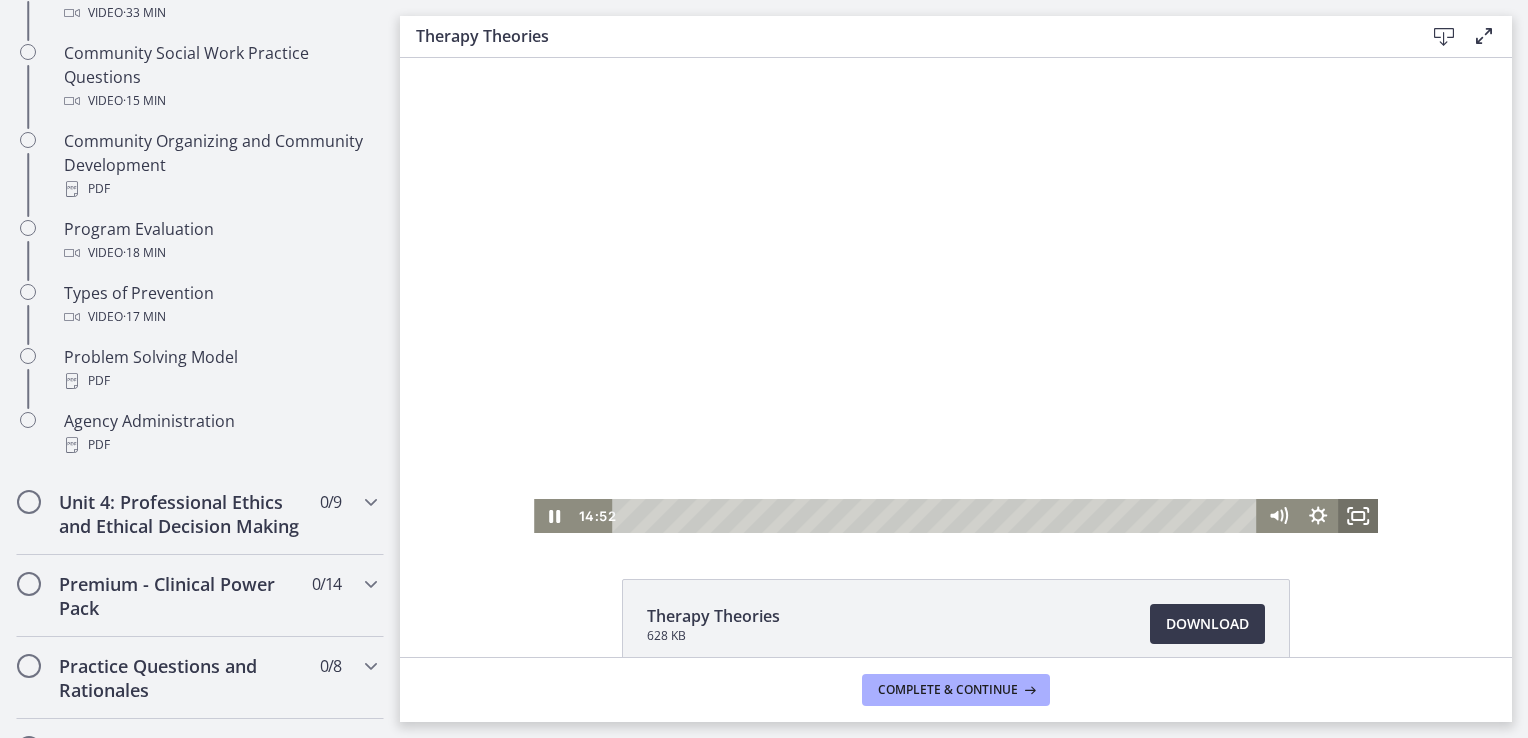 click 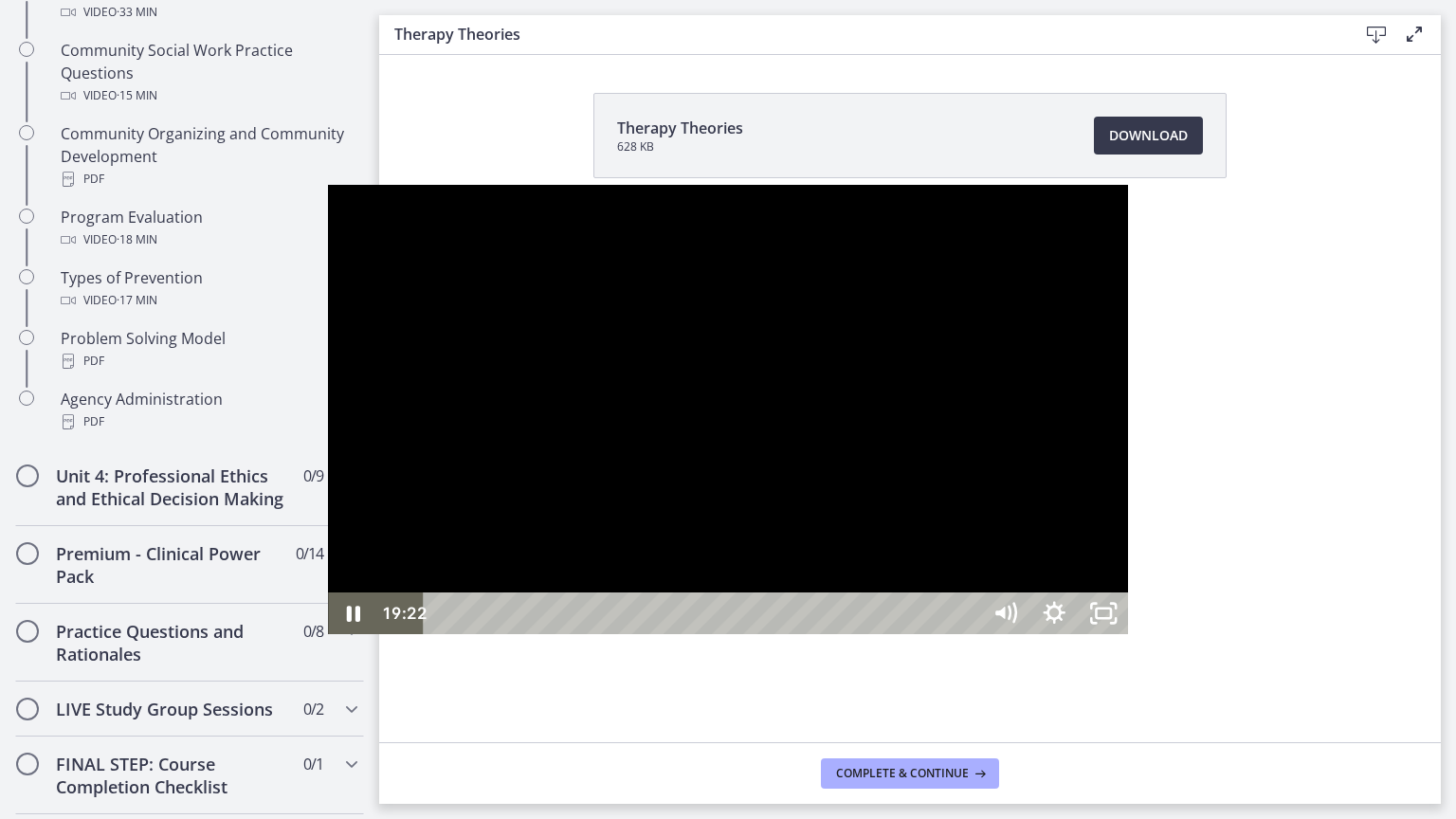 click at bounding box center [728, 410] 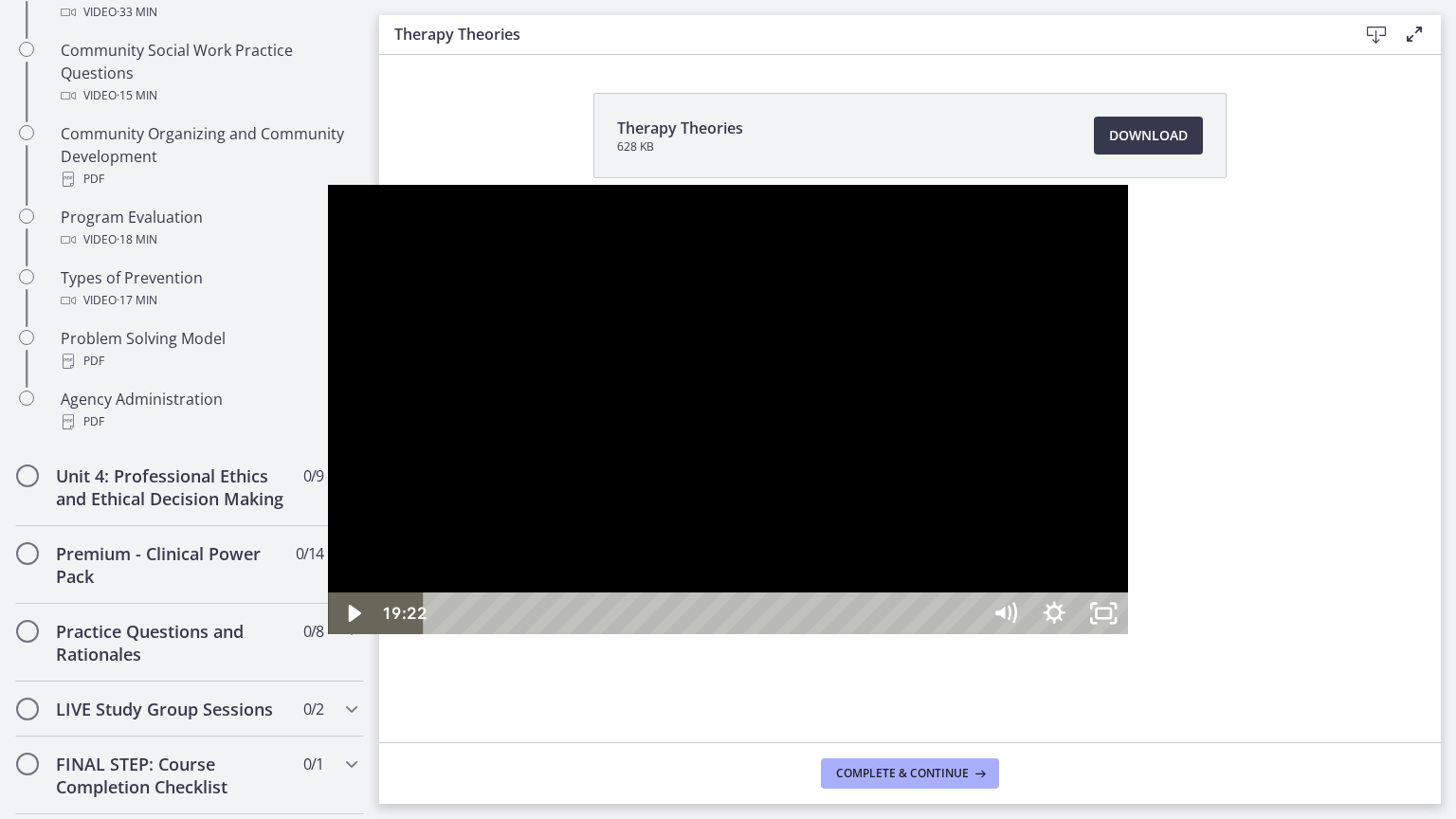 click at bounding box center [728, 410] 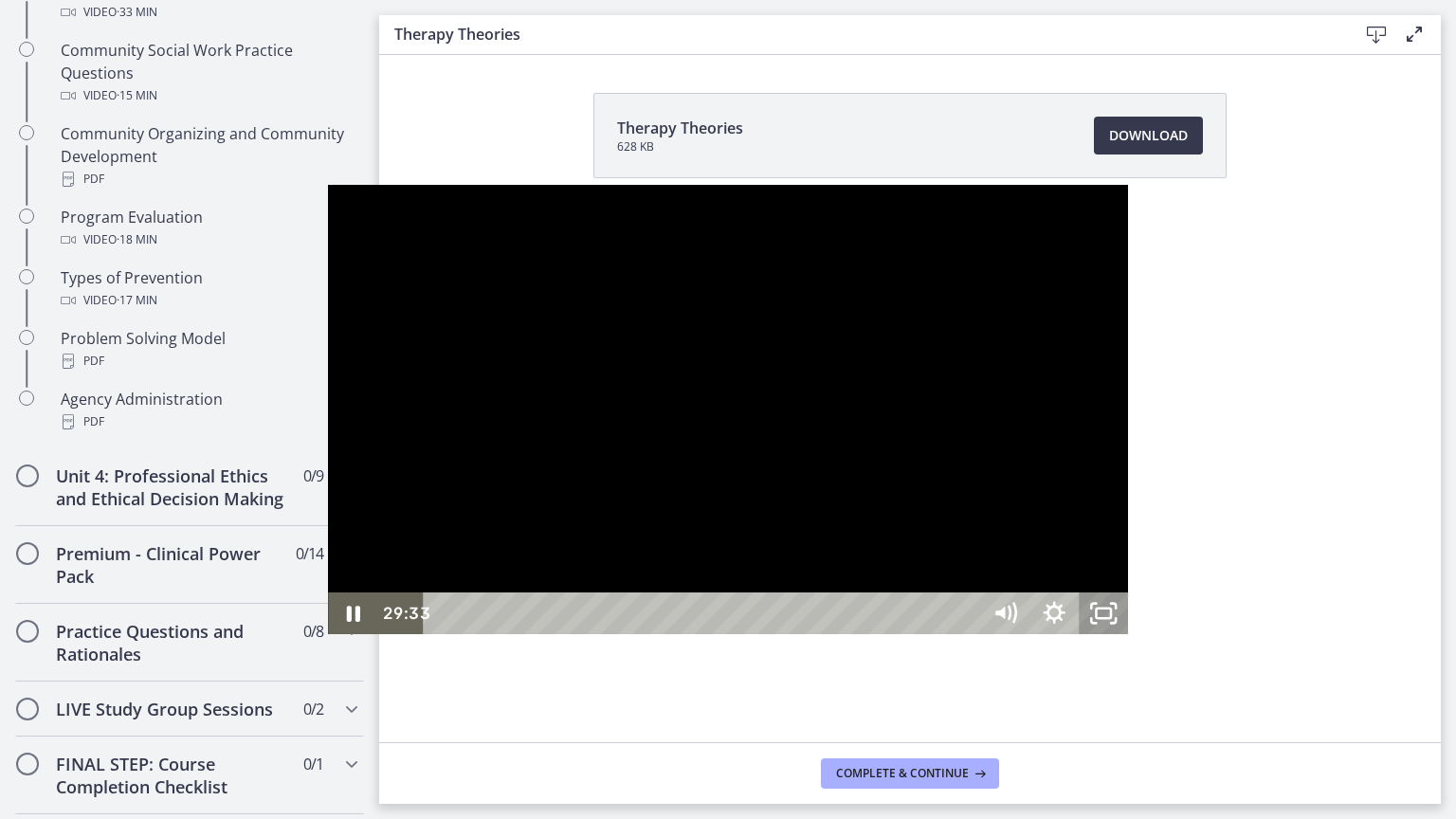 click 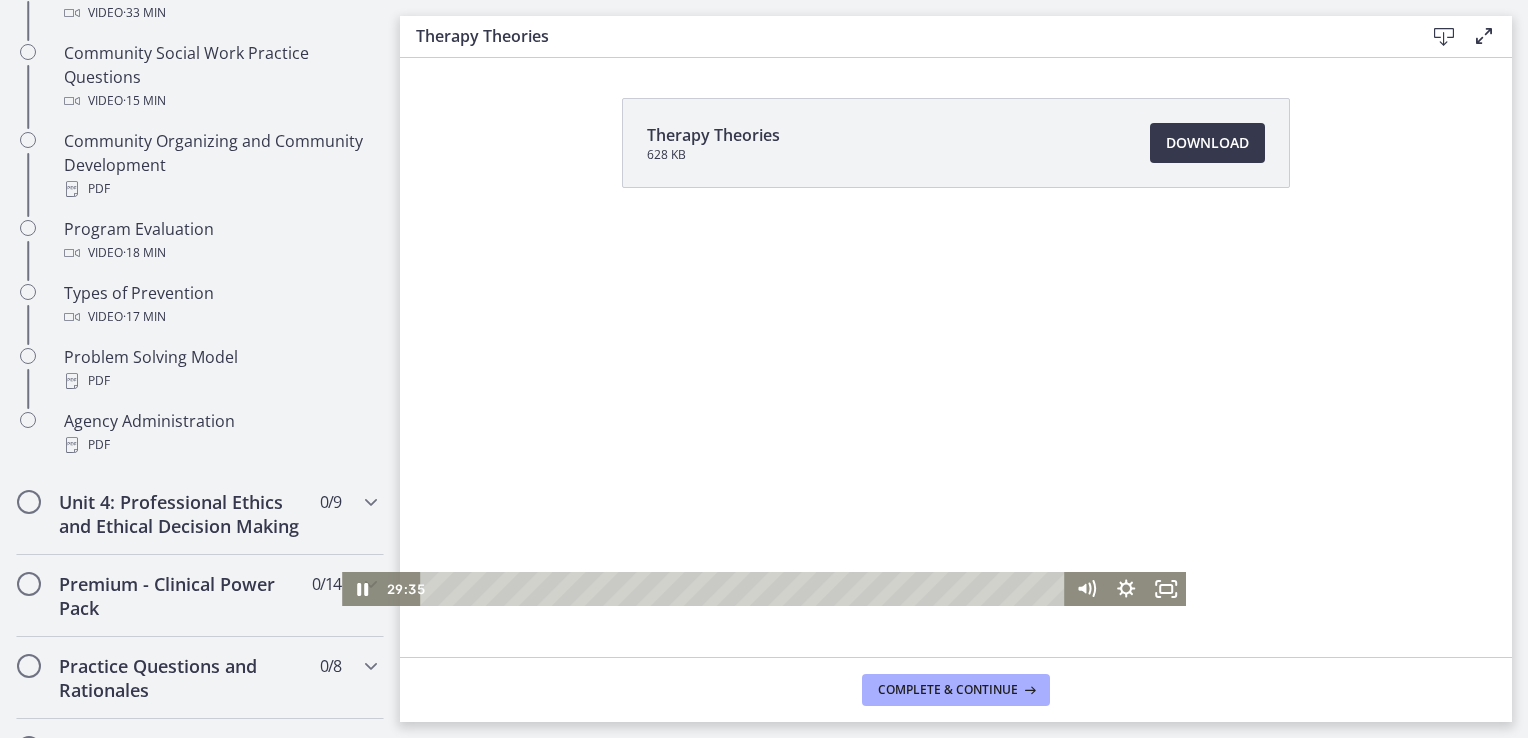 scroll, scrollTop: 107, scrollLeft: 0, axis: vertical 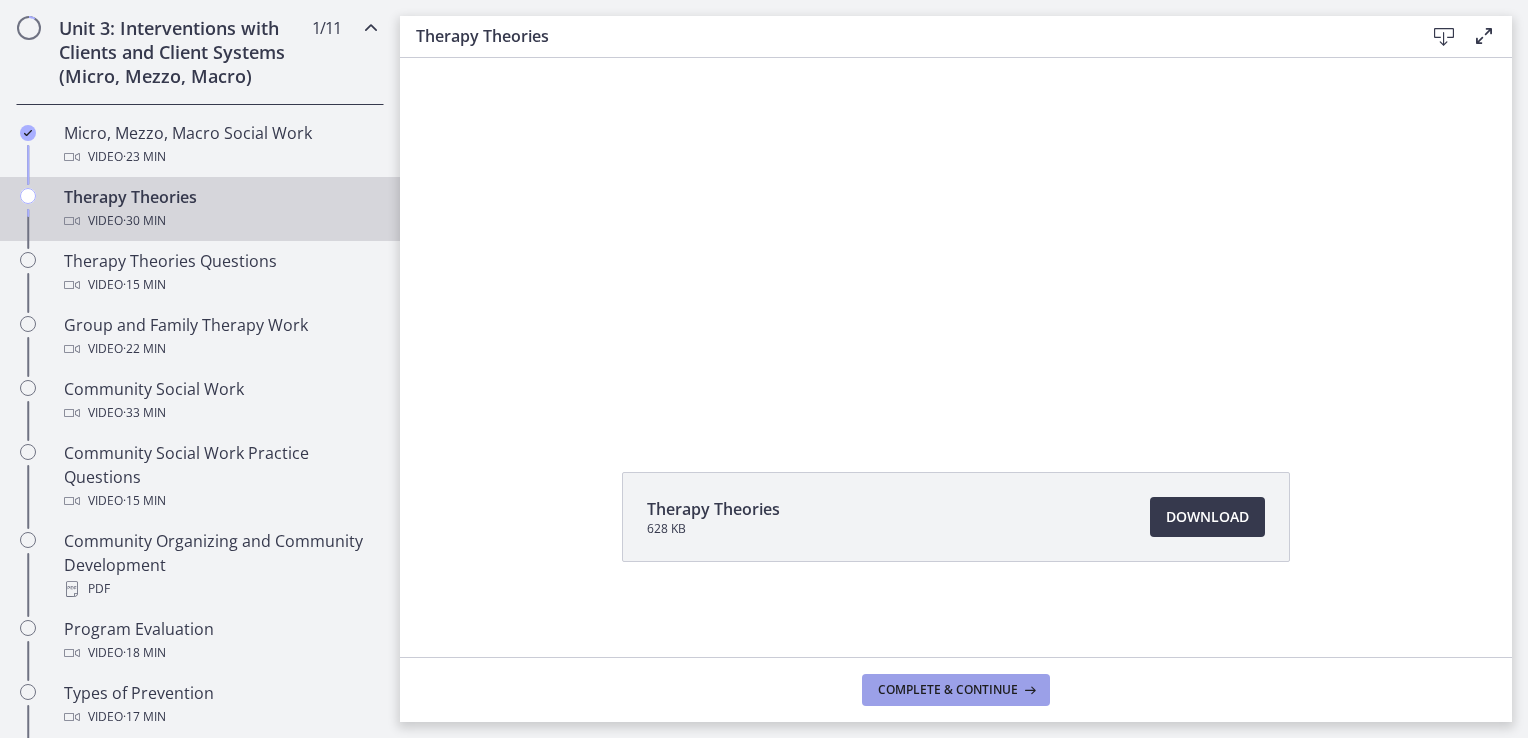 click on "Complete & continue" at bounding box center [956, 690] 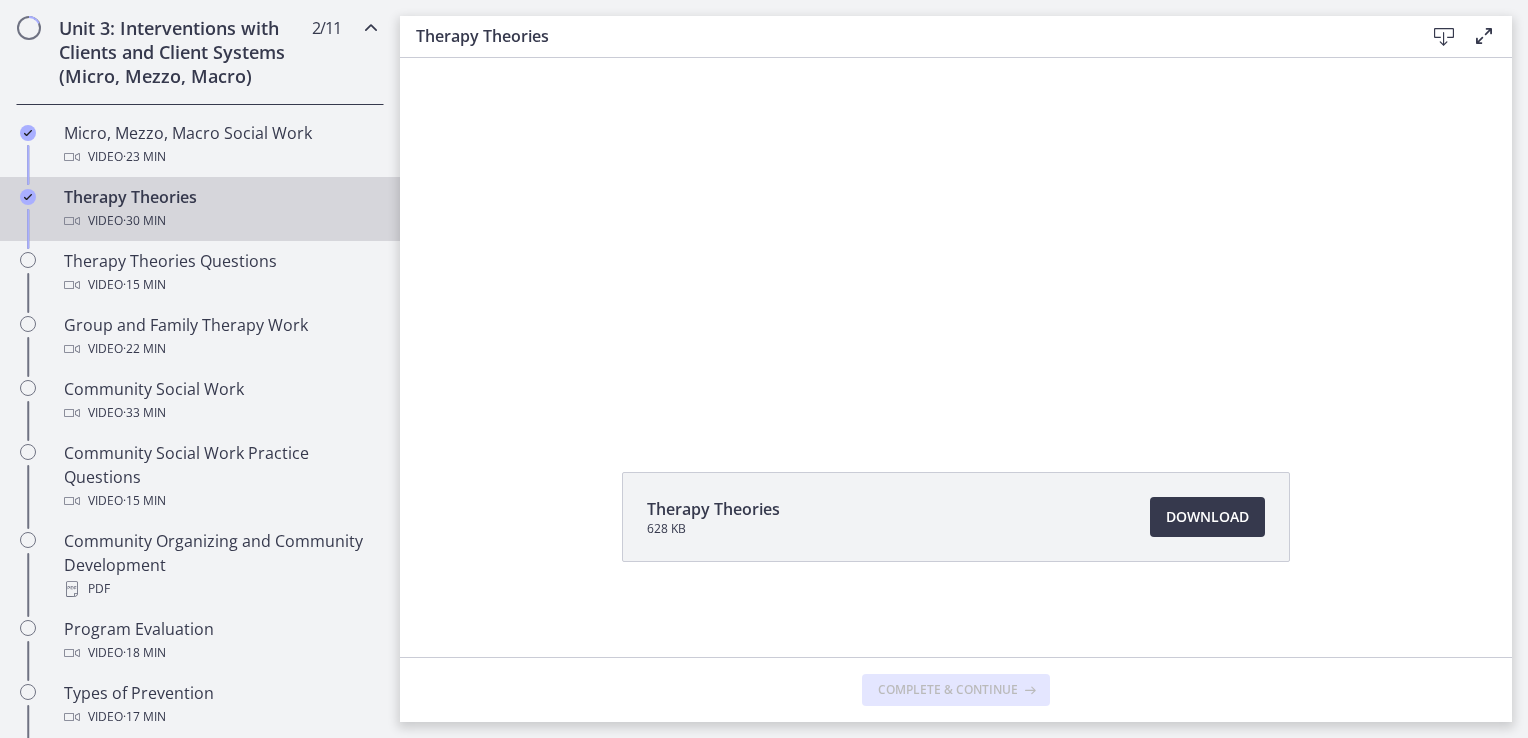scroll, scrollTop: 0, scrollLeft: 0, axis: both 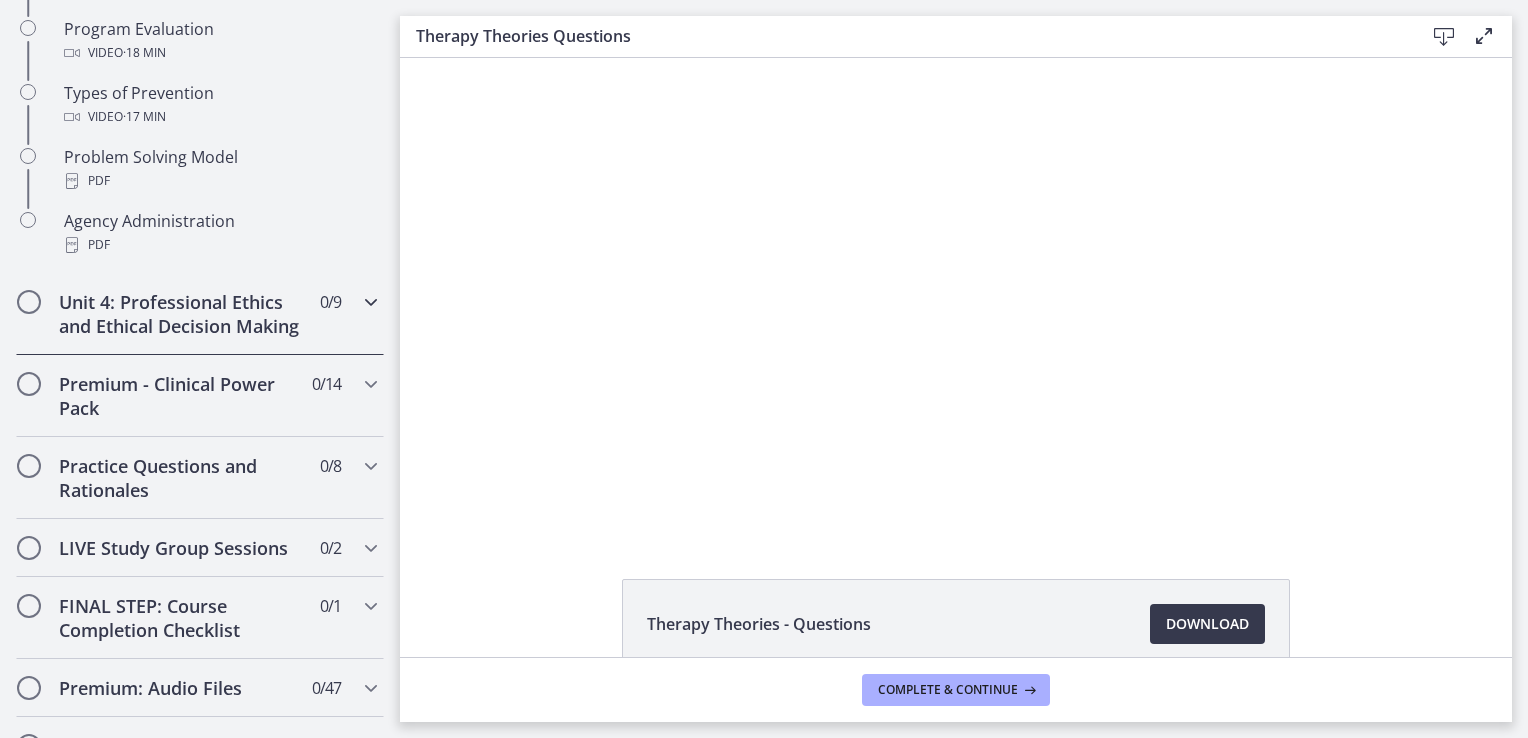 click at bounding box center [371, 302] 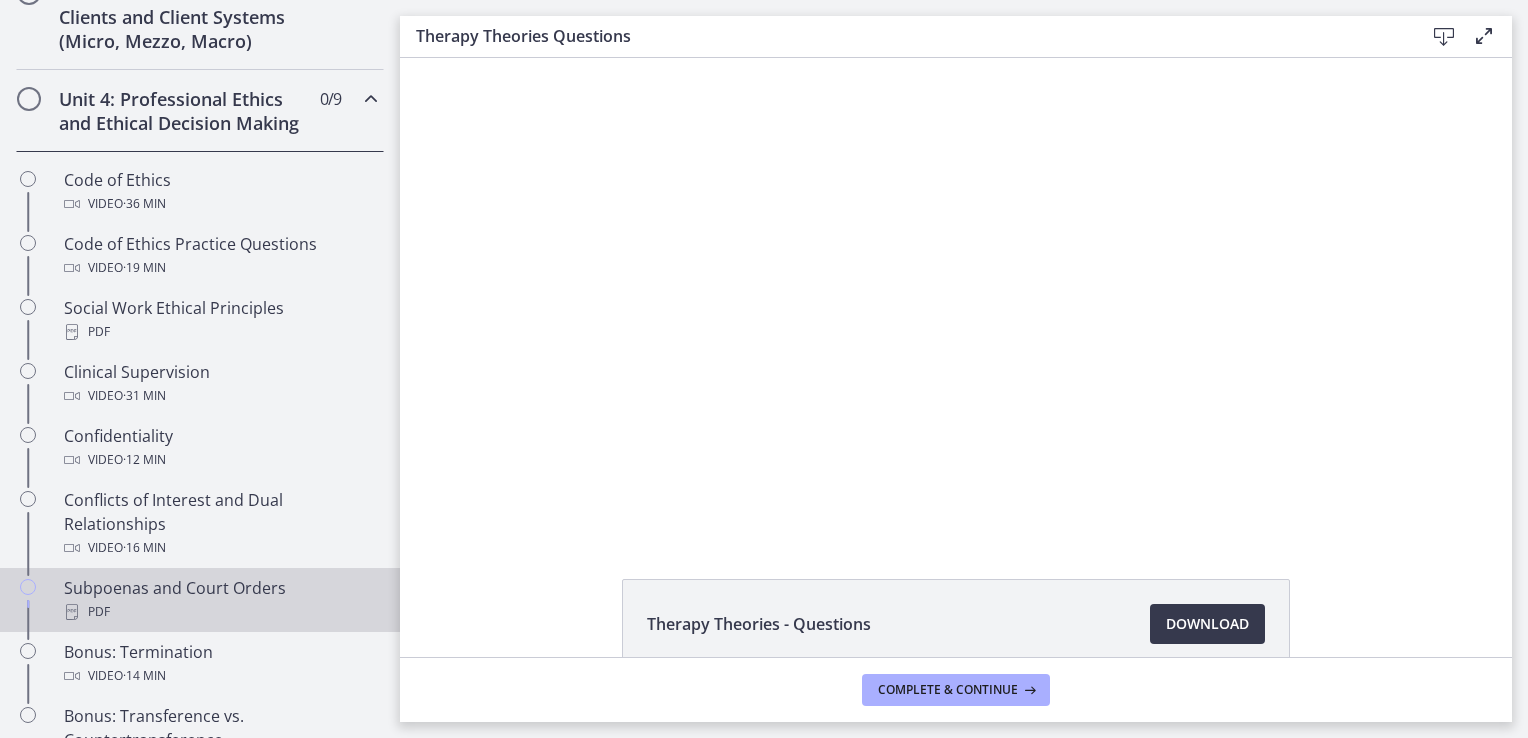 scroll, scrollTop: 782, scrollLeft: 0, axis: vertical 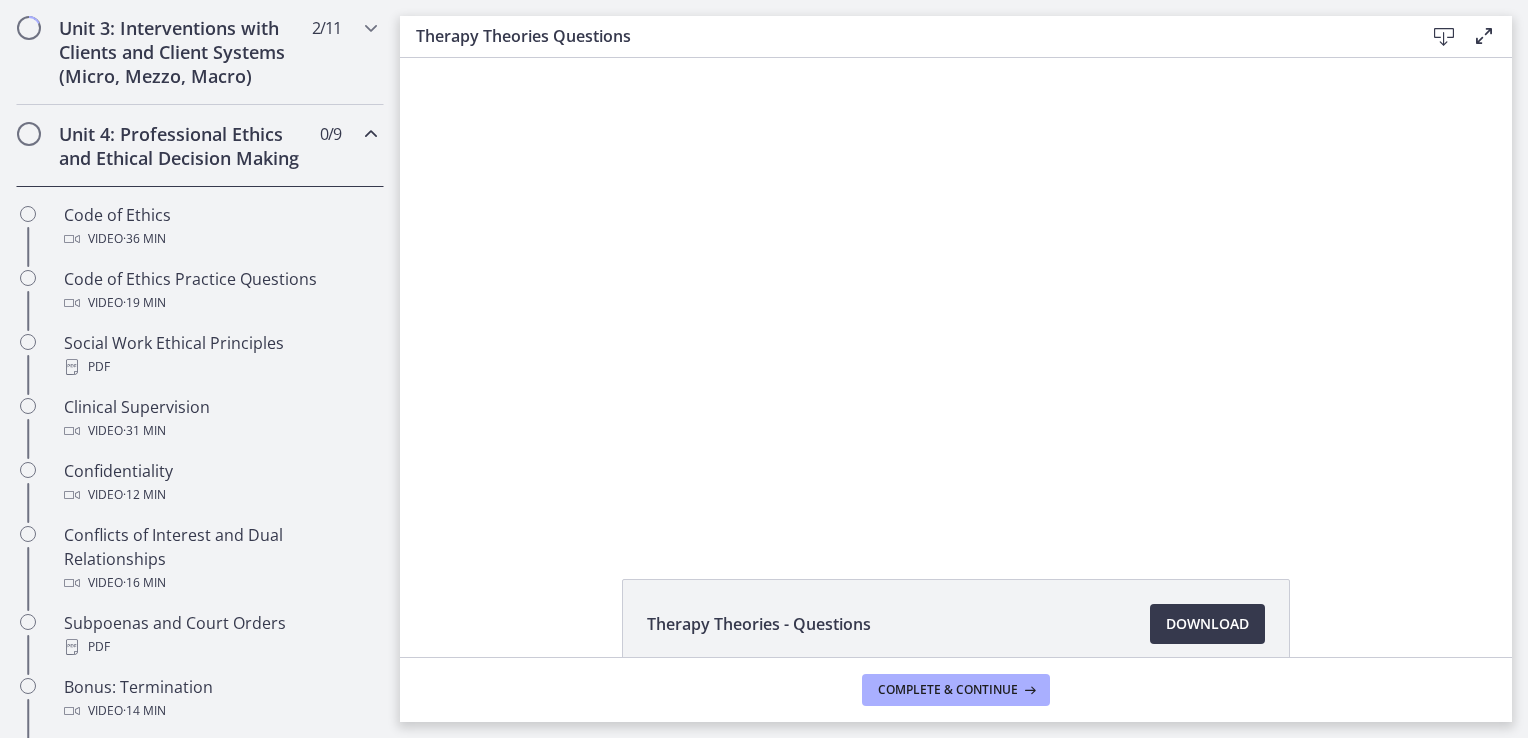 click at bounding box center [371, 134] 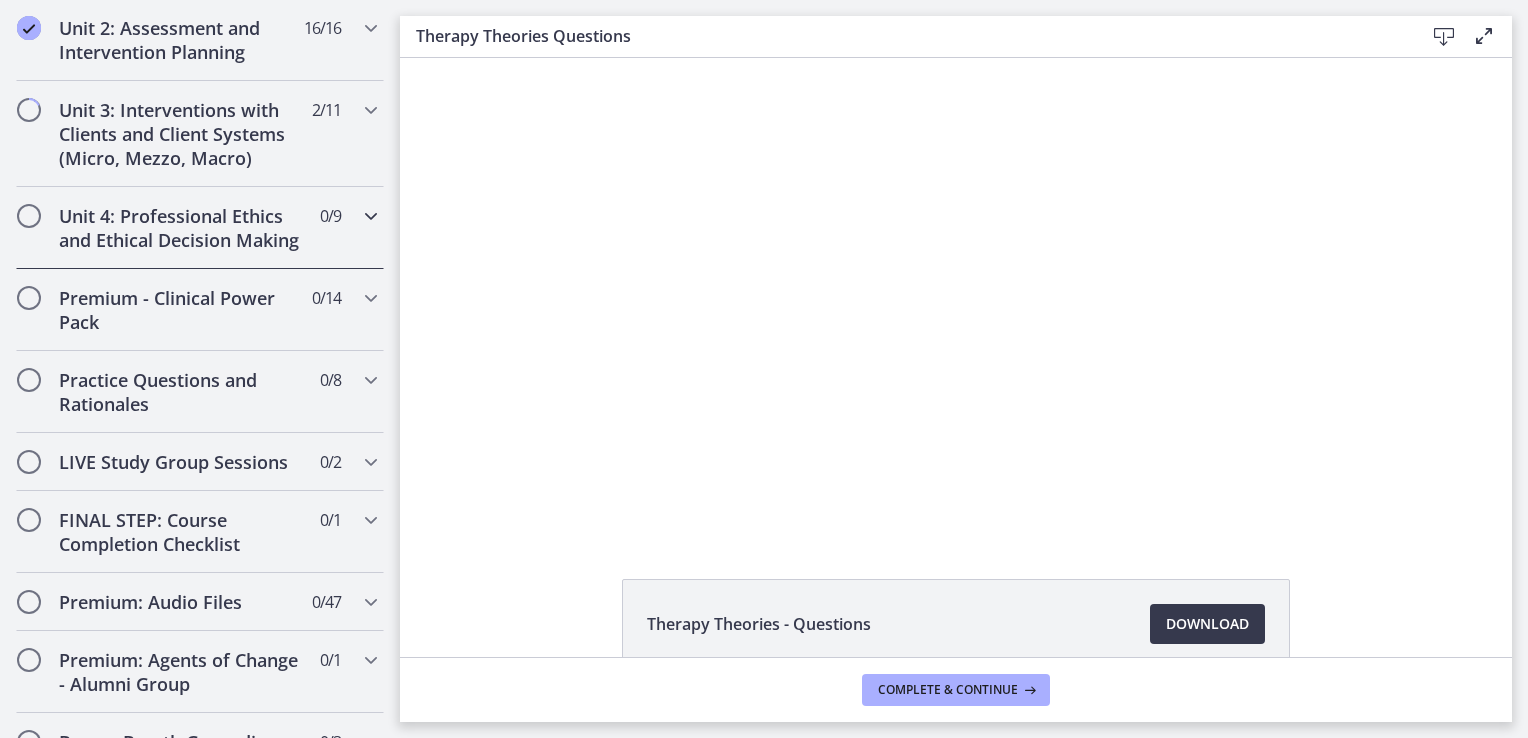 scroll, scrollTop: 582, scrollLeft: 0, axis: vertical 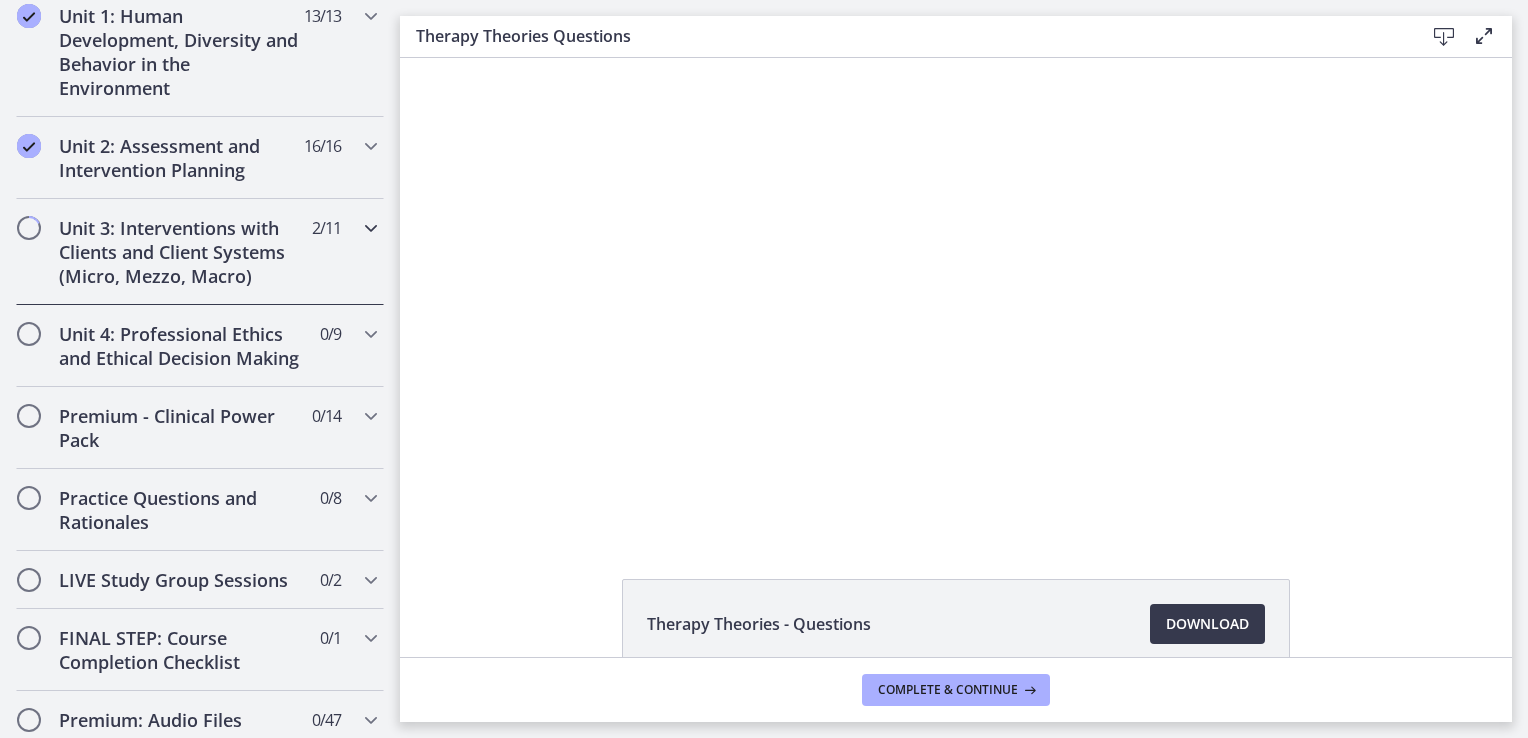 click at bounding box center [371, 228] 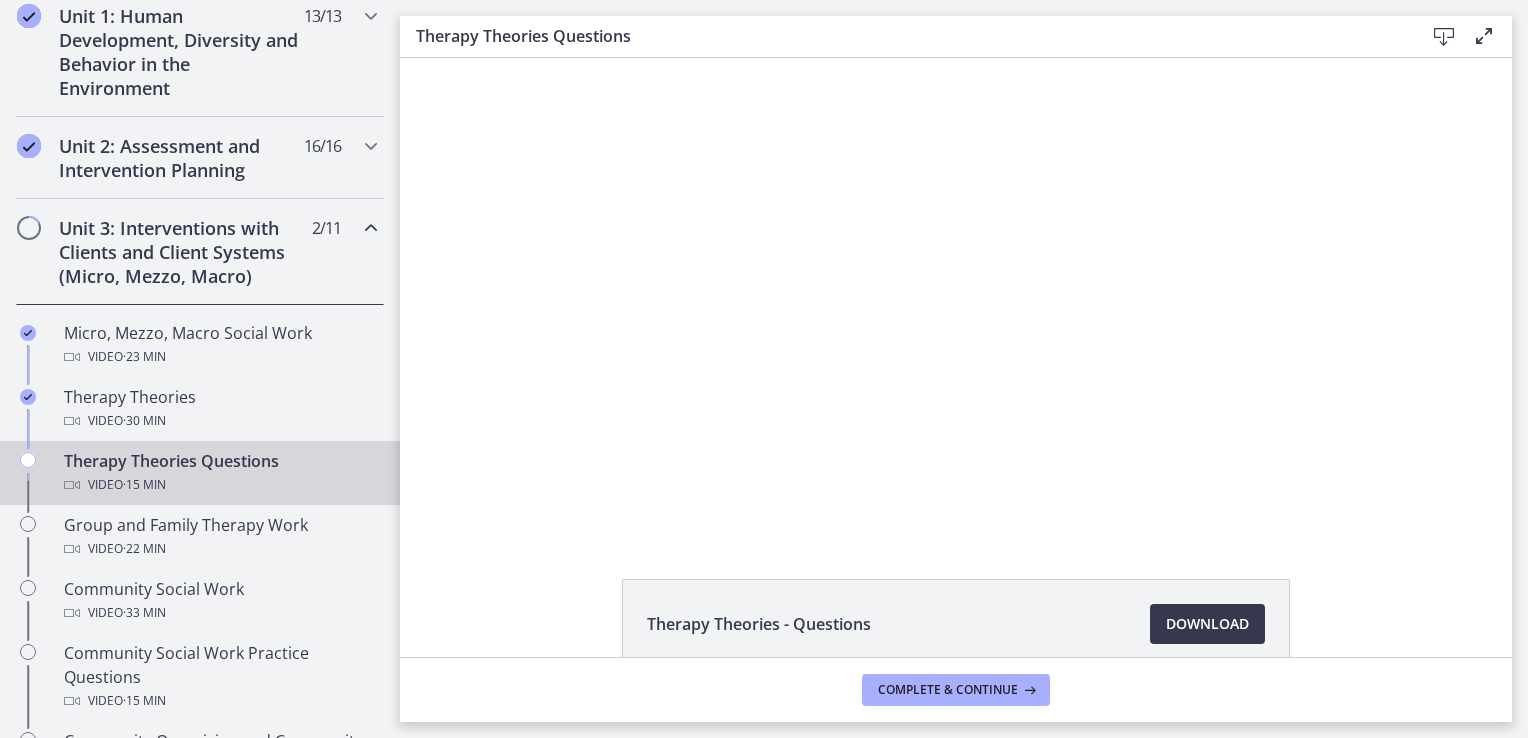 click at bounding box center [371, 228] 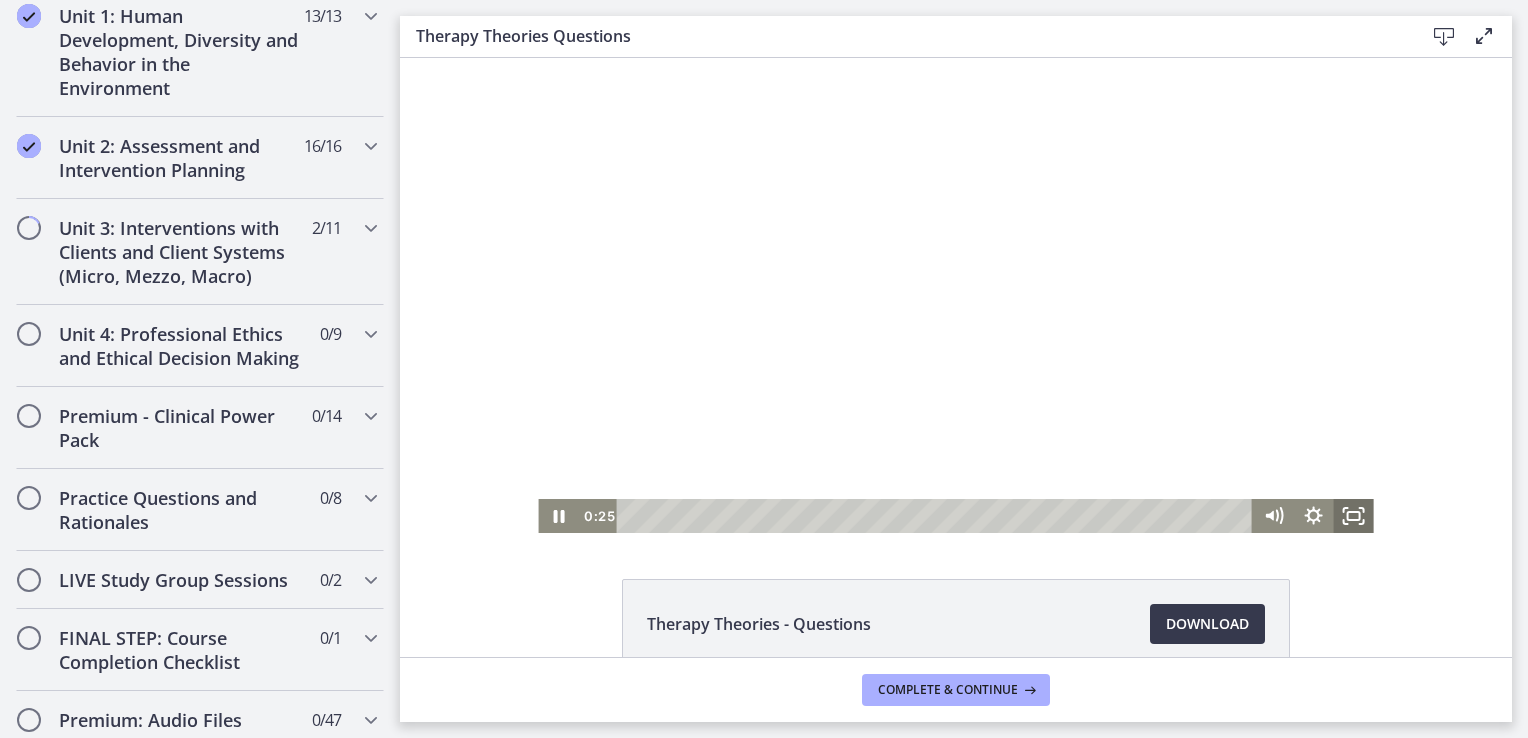 drag, startPoint x: 1351, startPoint y: 524, endPoint x: 1754, endPoint y: 658, distance: 424.694 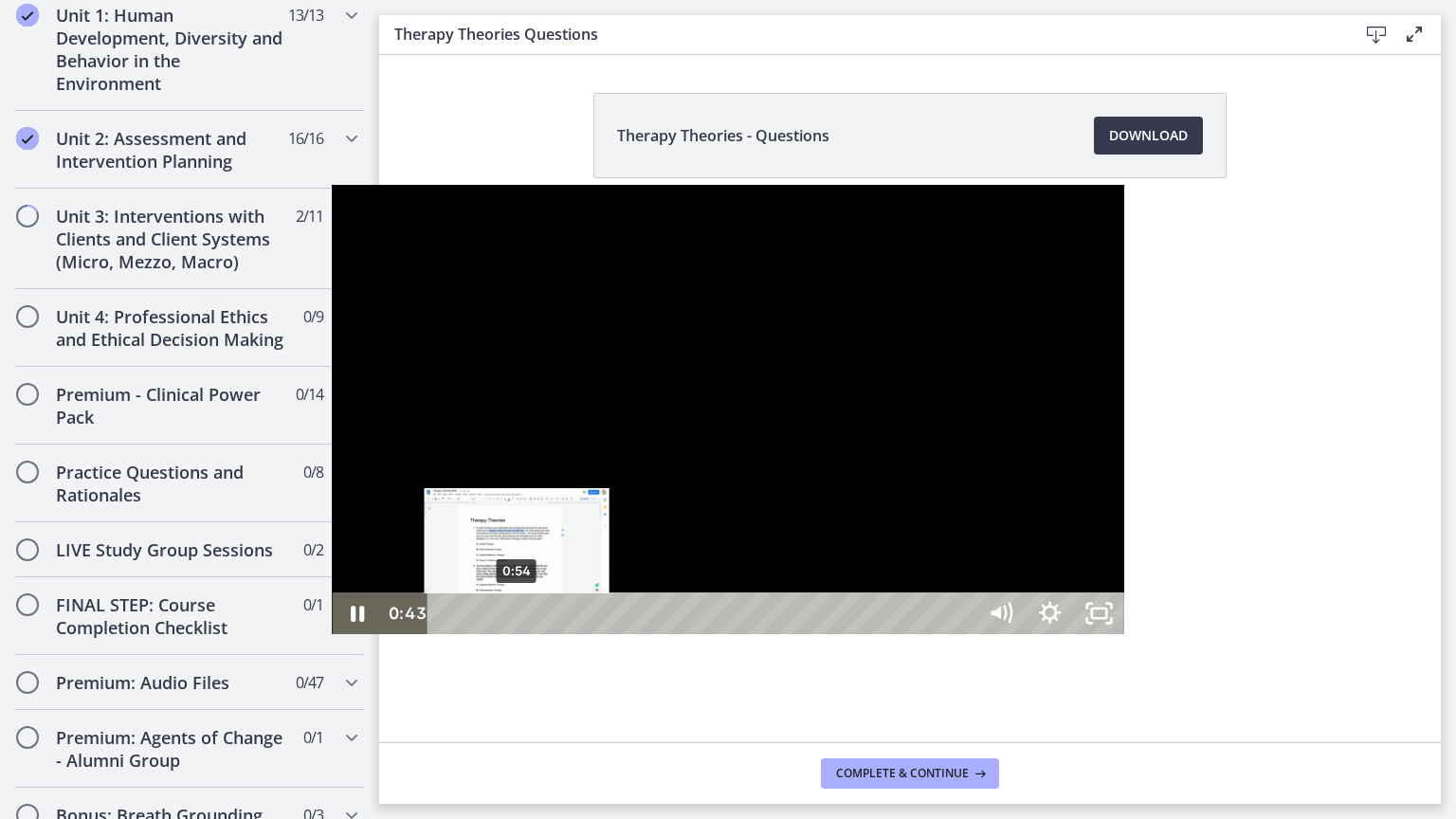 click on "0:54" at bounding box center (704, 613) 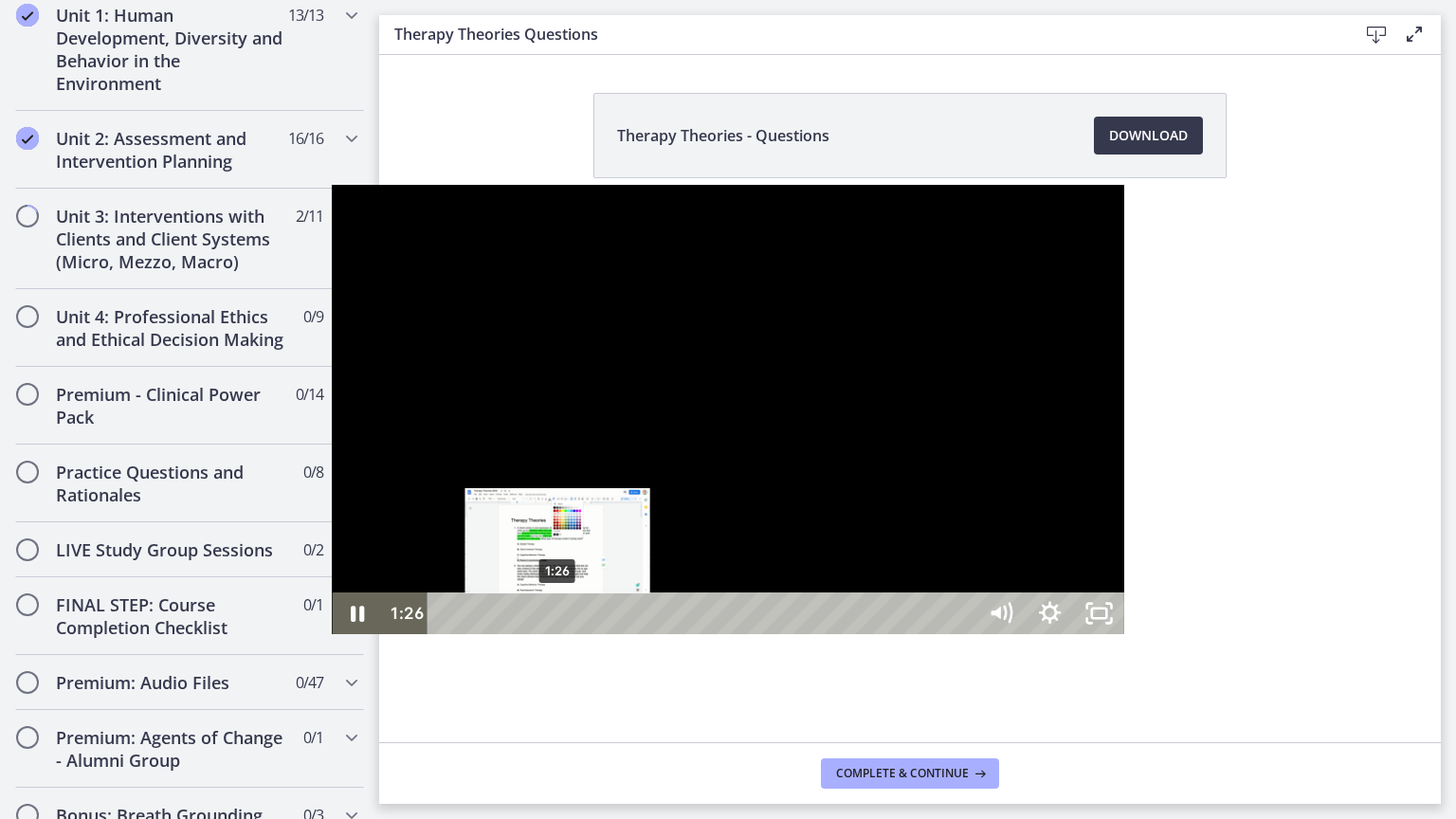 click on "1:26" at bounding box center [704, 613] 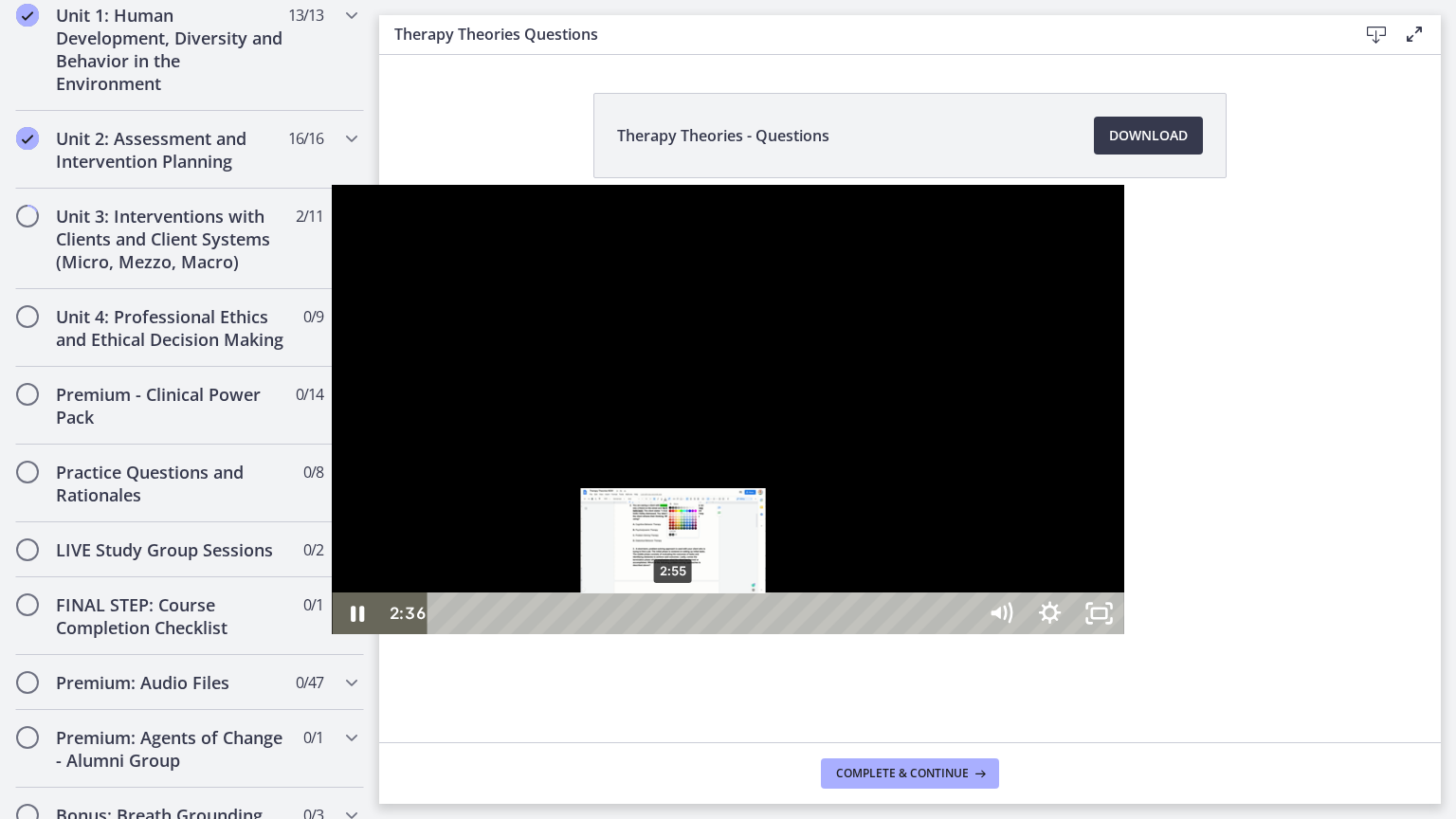 click on "2:55" at bounding box center (704, 613) 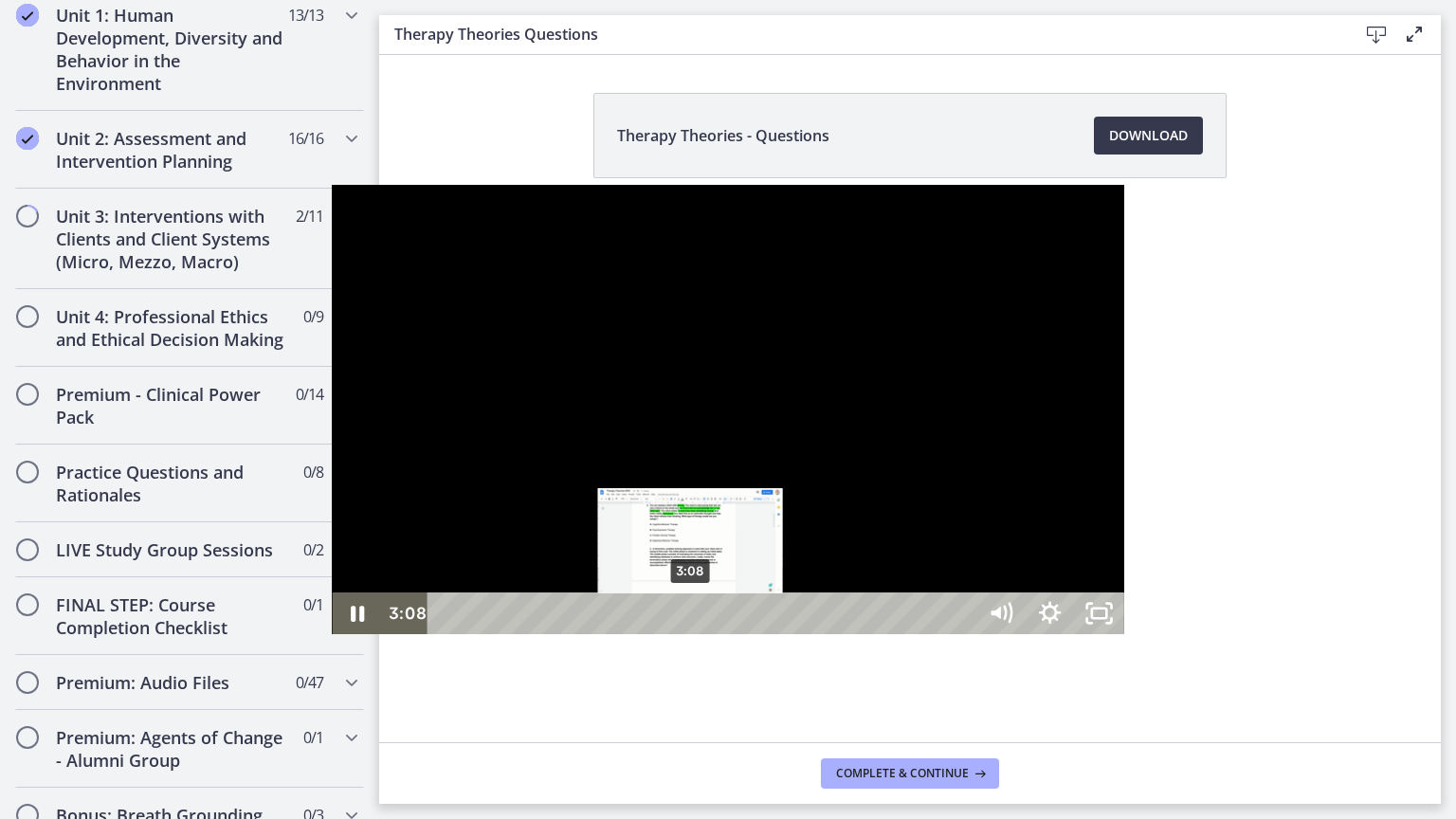 click on "3:08" at bounding box center [704, 613] 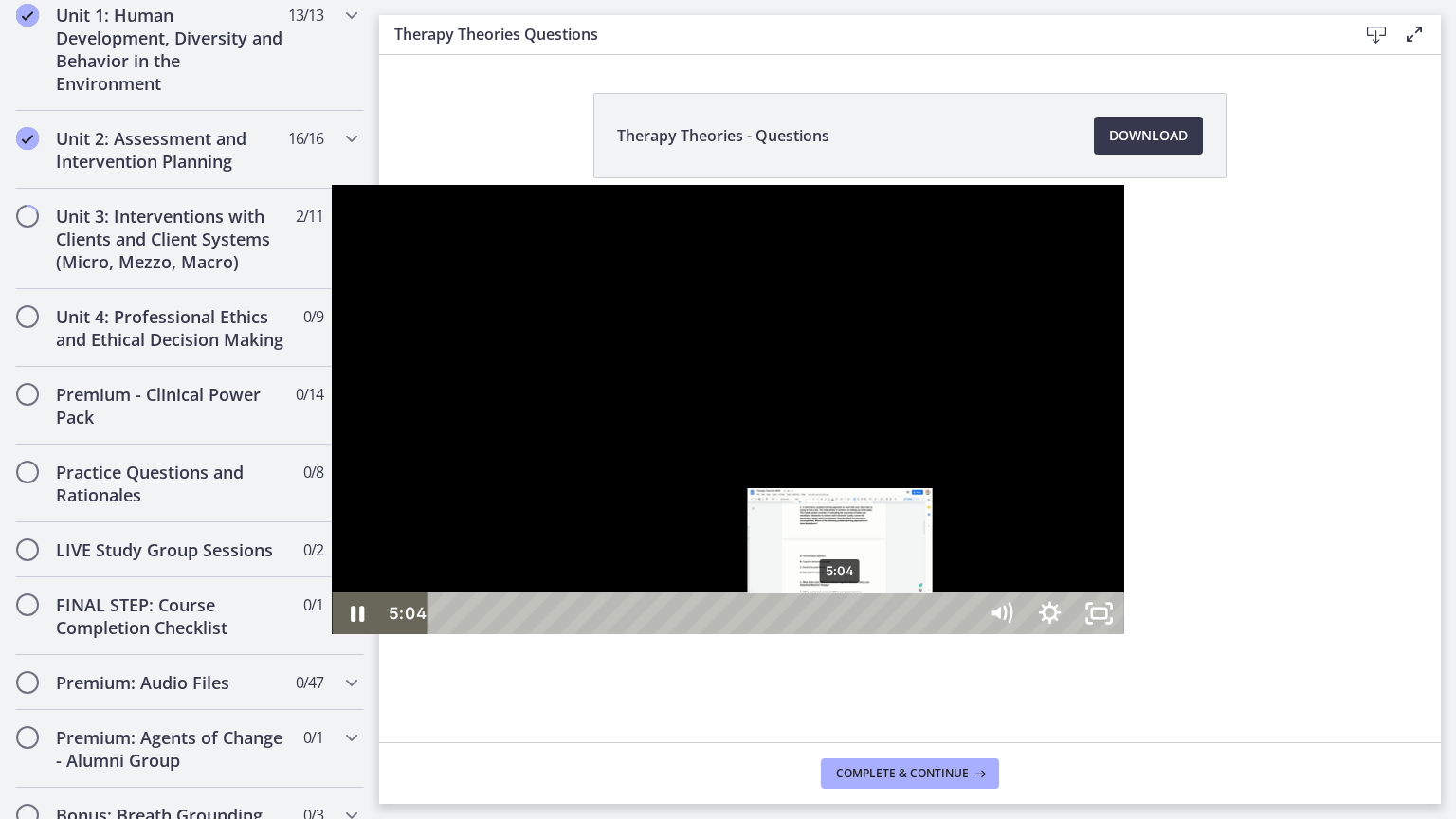 click on "5:04" at bounding box center [704, 613] 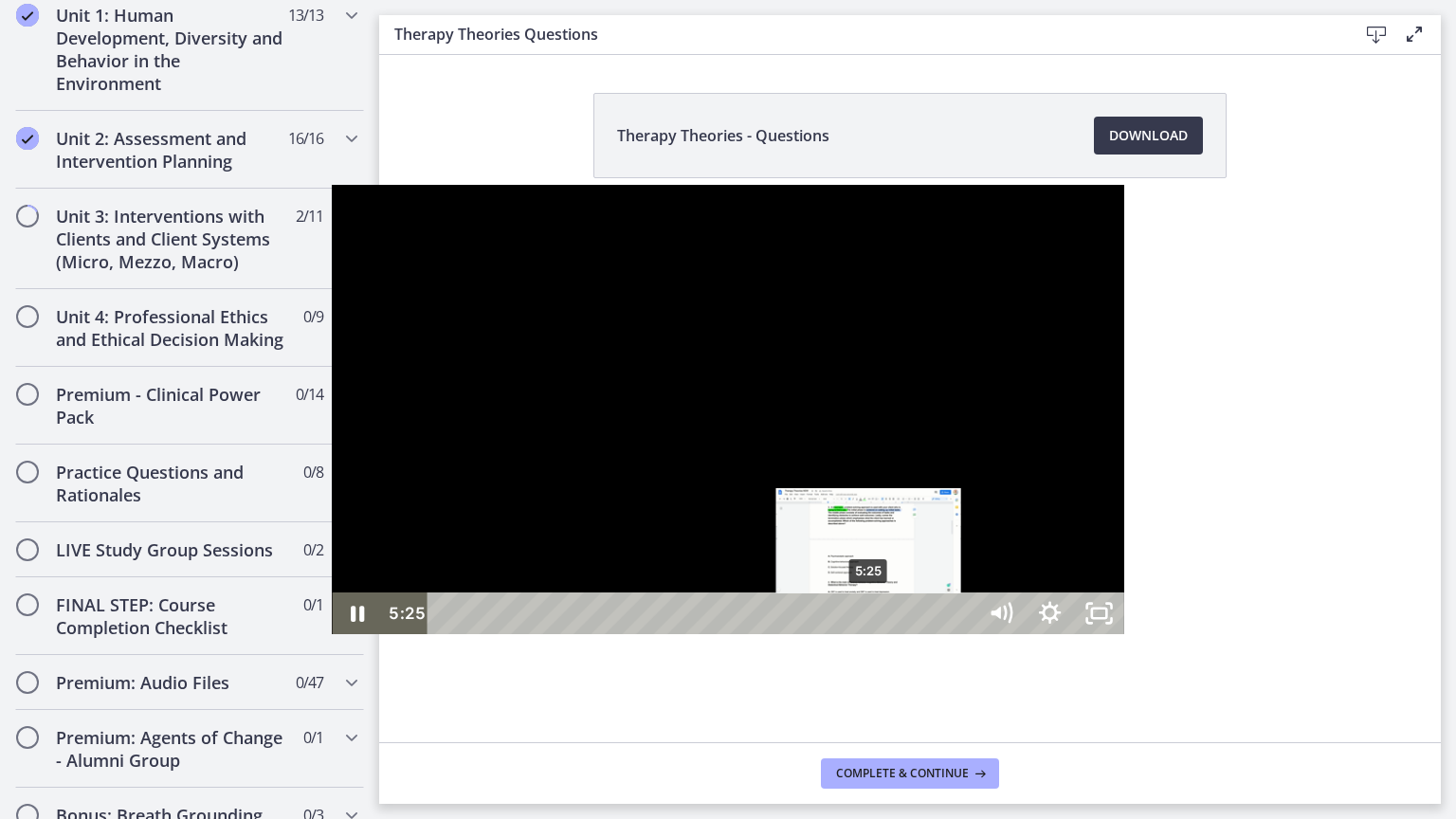 click on "5:25" at bounding box center (704, 613) 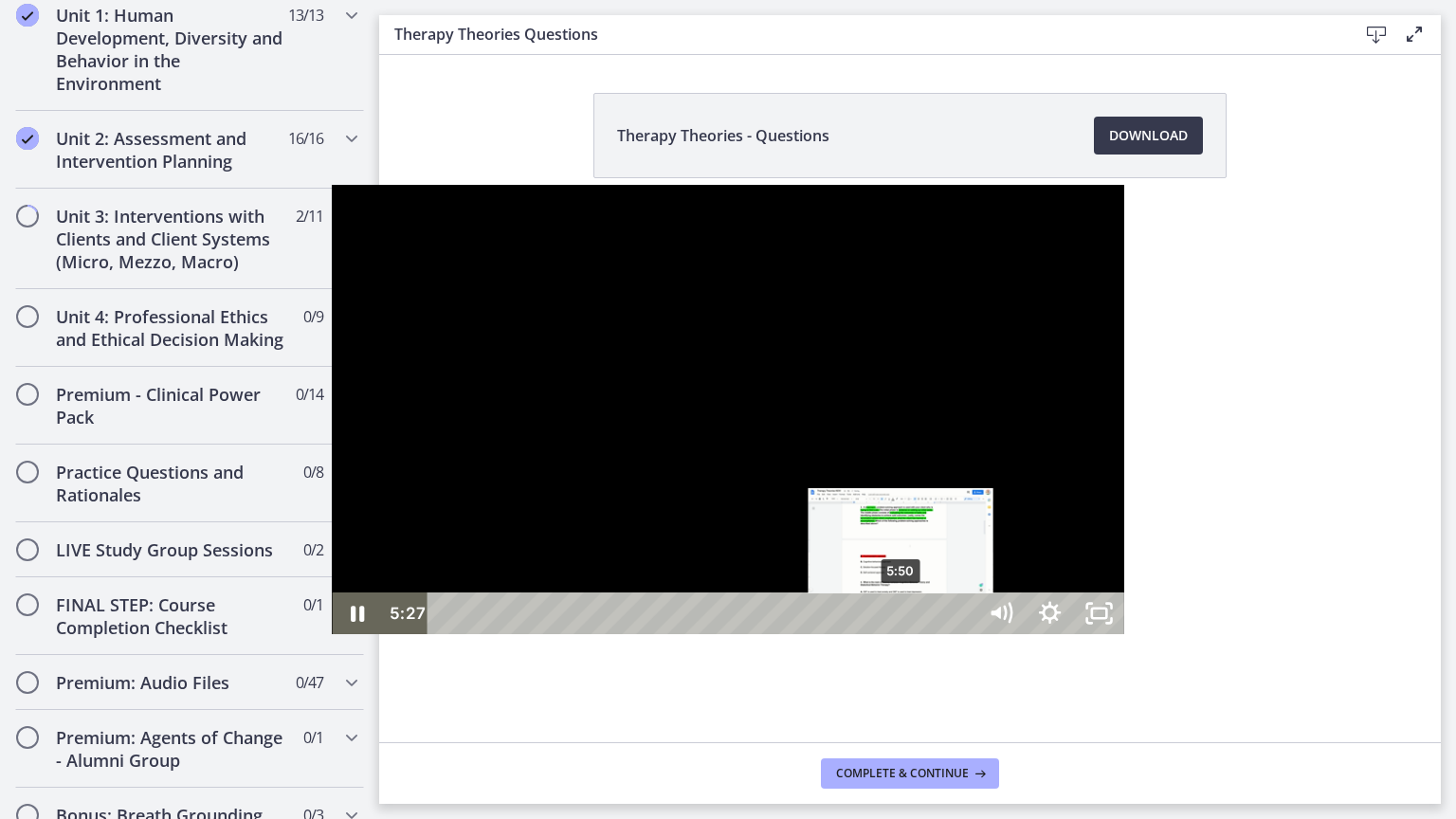 click on "5:50" at bounding box center [704, 613] 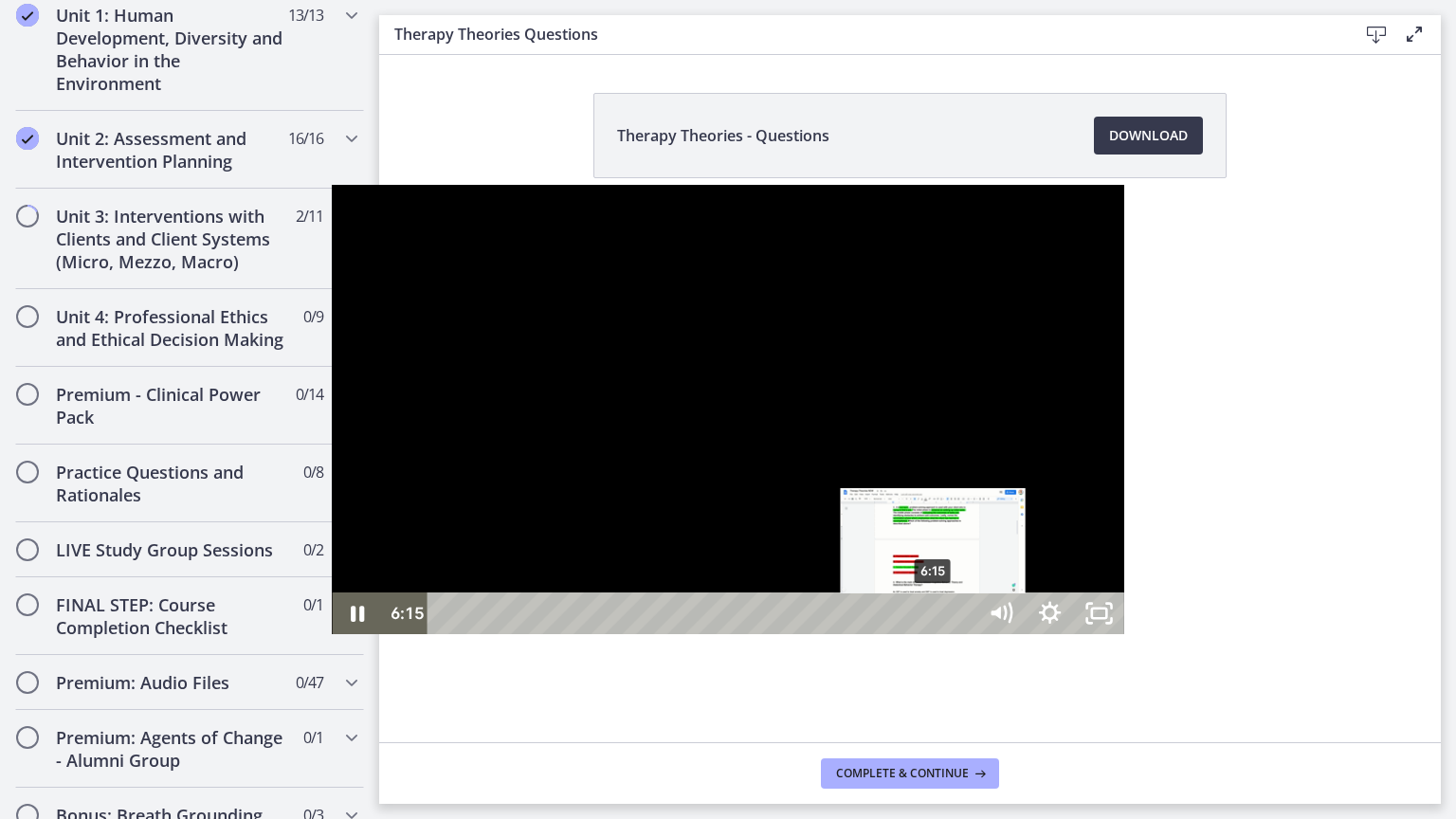 click on "6:15" at bounding box center [704, 613] 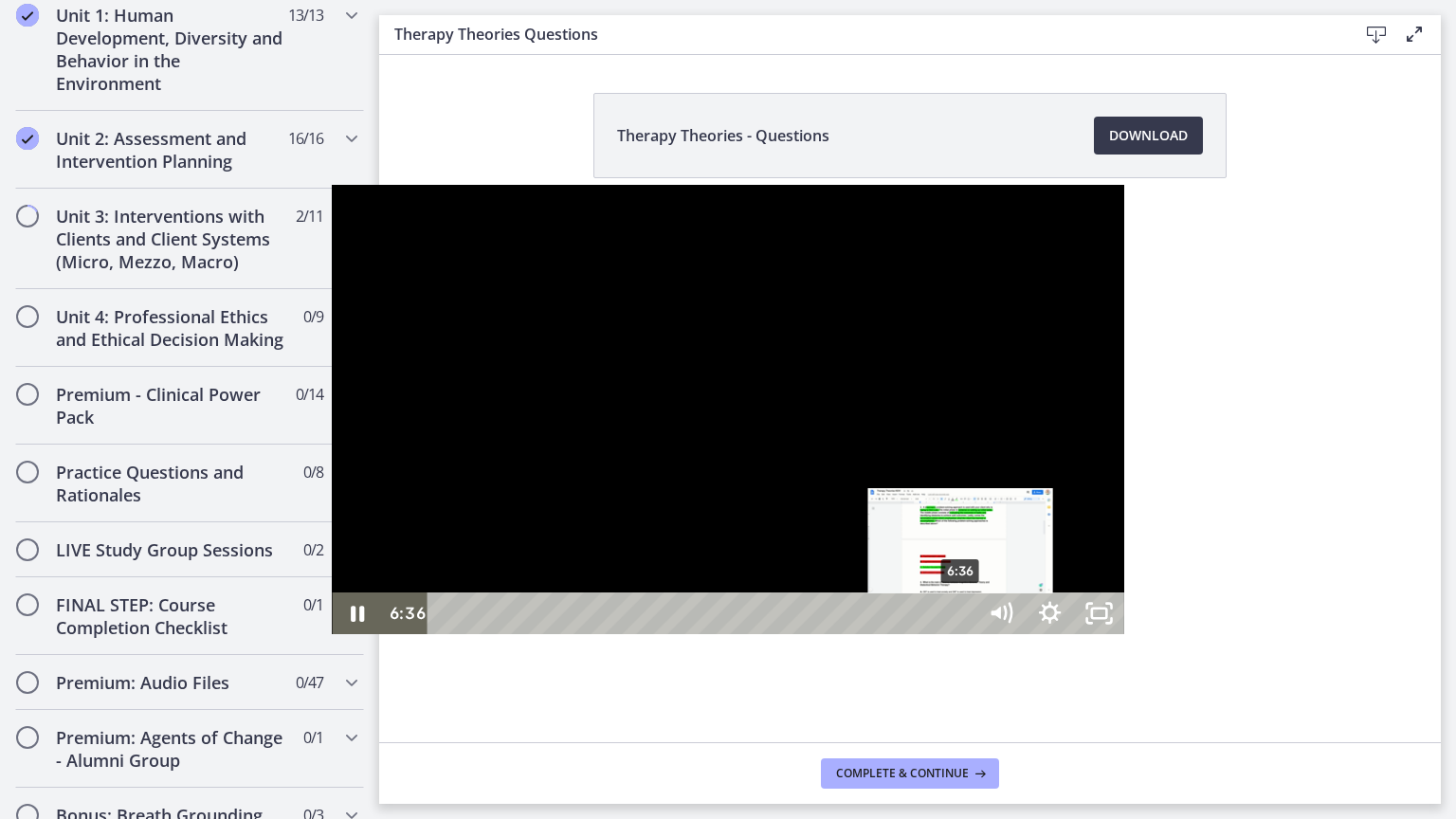 click on "6:36" at bounding box center [704, 613] 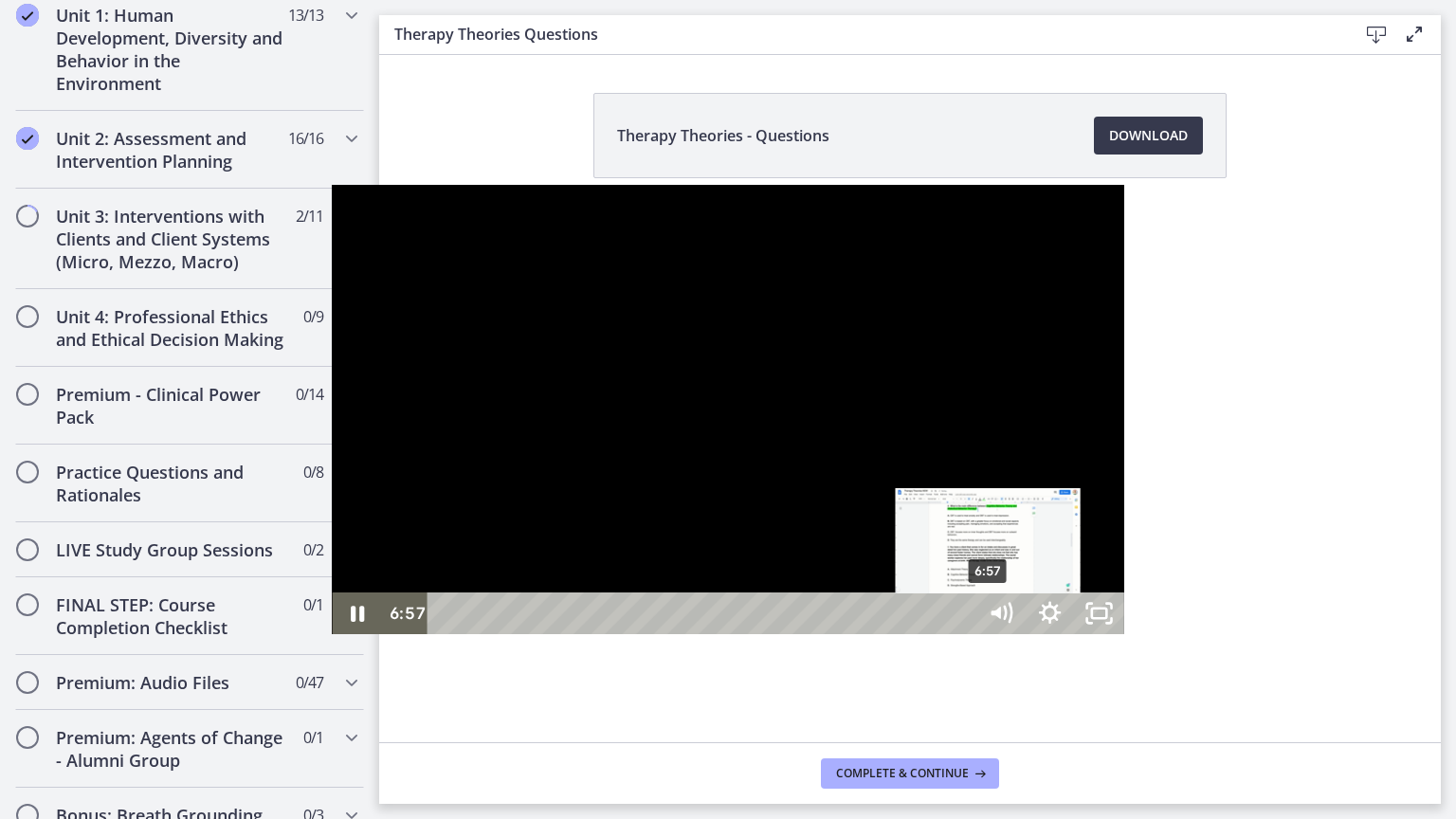 click on "6:57" at bounding box center [704, 613] 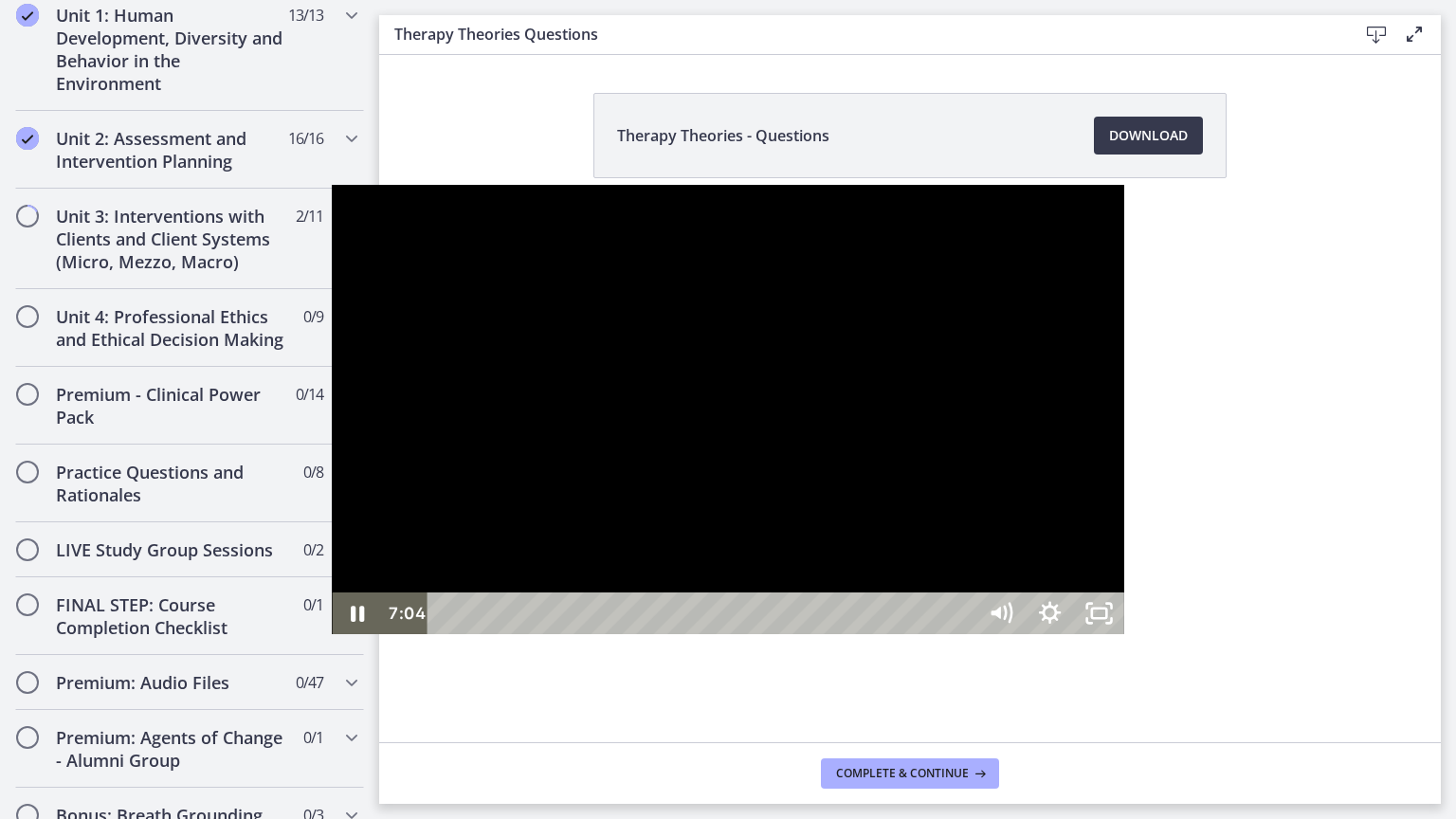 click at bounding box center (727, 410) 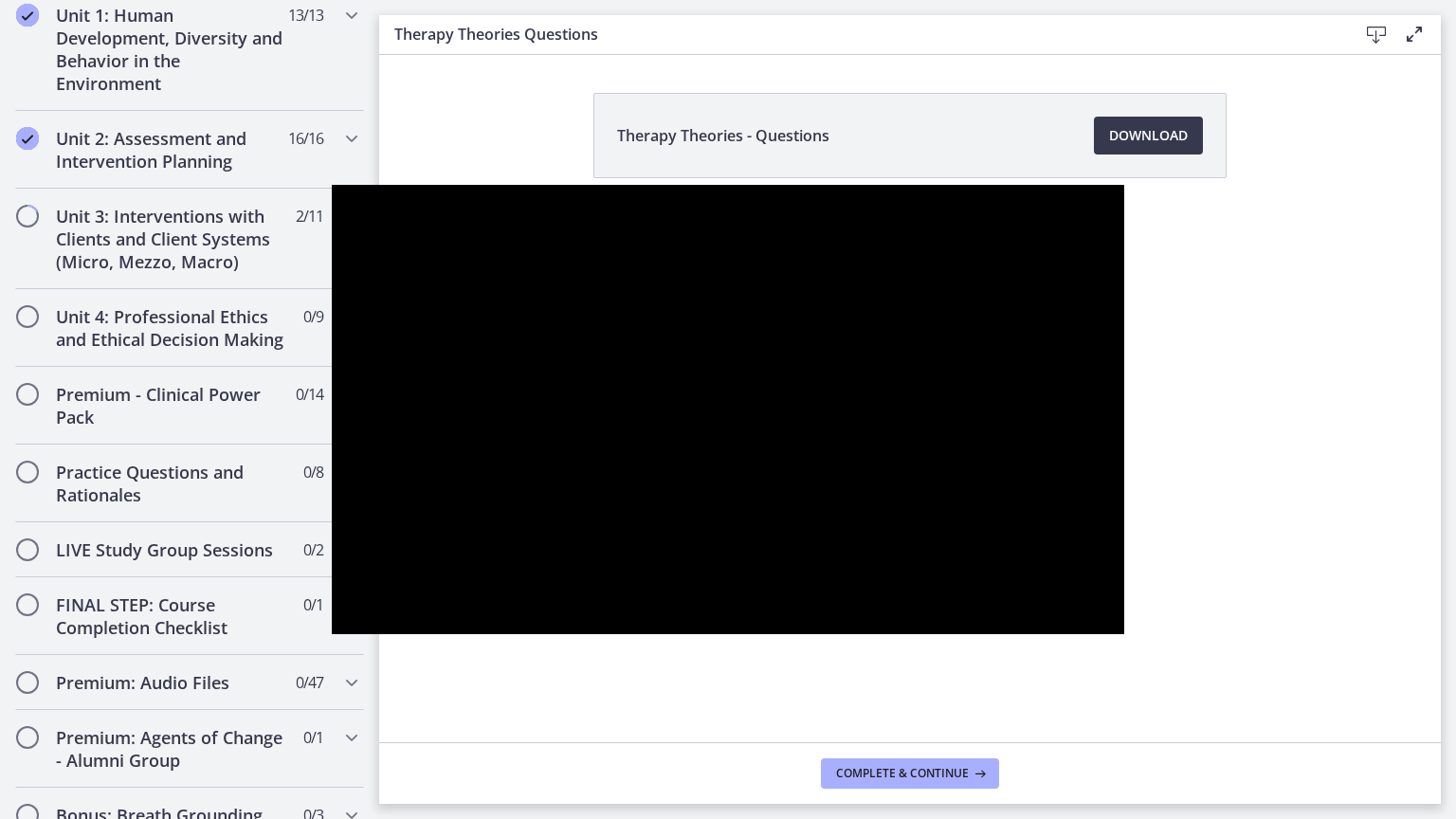 click at bounding box center (727, 410) 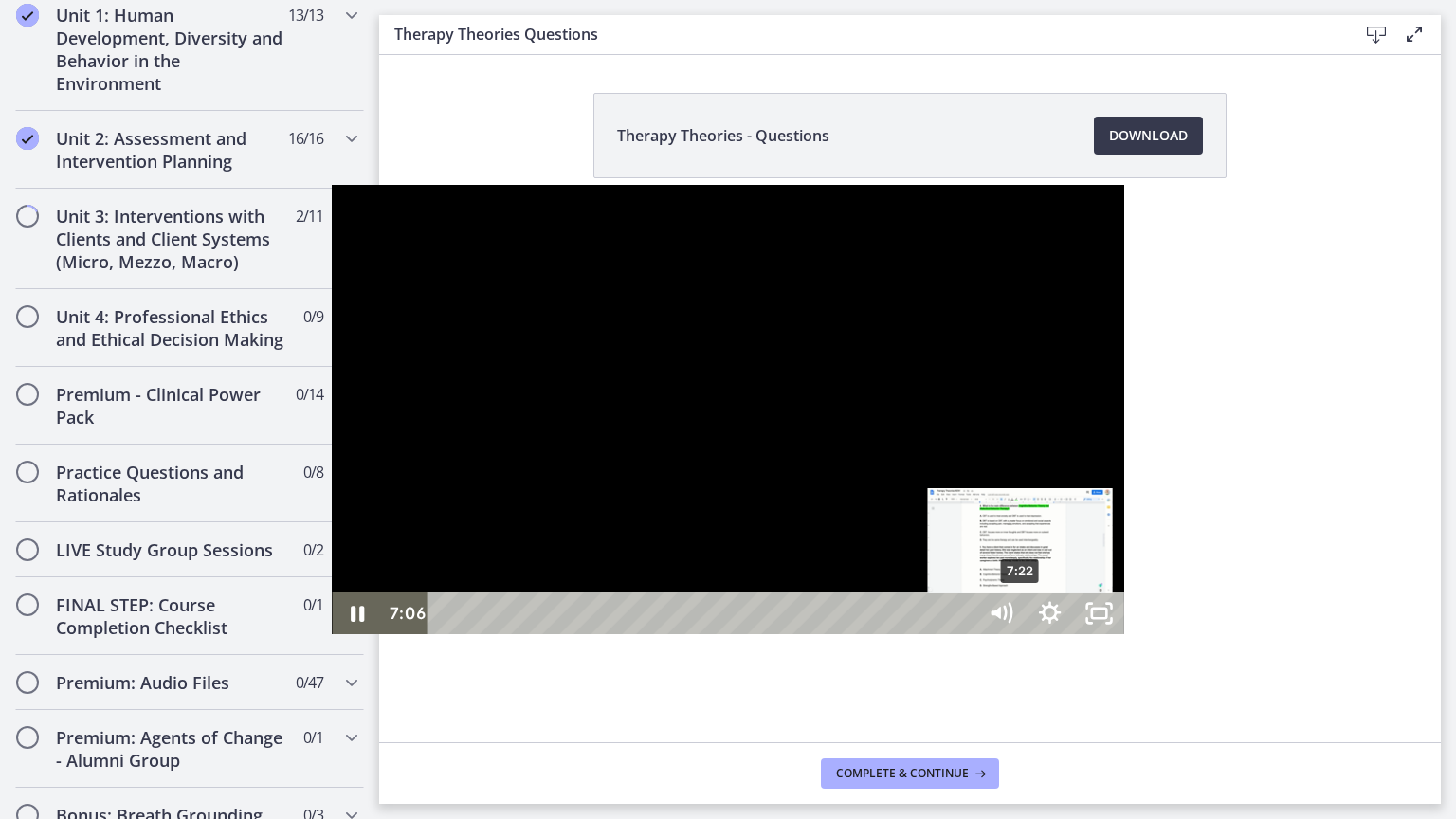 click on "7:22" at bounding box center (704, 613) 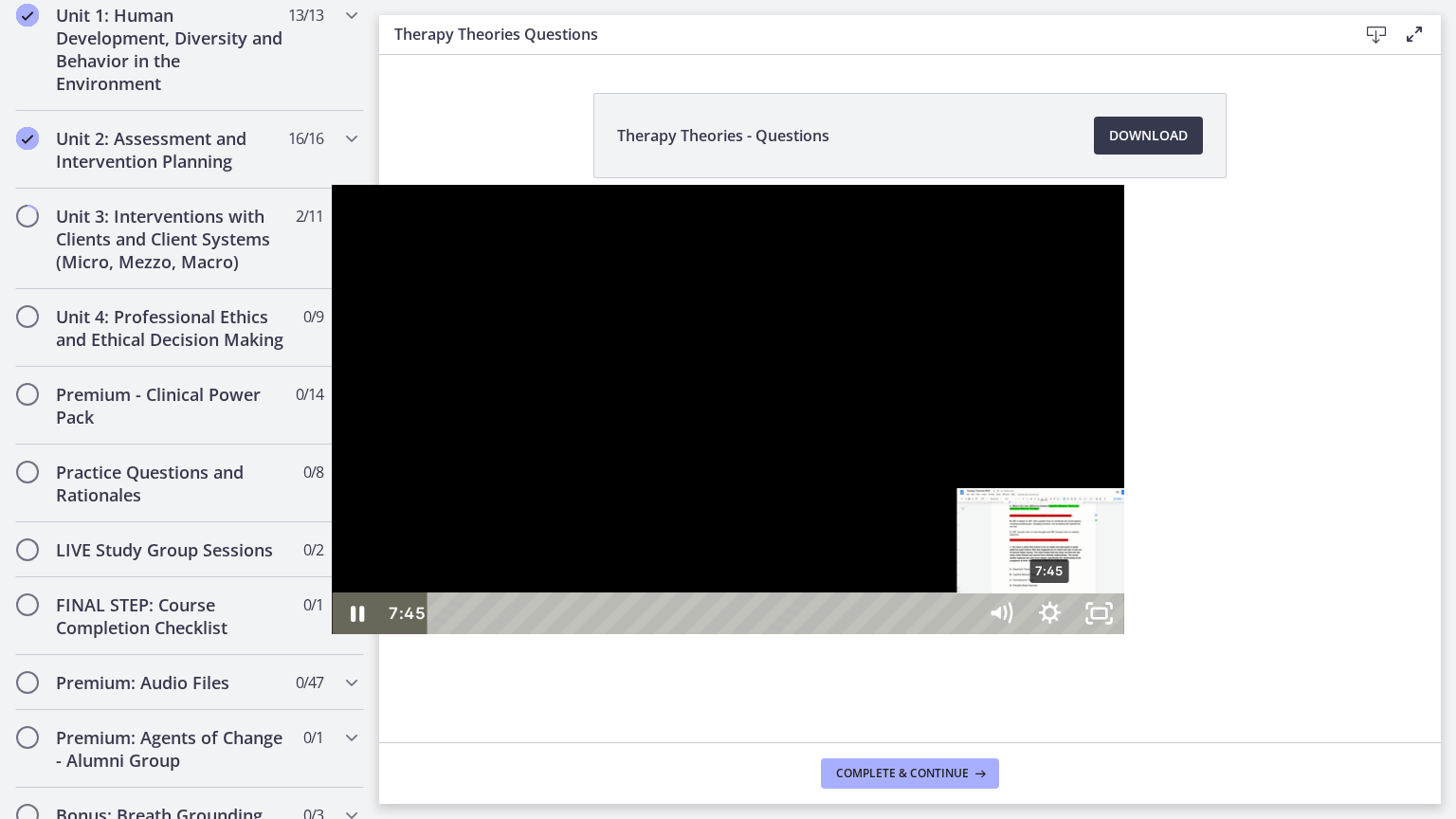 click on "7:45" at bounding box center (704, 613) 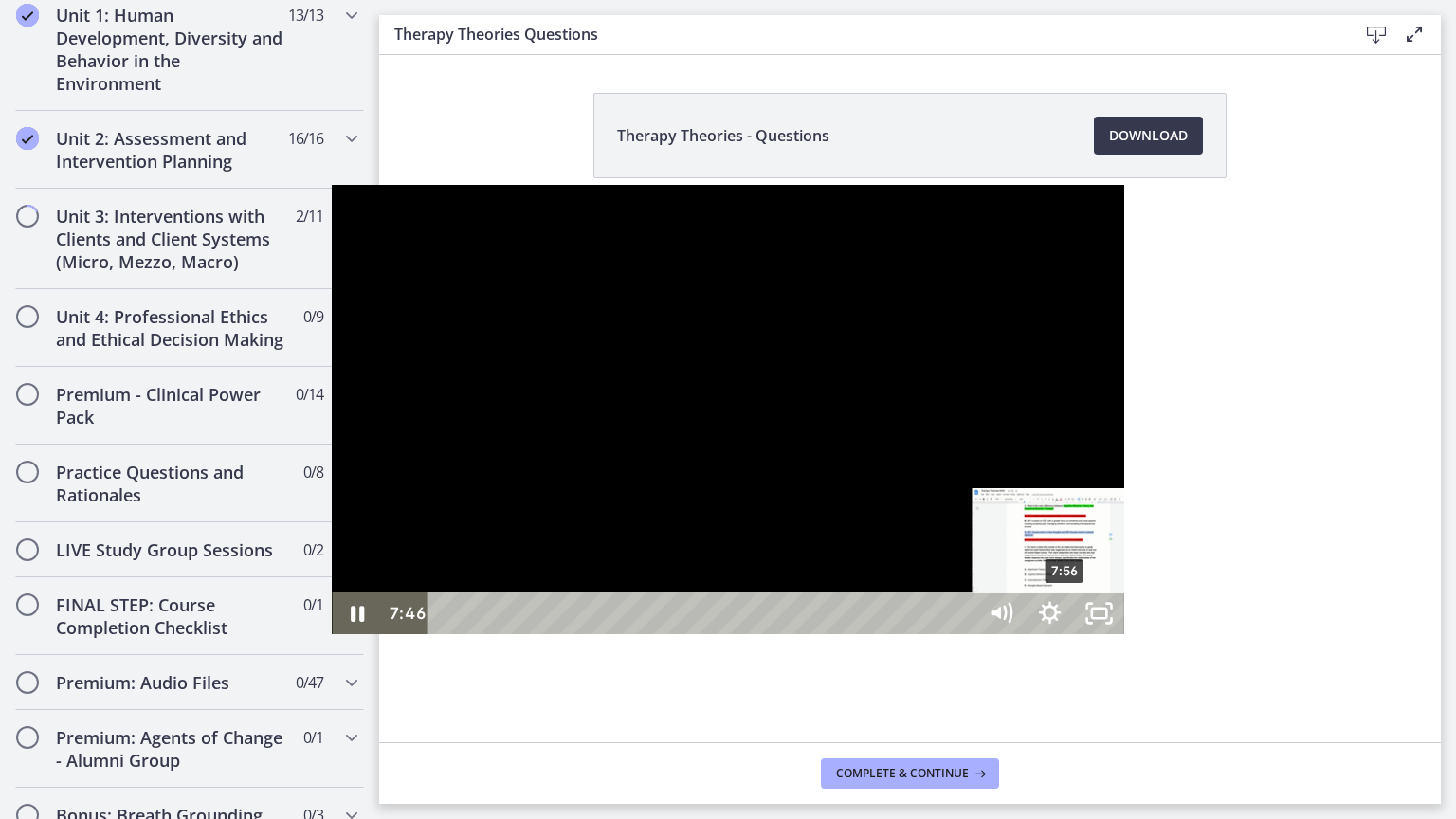 click on "7:56" at bounding box center (704, 613) 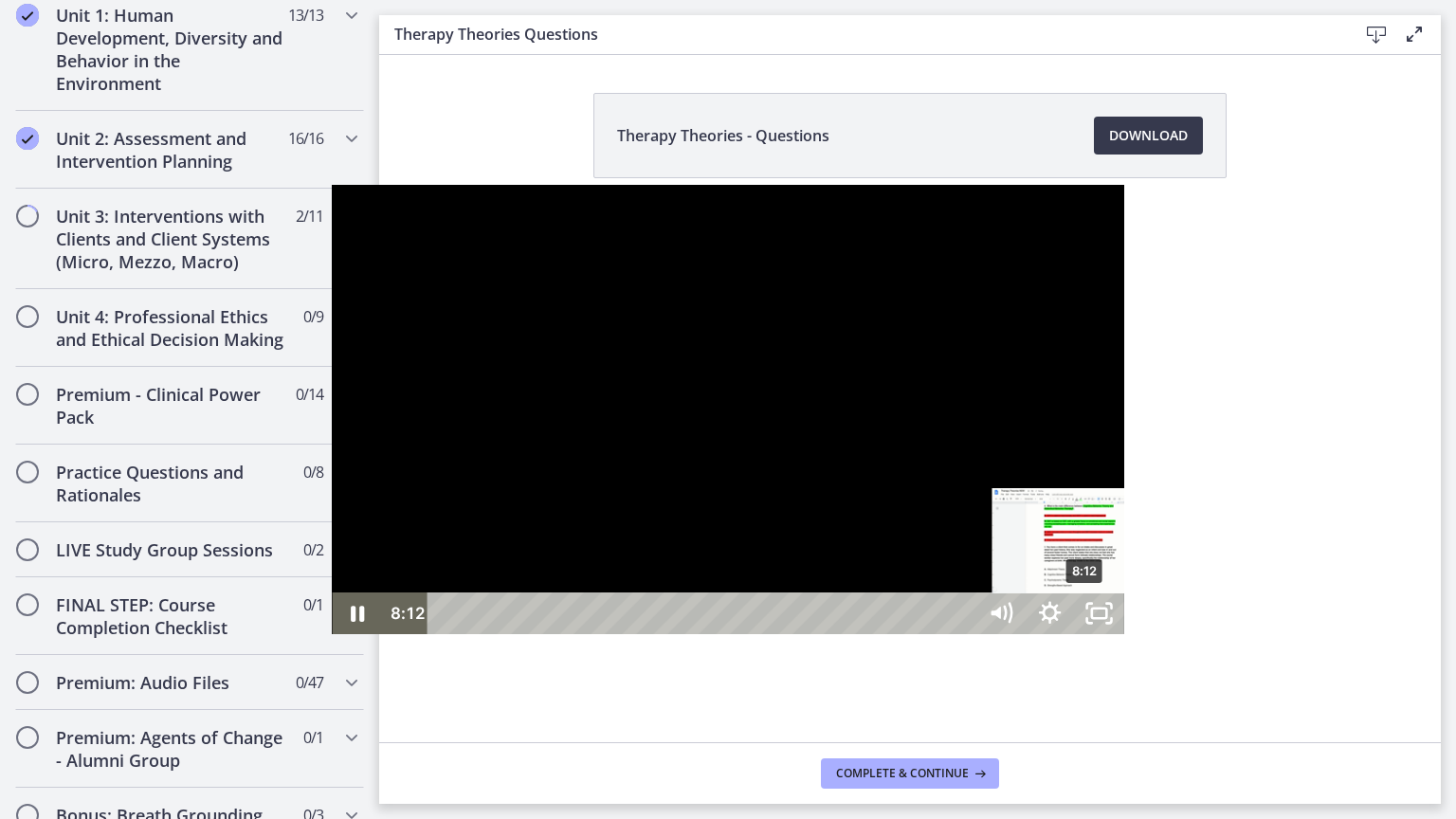 click on "8:12" at bounding box center (704, 613) 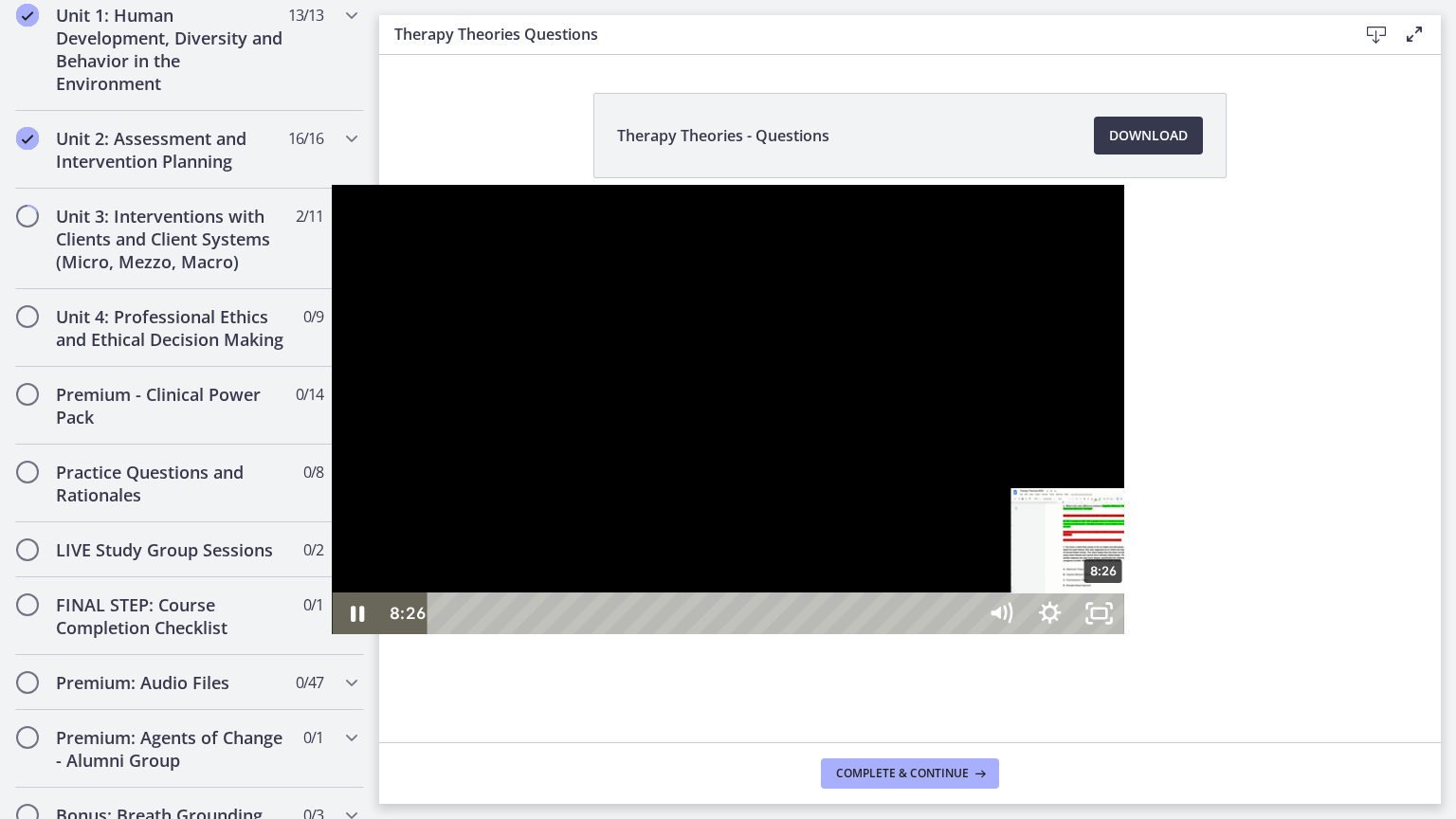 click on "8:26" at bounding box center [704, 613] 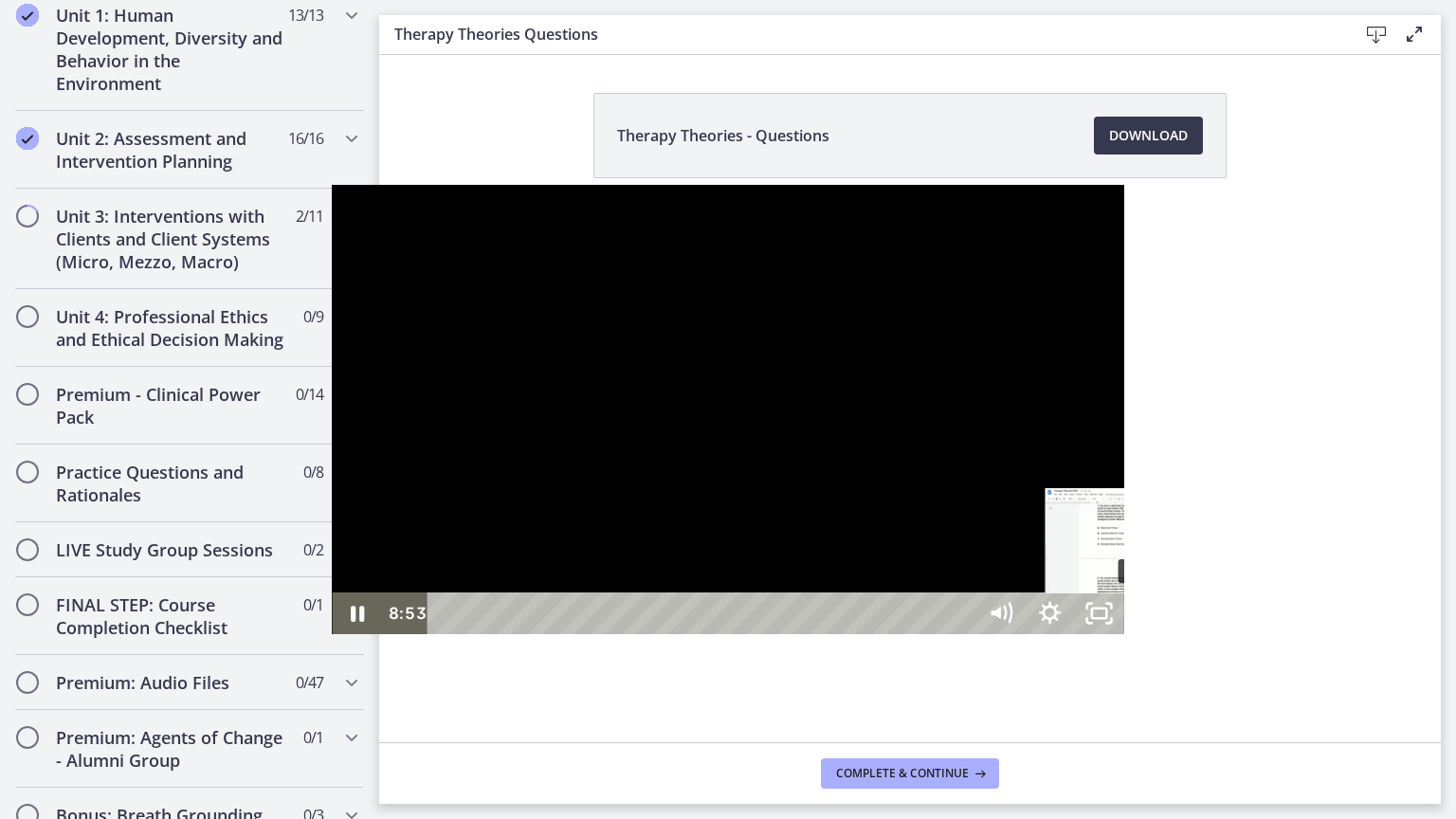 click on "8:53" at bounding box center (704, 613) 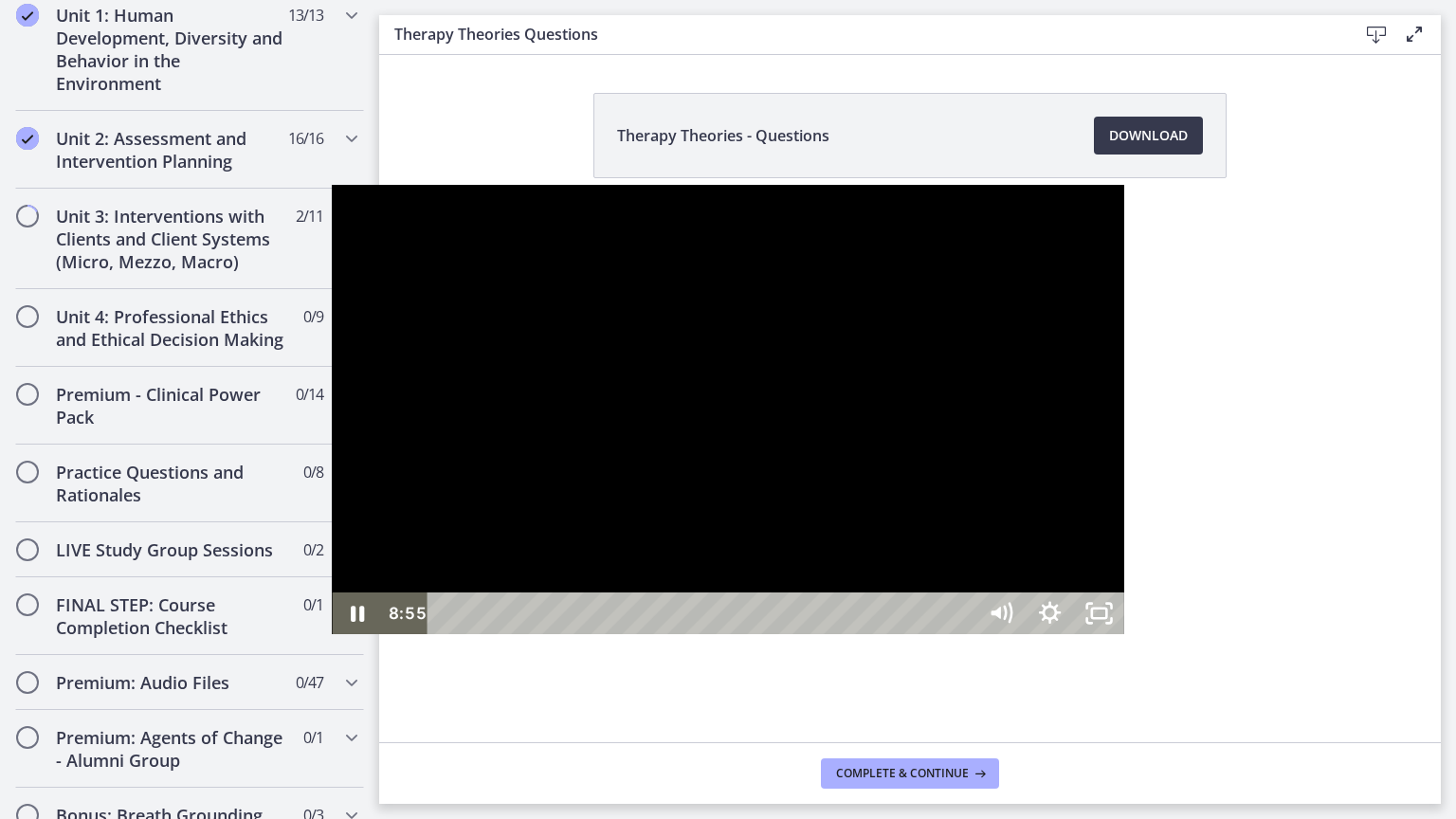 click at bounding box center [727, 410] 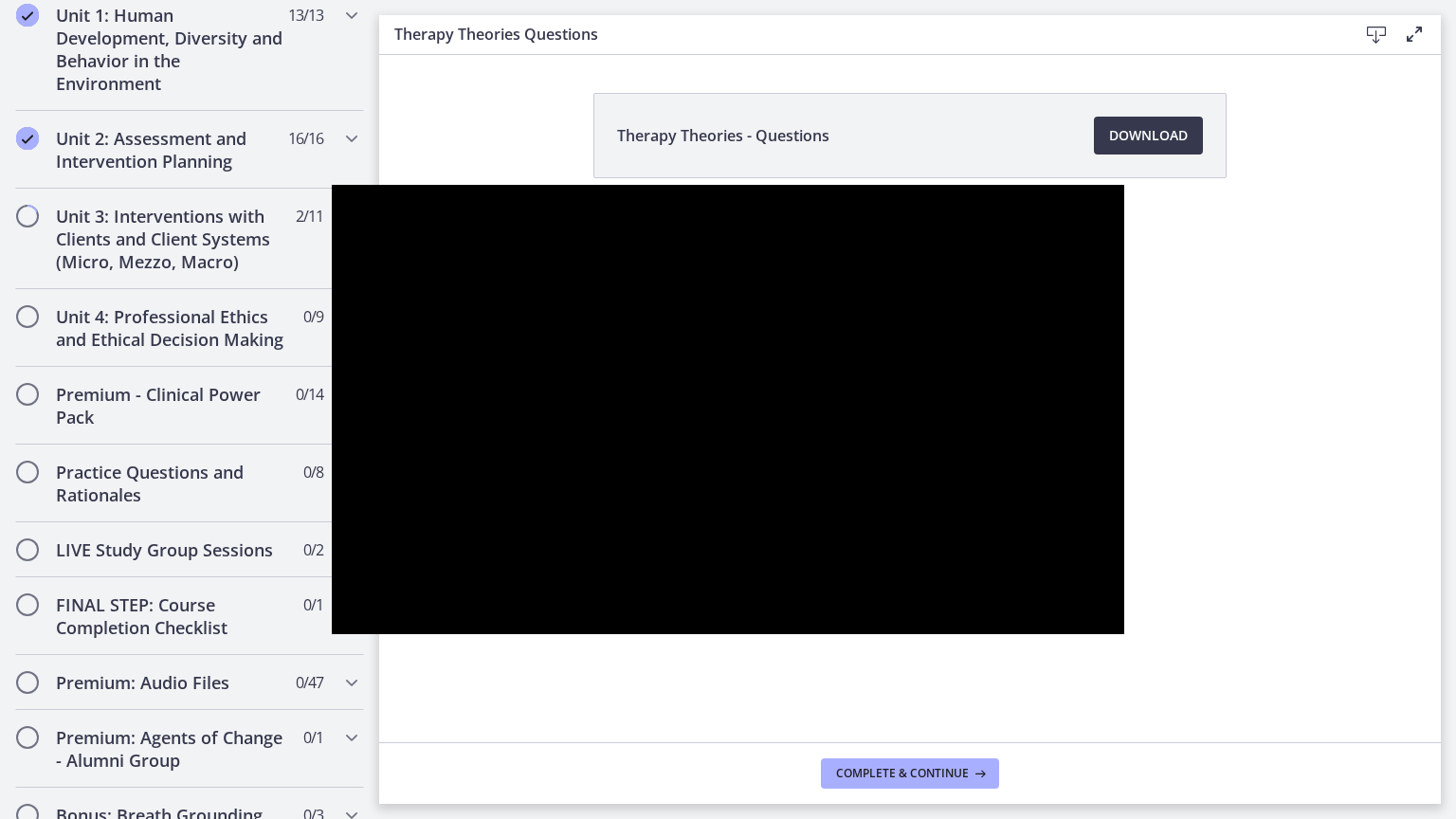 click at bounding box center [727, 410] 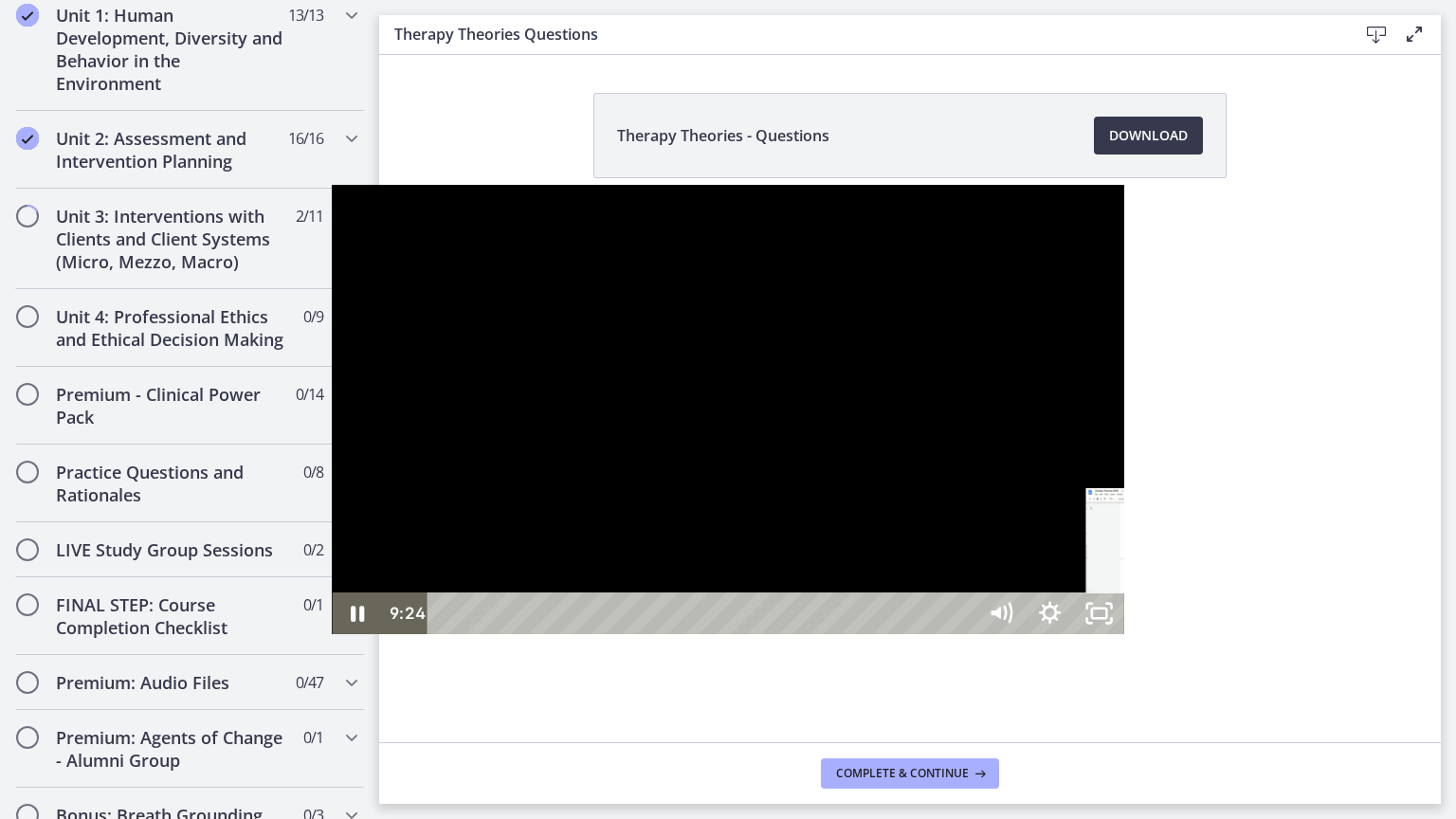 click on "9:24" at bounding box center [704, 613] 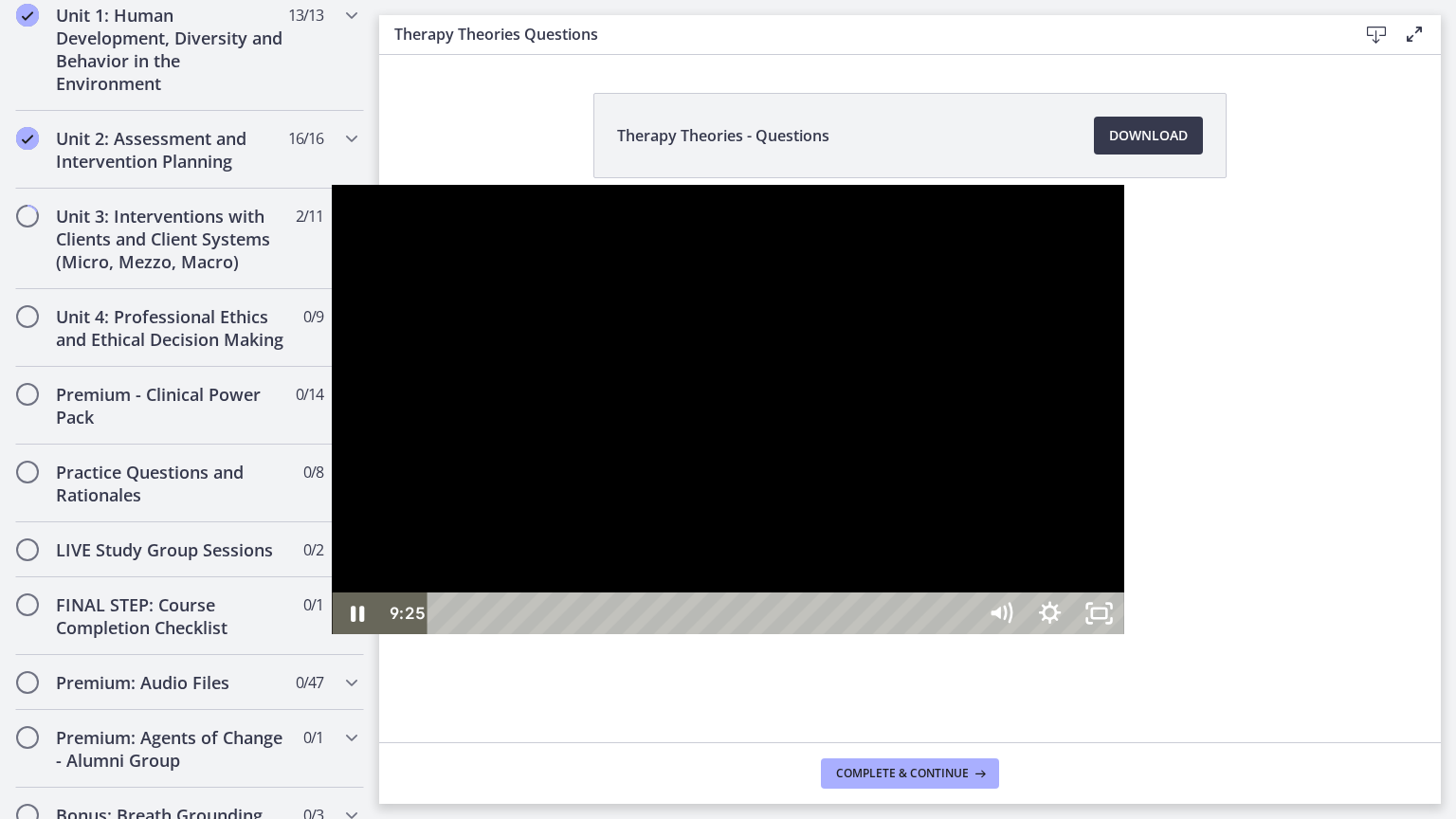 click on "10:02" at bounding box center (704, 613) 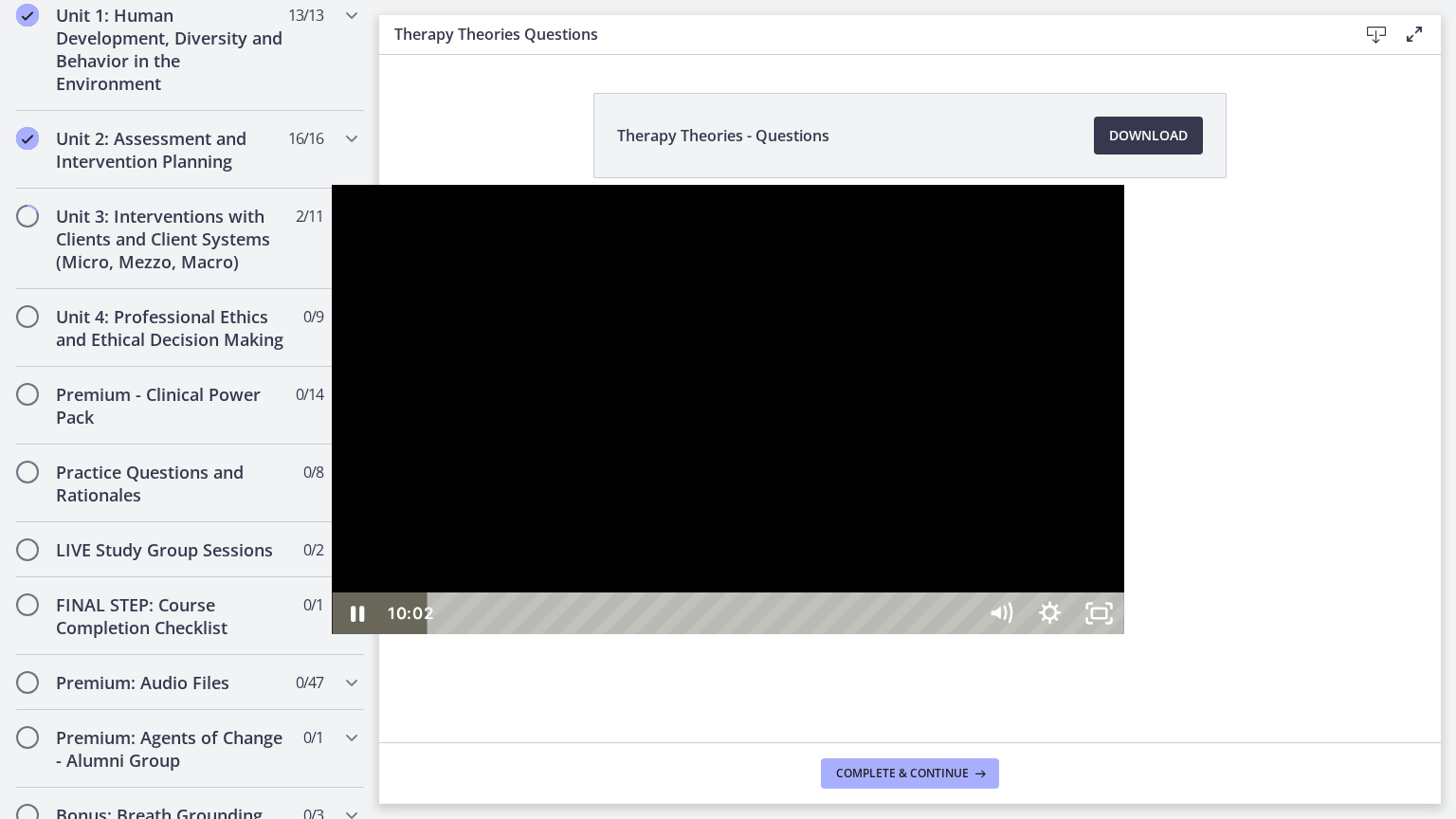 click on "10:36" at bounding box center [704, 613] 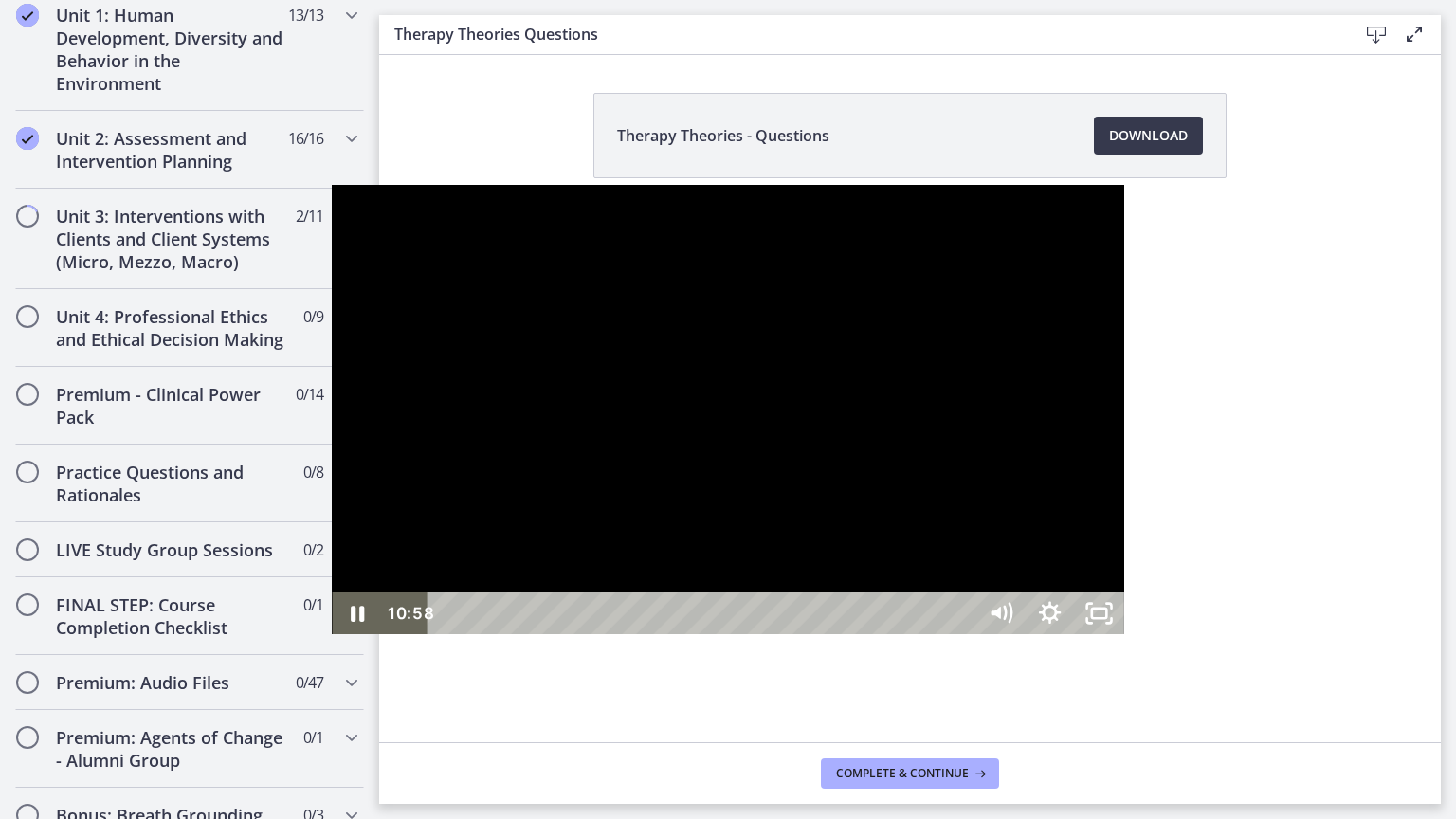click on "10:58" at bounding box center (704, 613) 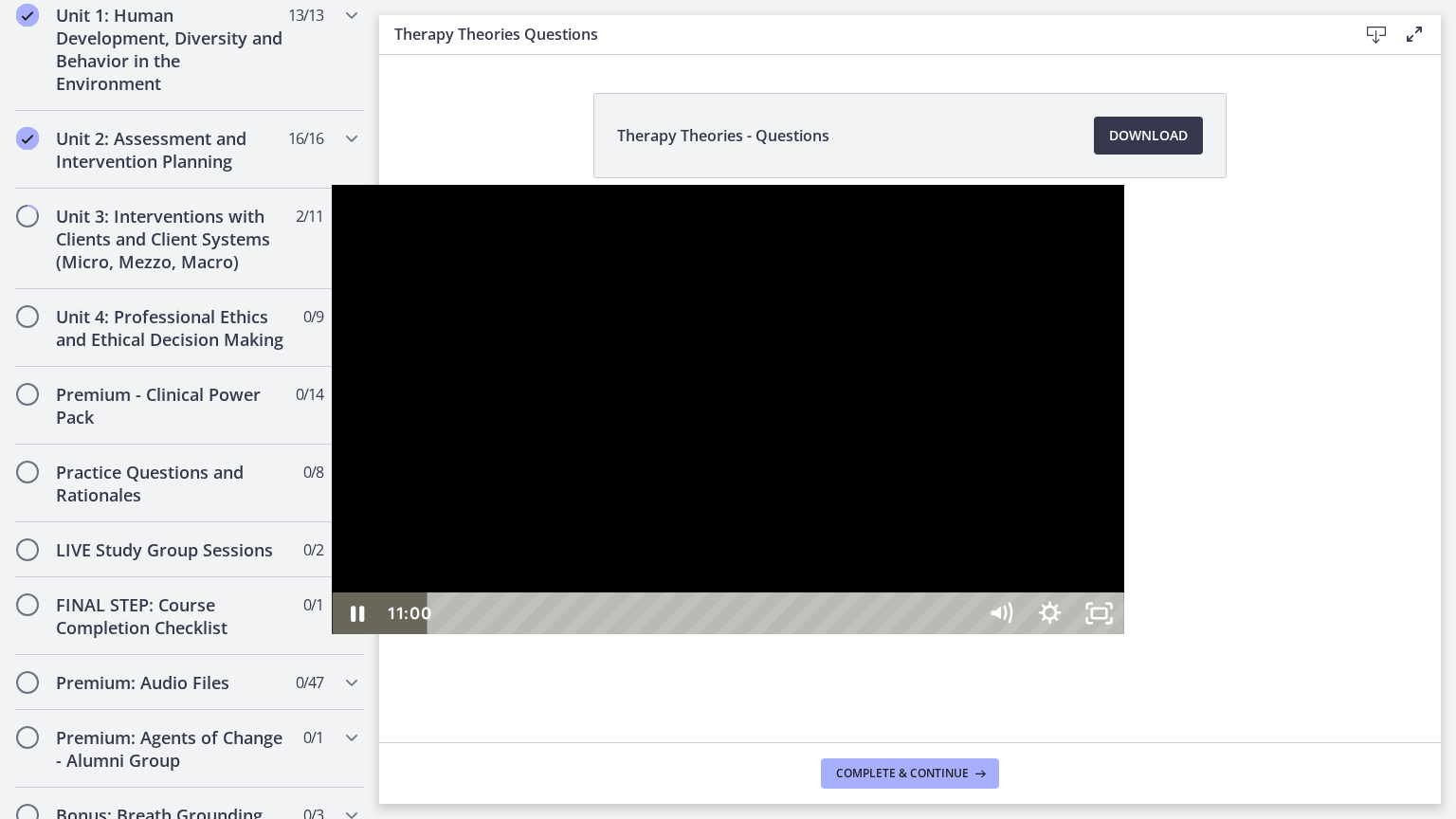 click on "11:19" at bounding box center (704, 613) 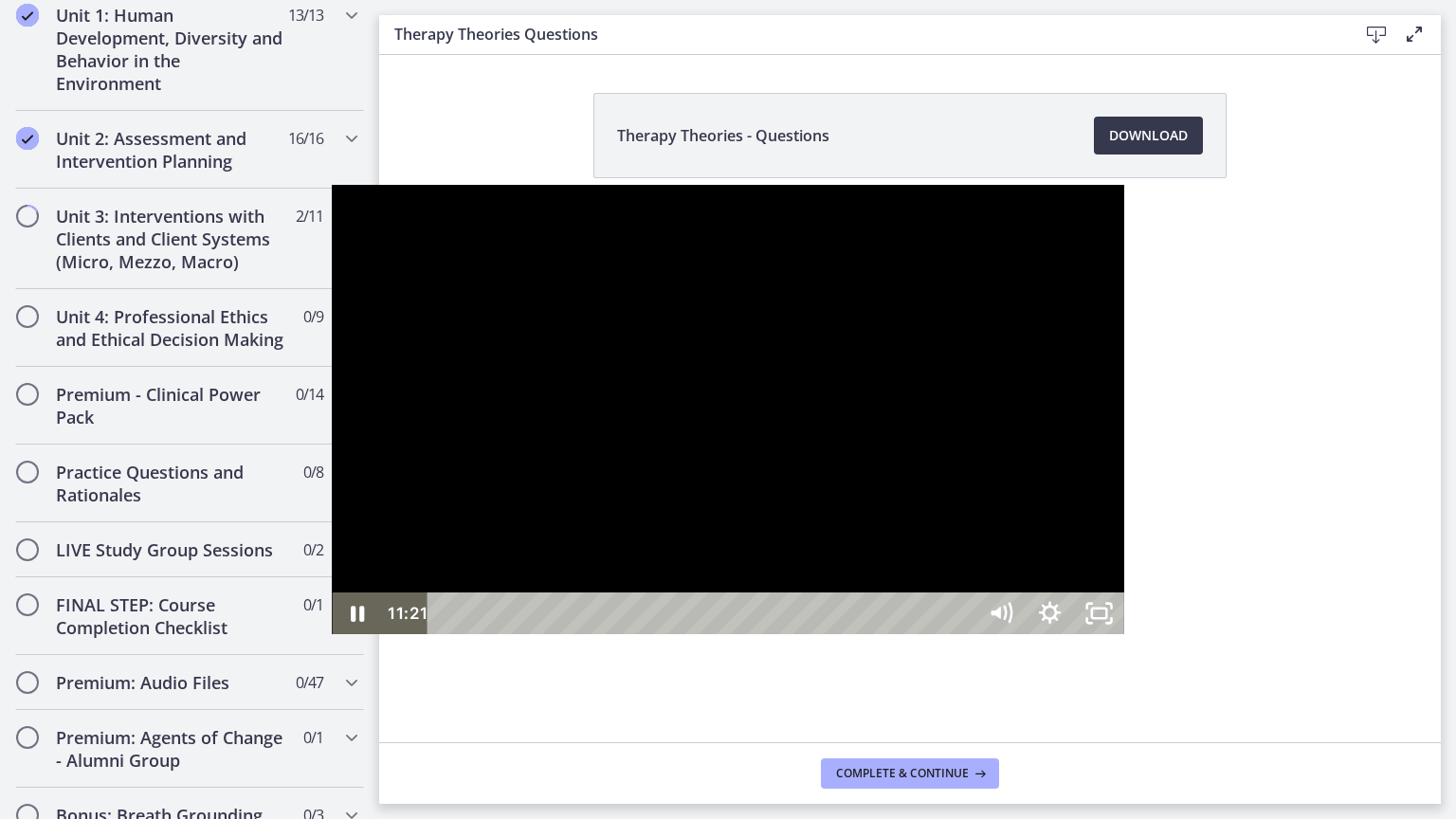 click at bounding box center [727, 410] 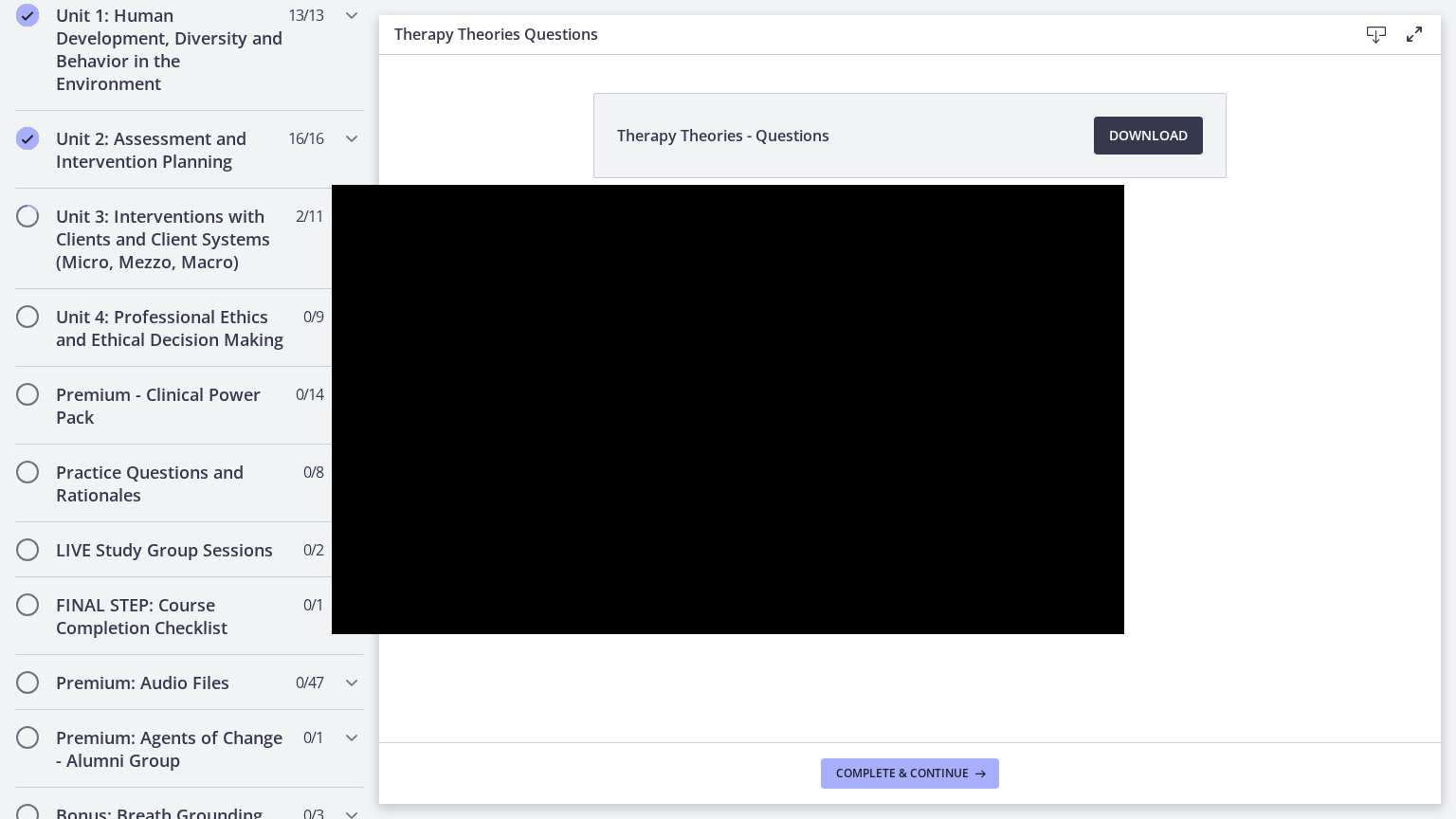 click at bounding box center (727, 410) 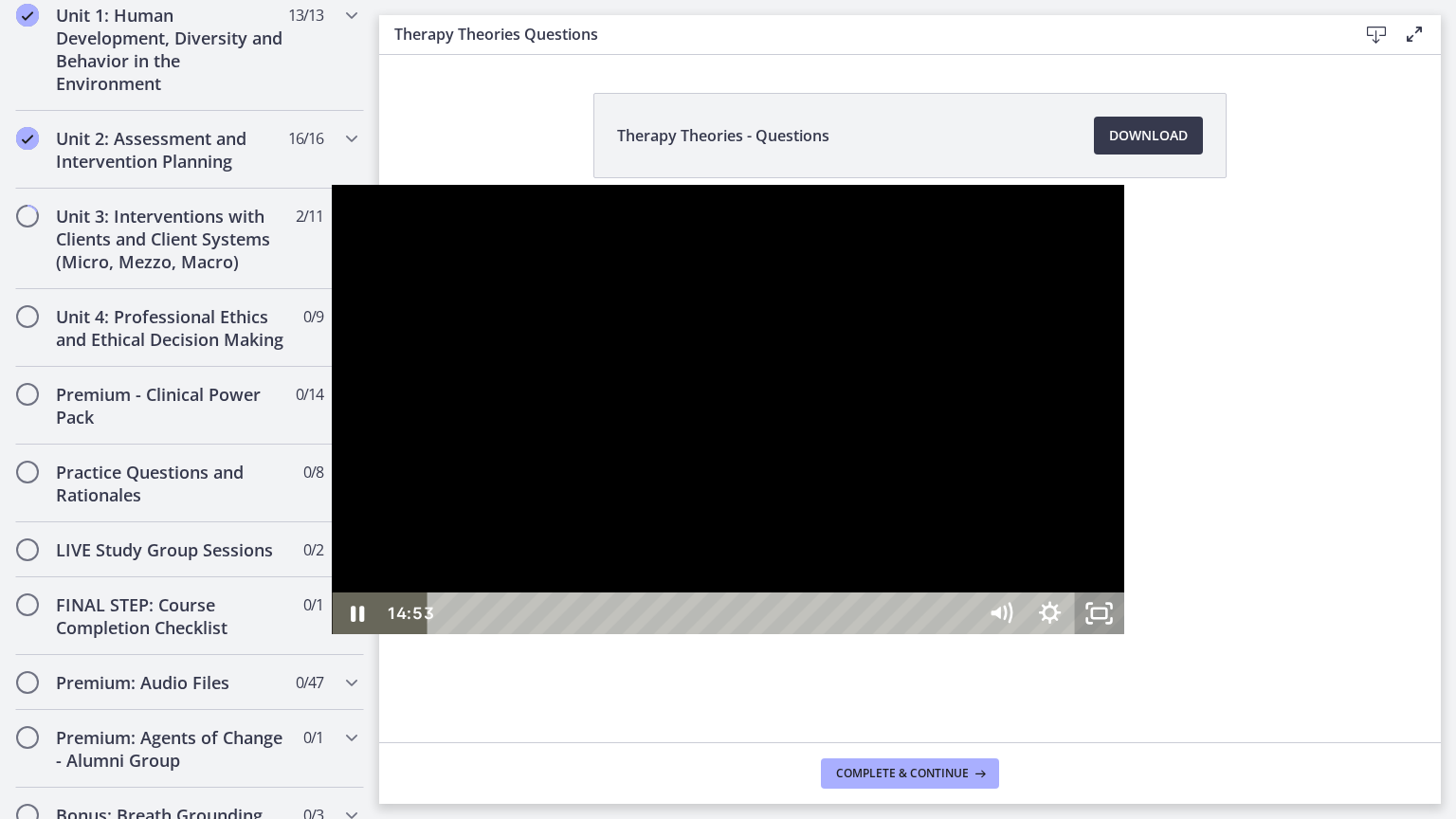 click 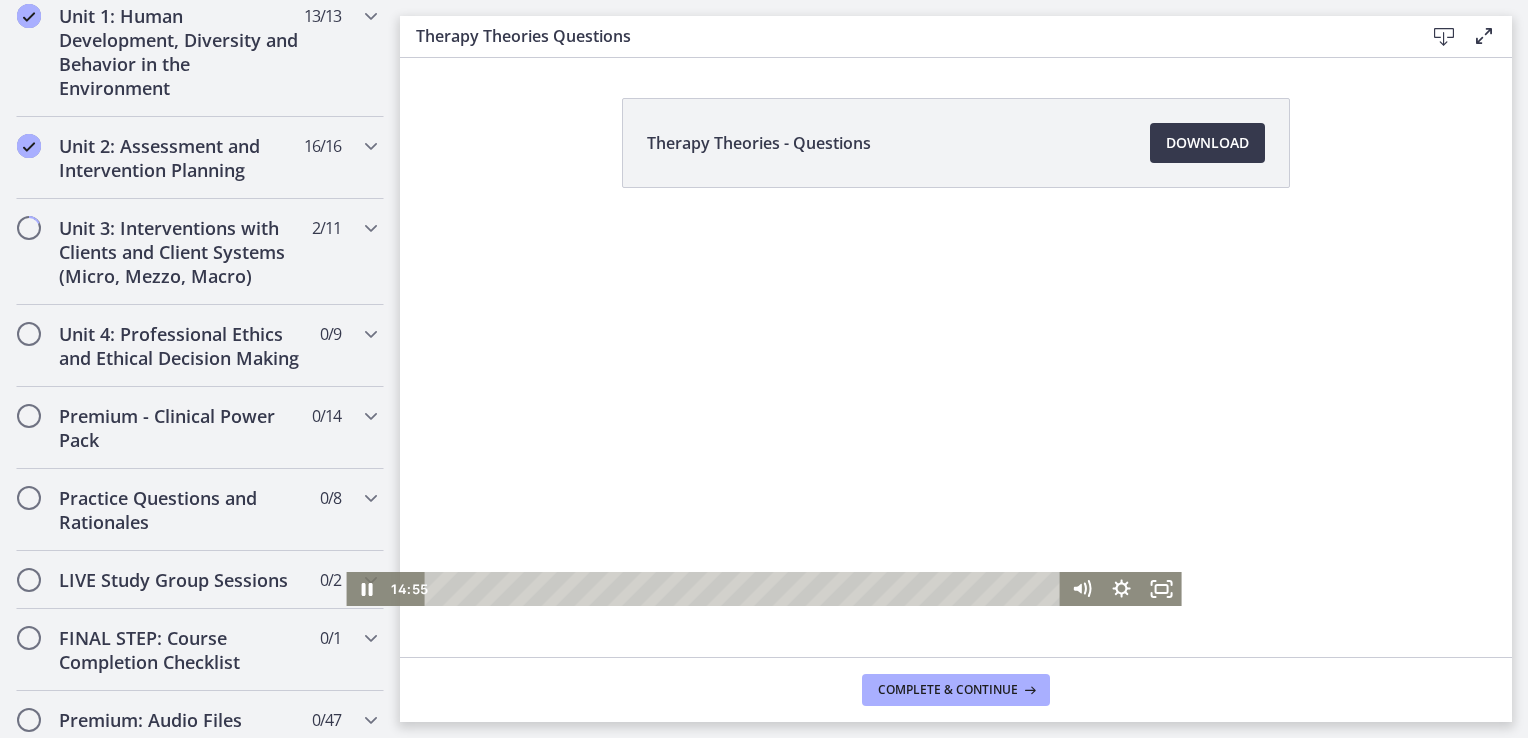 scroll, scrollTop: 0, scrollLeft: 0, axis: both 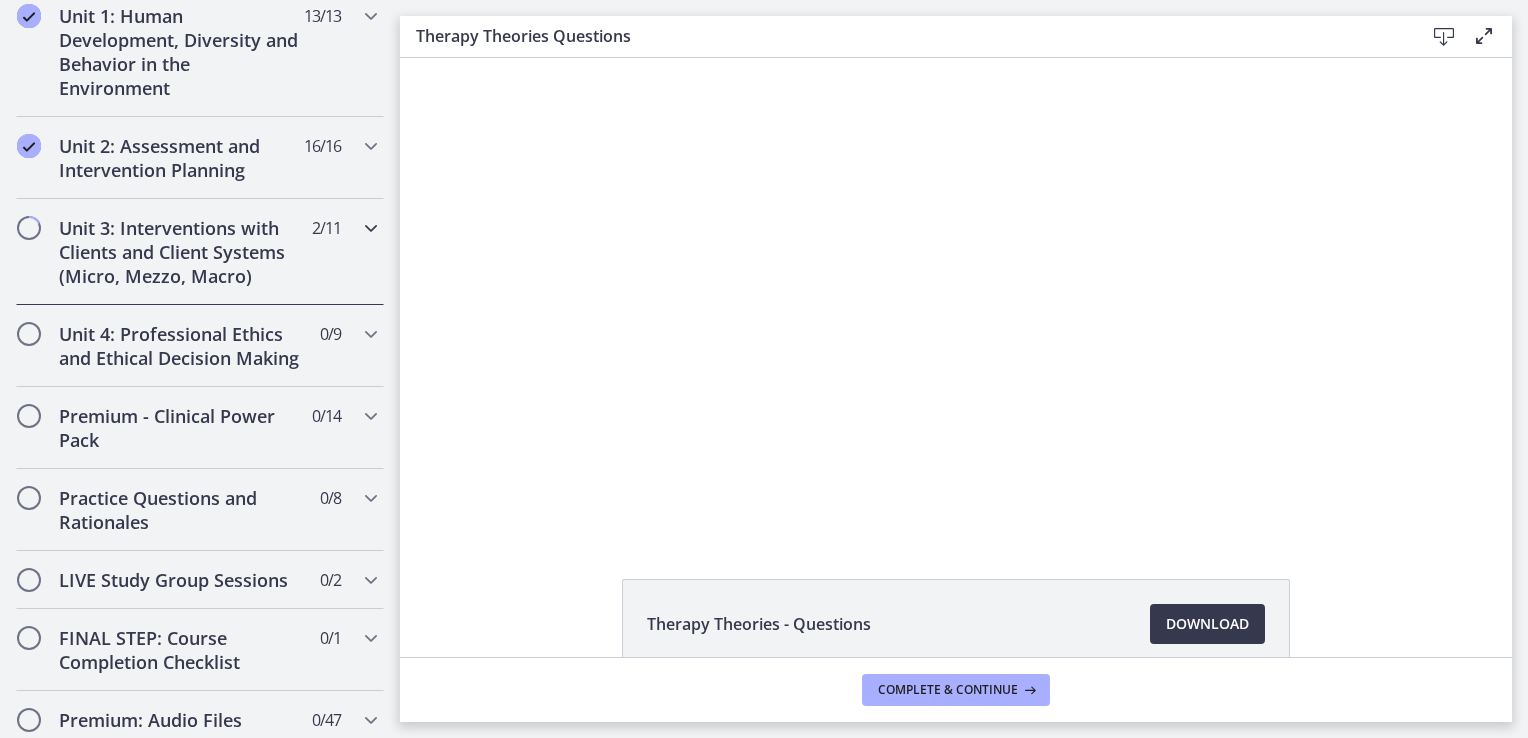 click at bounding box center [371, 228] 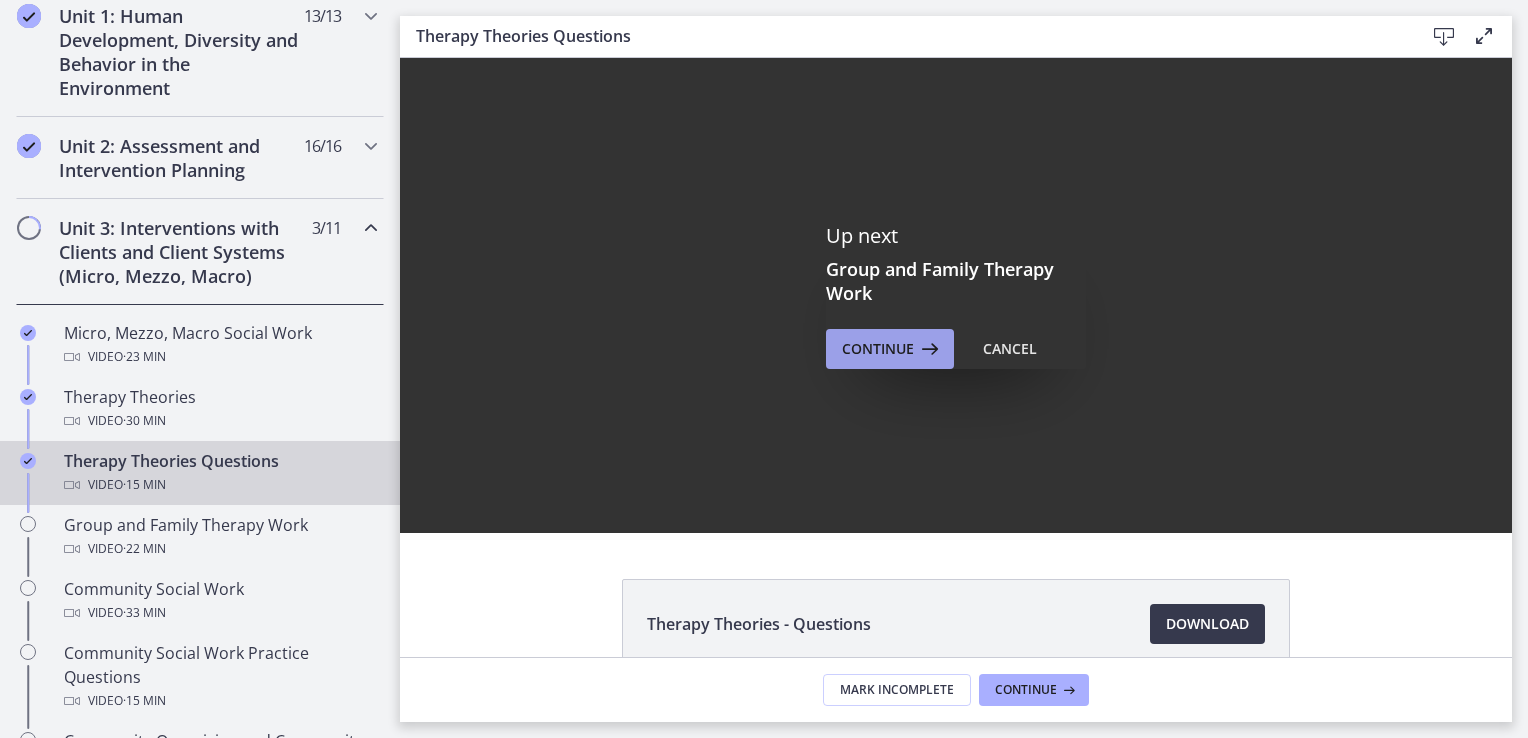 click on "Continue" at bounding box center (878, 349) 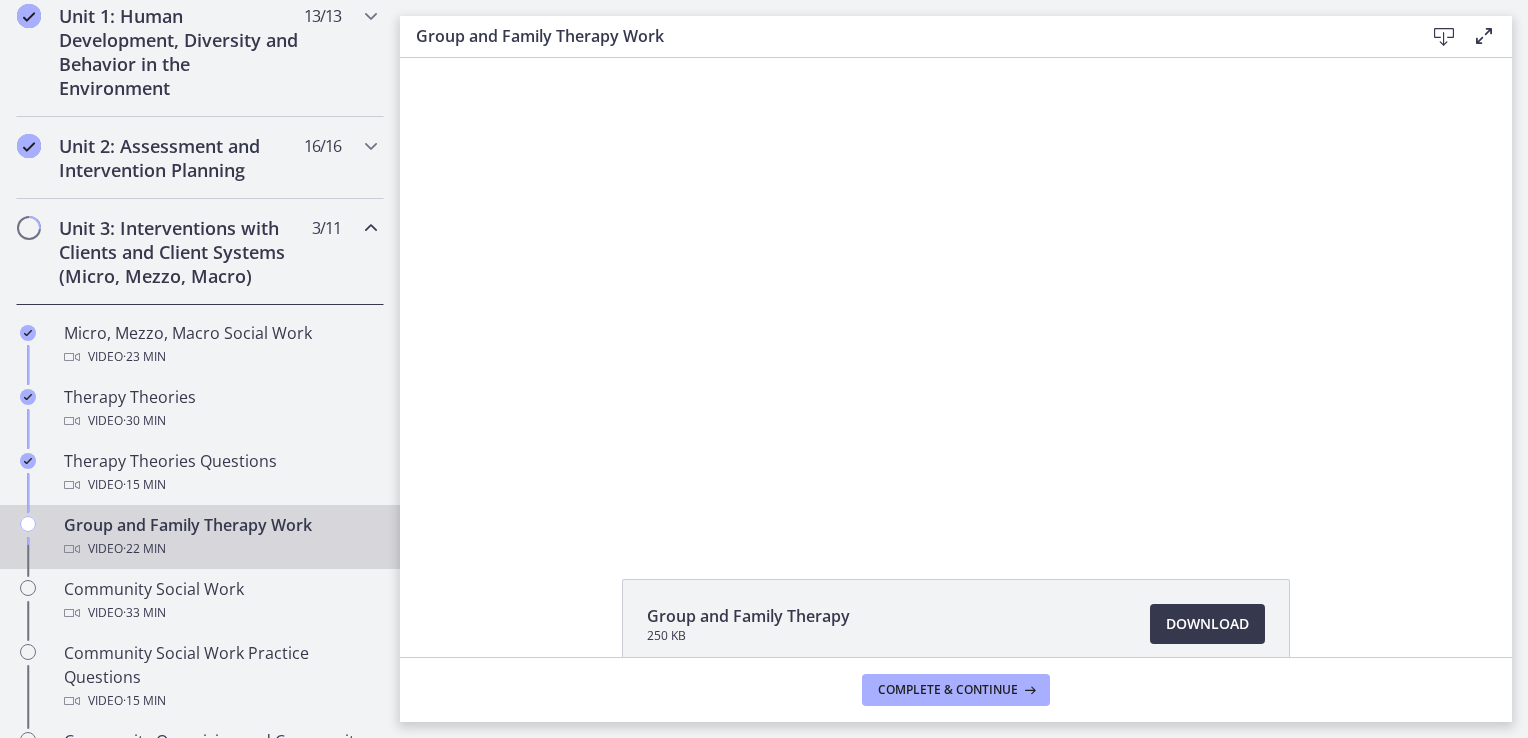 scroll, scrollTop: 0, scrollLeft: 0, axis: both 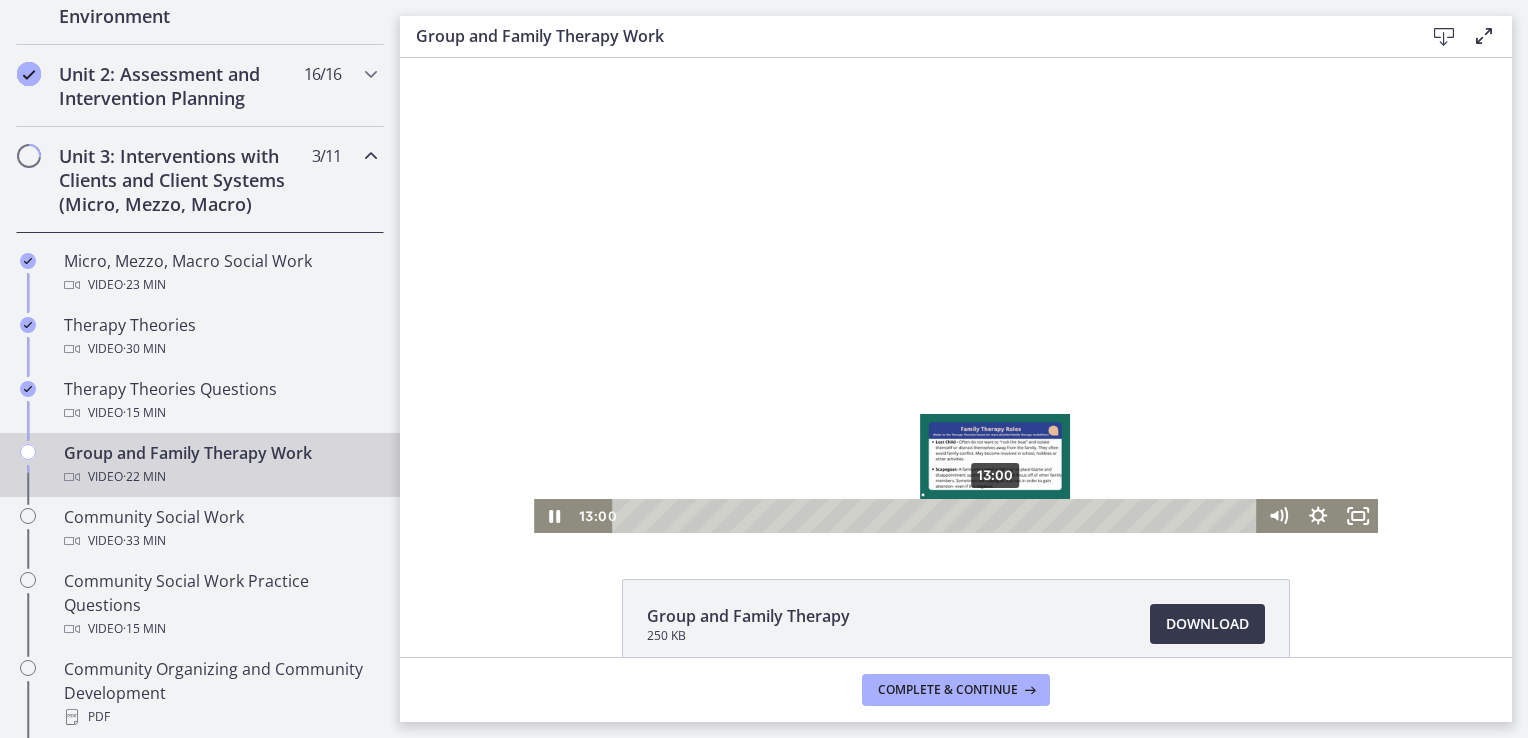 click on "13:00" at bounding box center [937, 516] 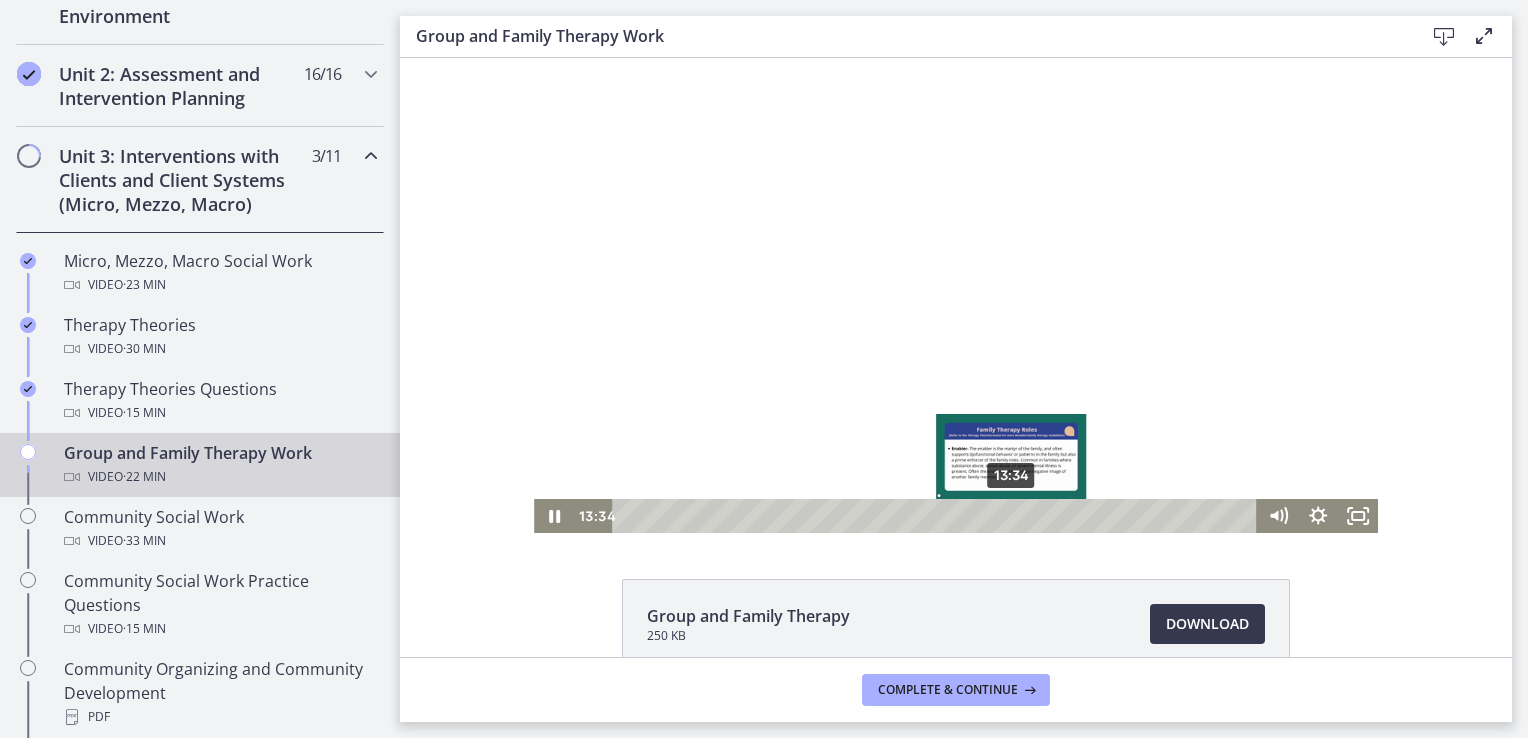 click on "13:34" at bounding box center (937, 516) 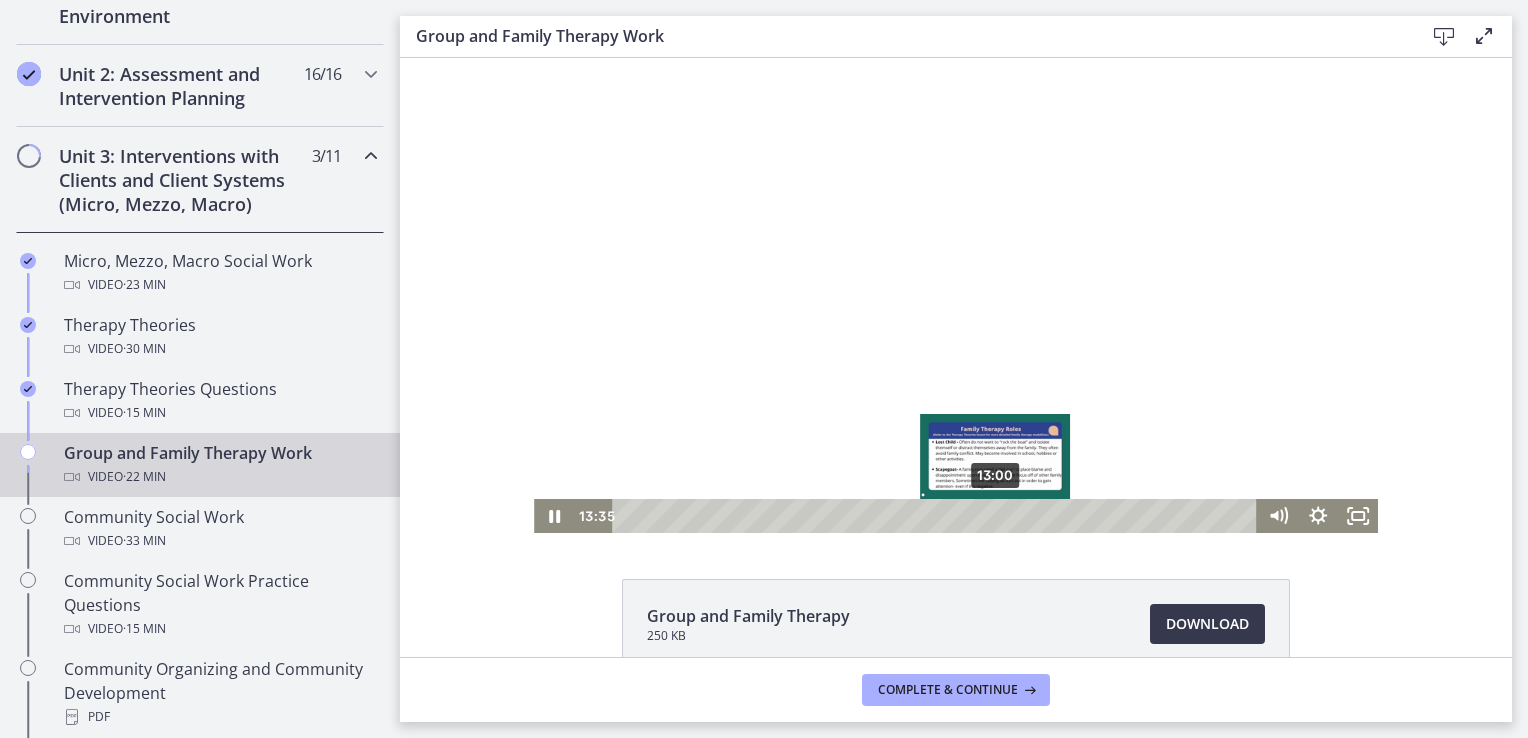 click on "13:00" at bounding box center [937, 516] 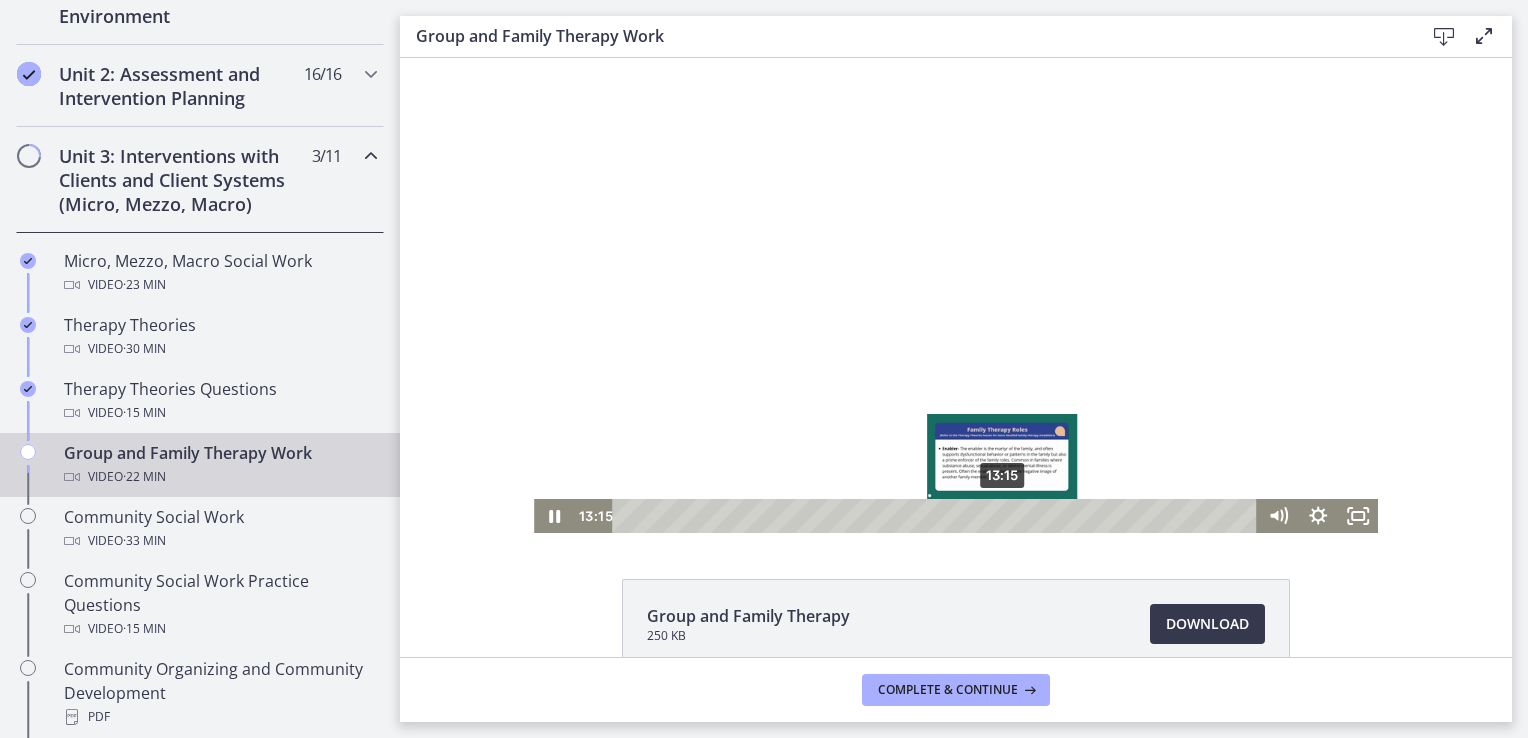 click on "13:15" at bounding box center (937, 516) 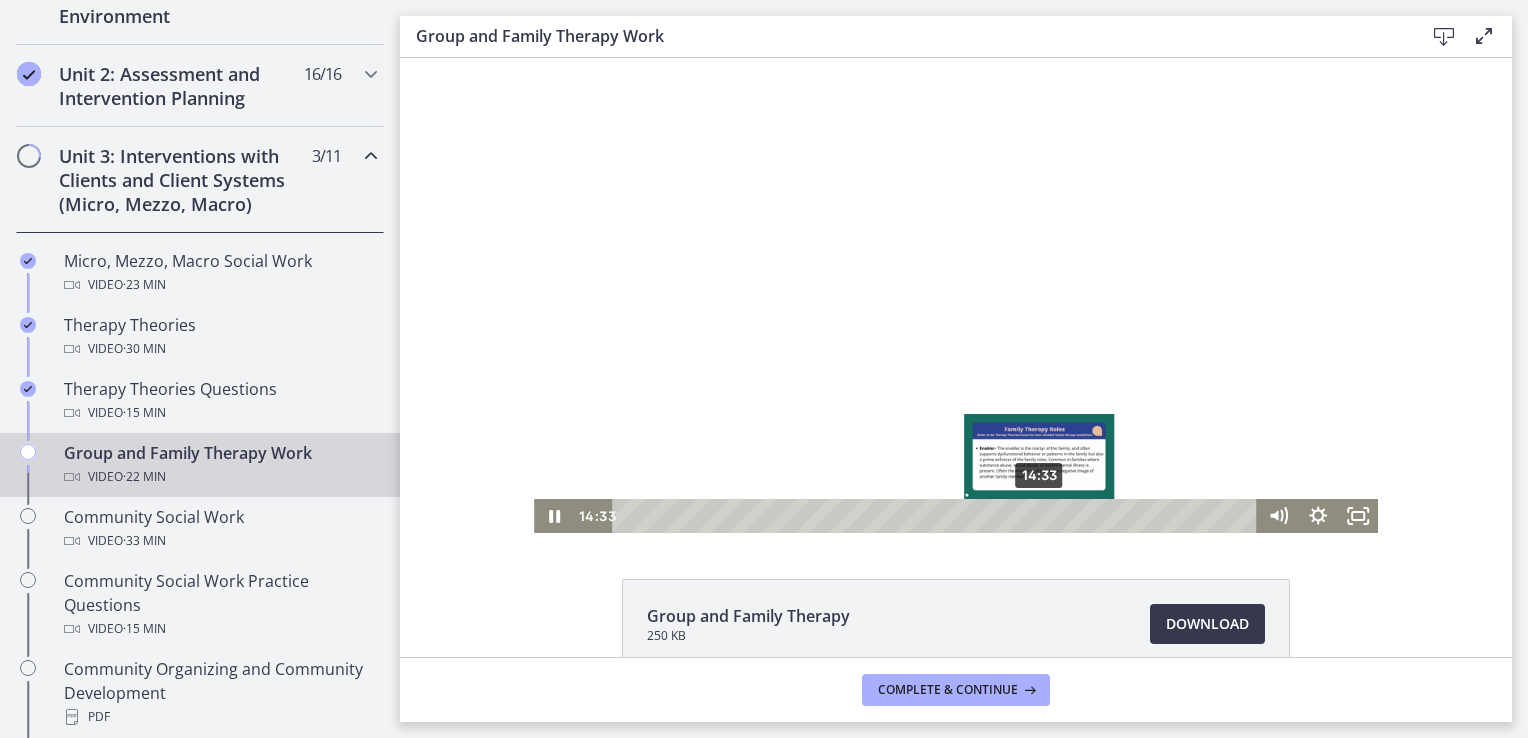 click on "14:33" at bounding box center (937, 516) 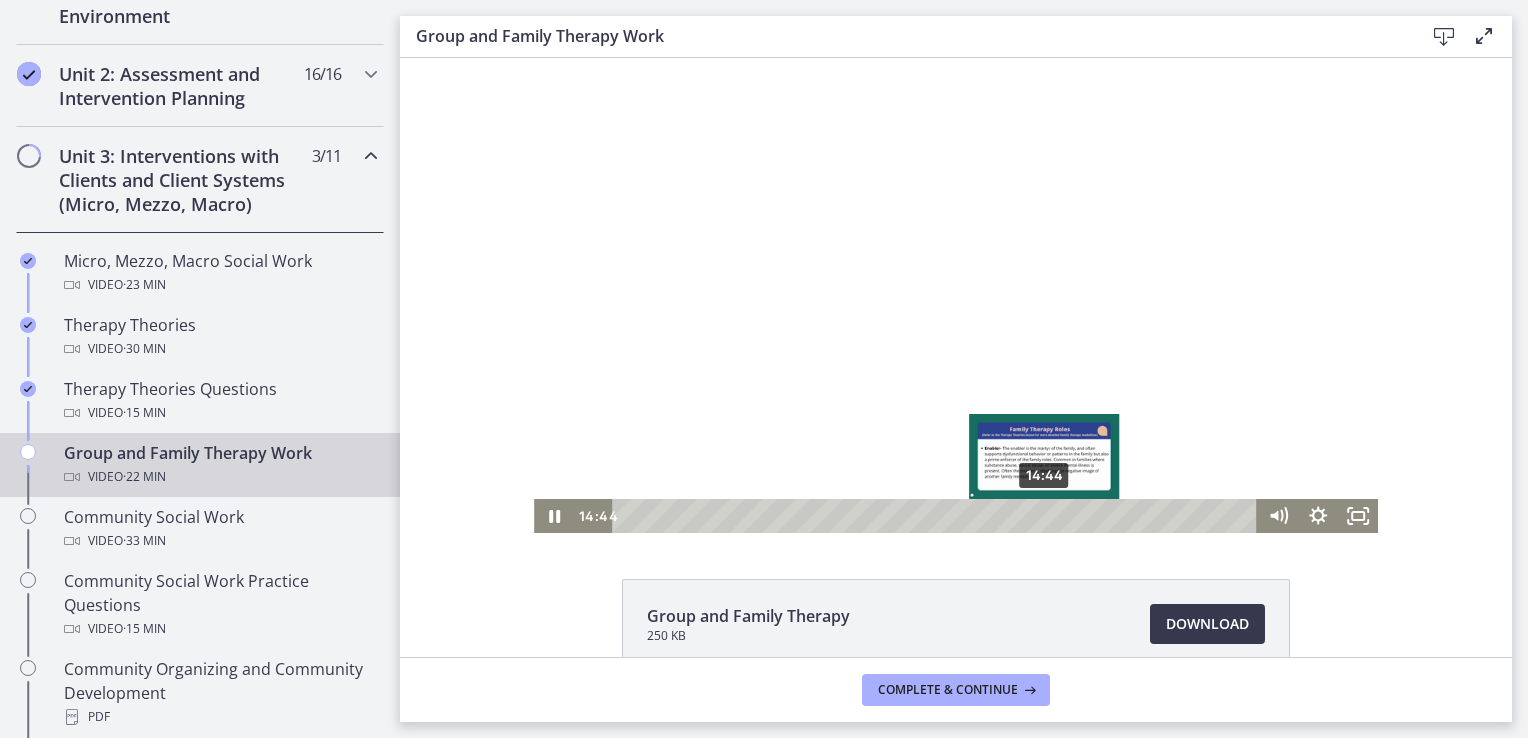 click at bounding box center (1044, 515) 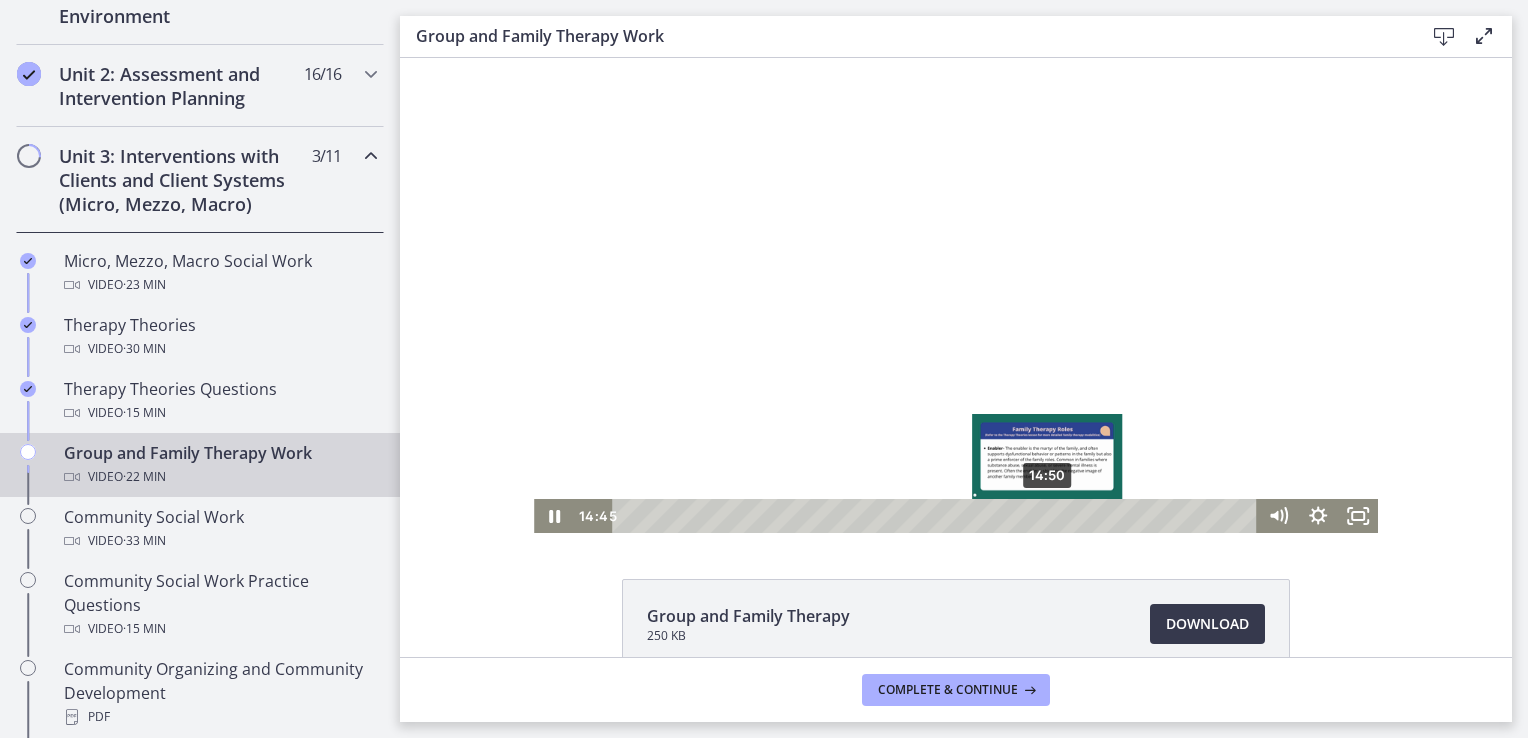 click at bounding box center (1044, 515) 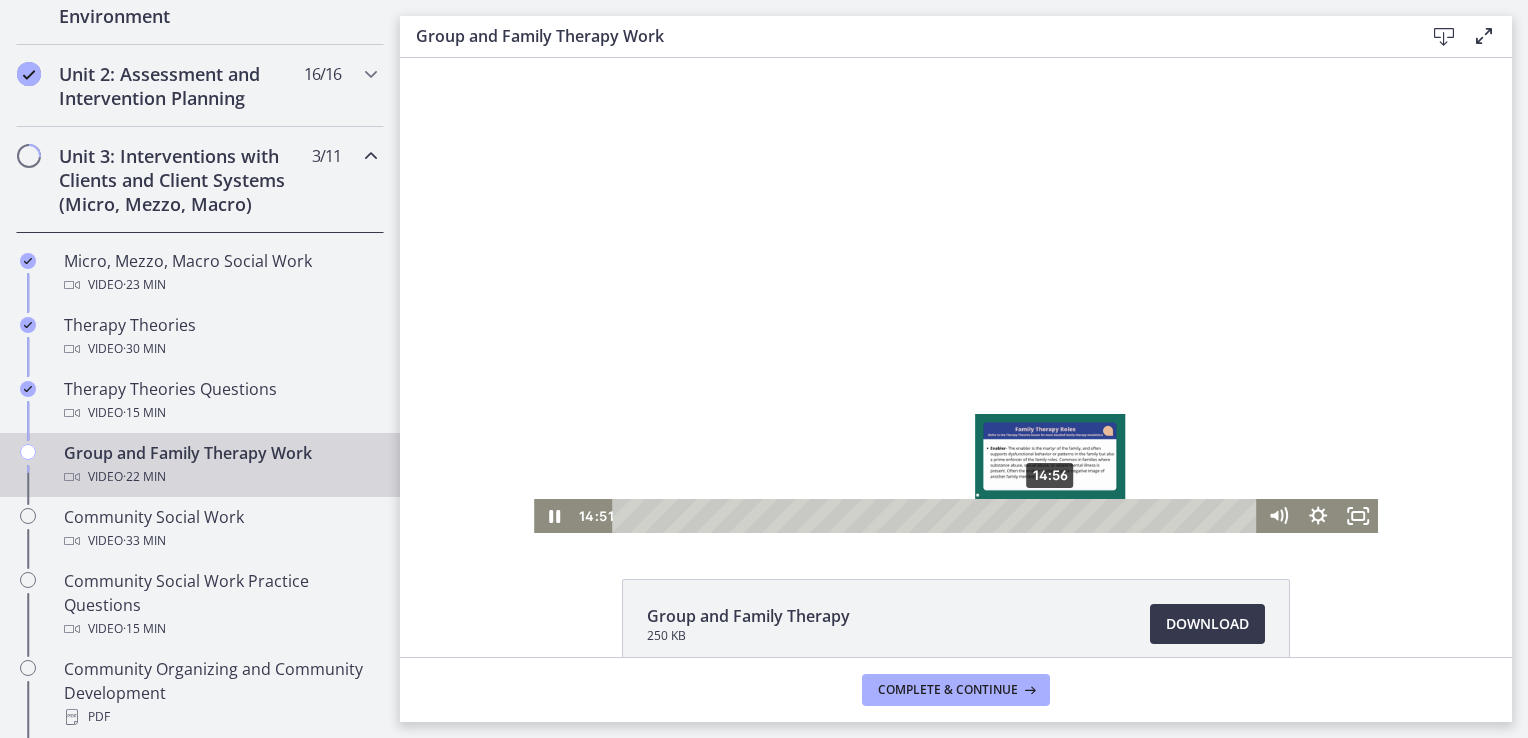 click at bounding box center [1047, 515] 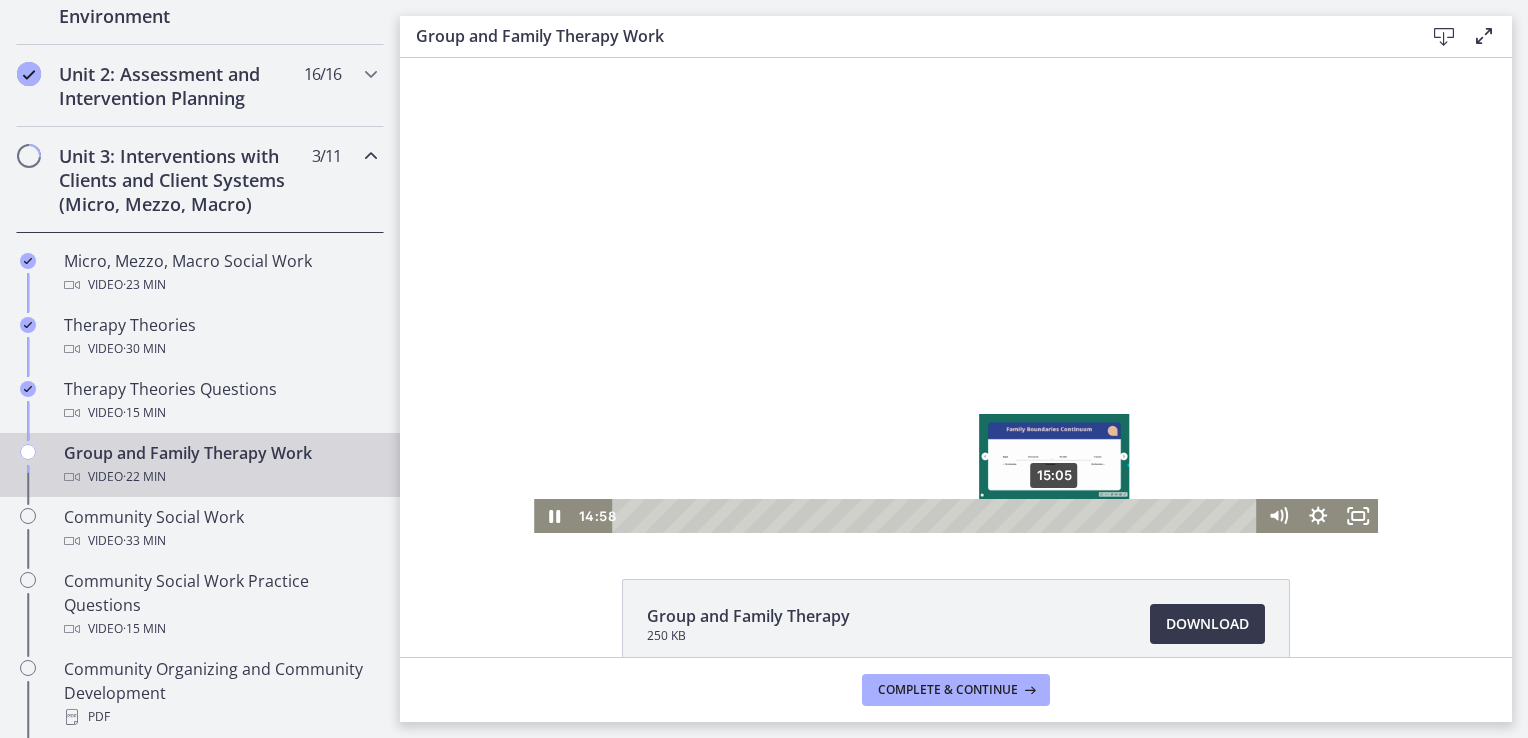 click on "15:05" at bounding box center (937, 516) 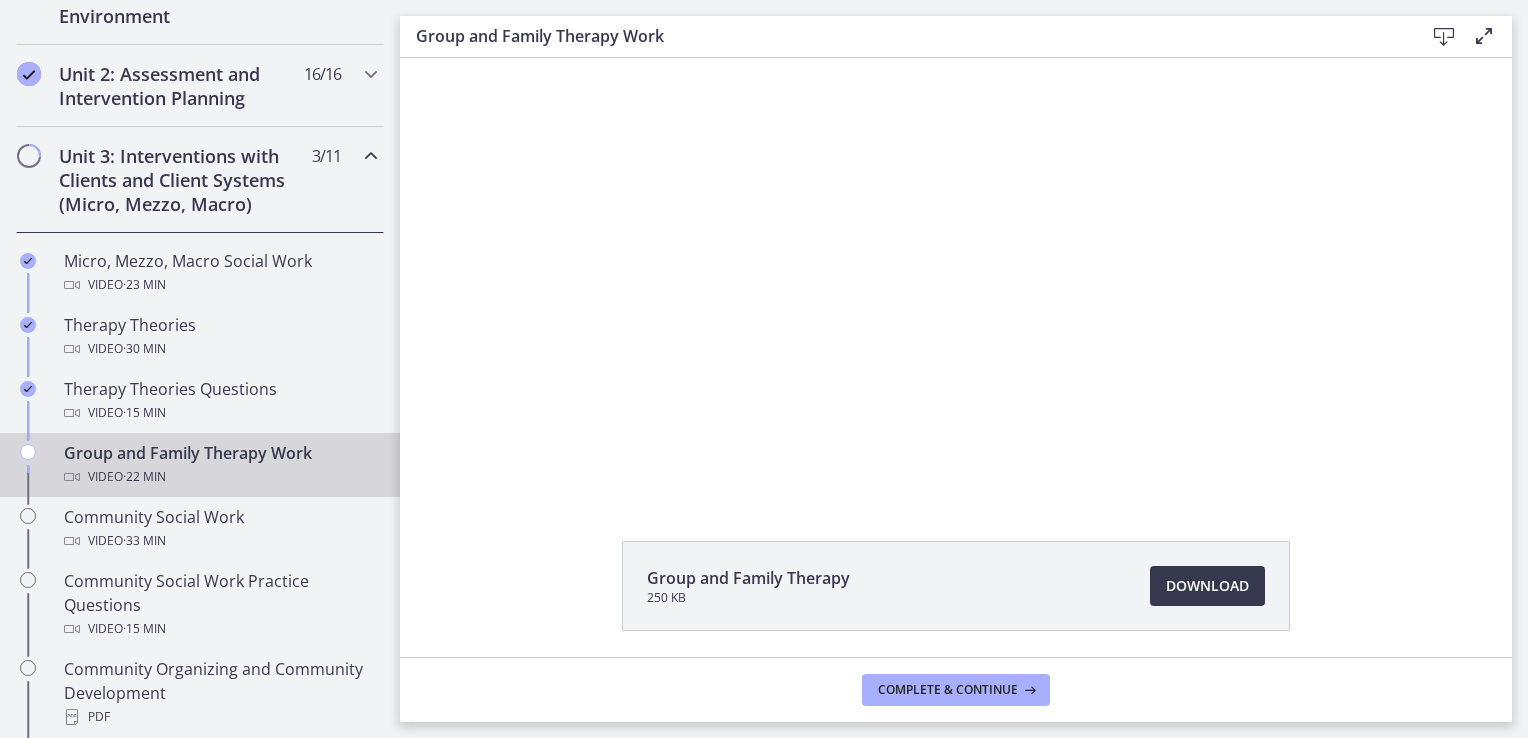 scroll, scrollTop: 0, scrollLeft: 0, axis: both 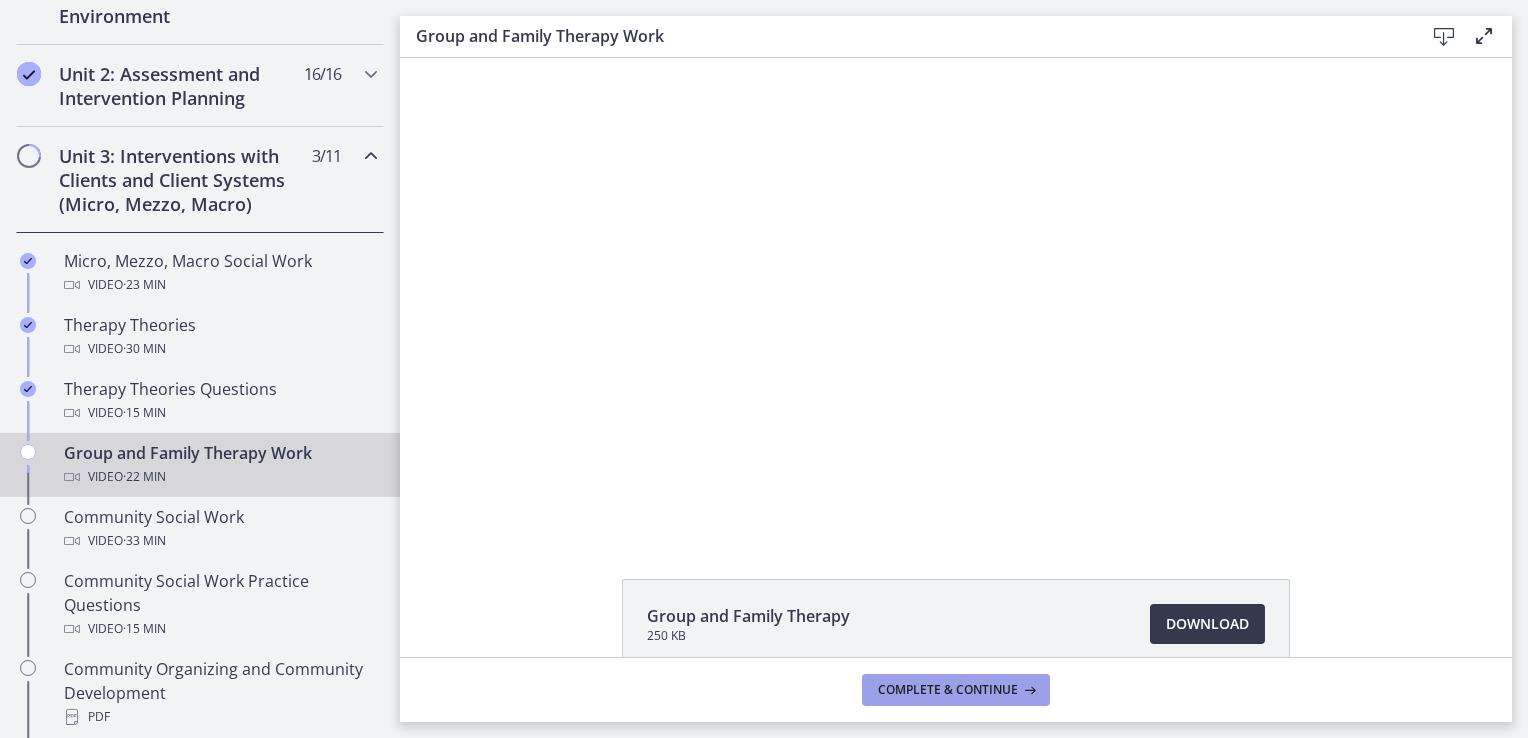 click on "Complete & continue" at bounding box center (948, 690) 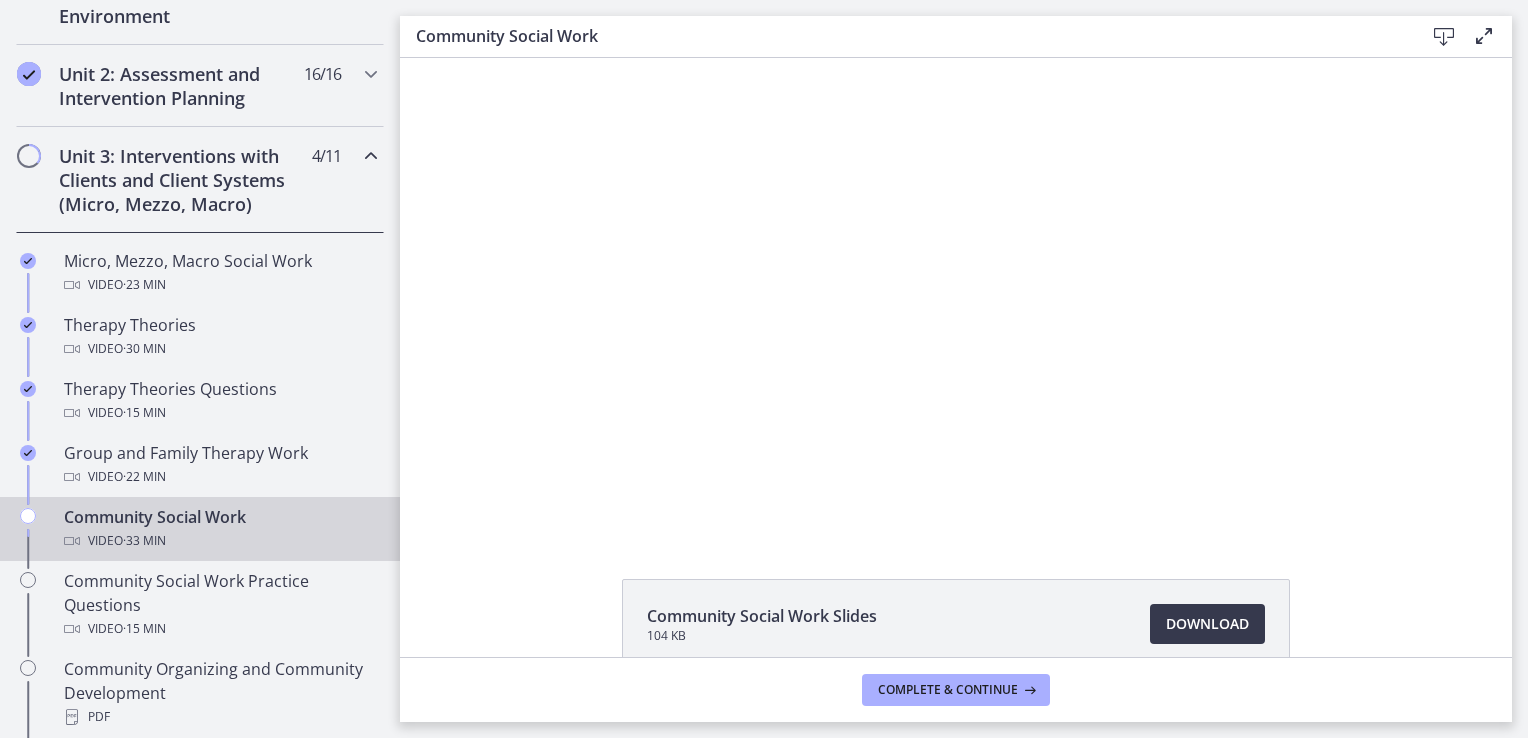 scroll, scrollTop: 0, scrollLeft: 0, axis: both 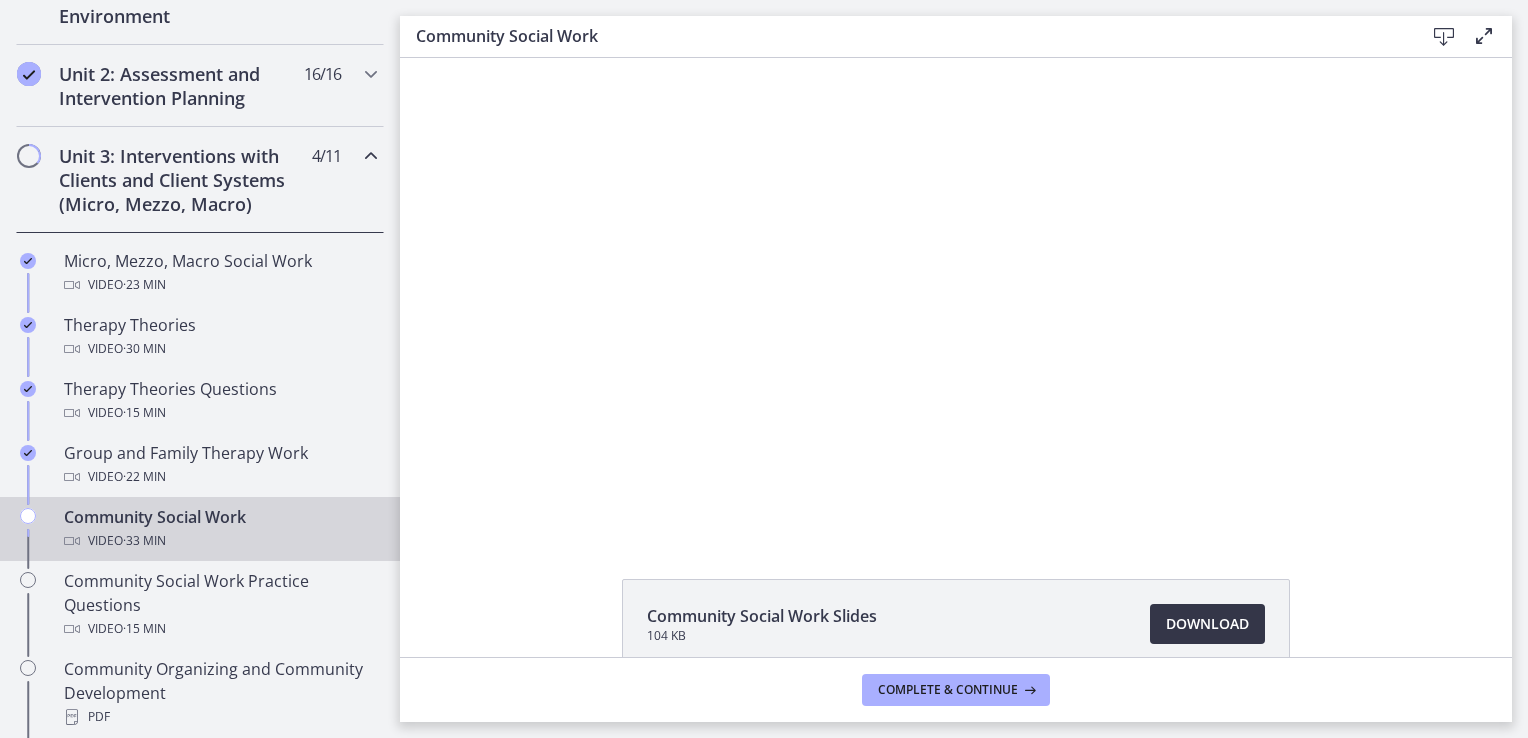click on "Download
Opens in a new window" at bounding box center [1207, 624] 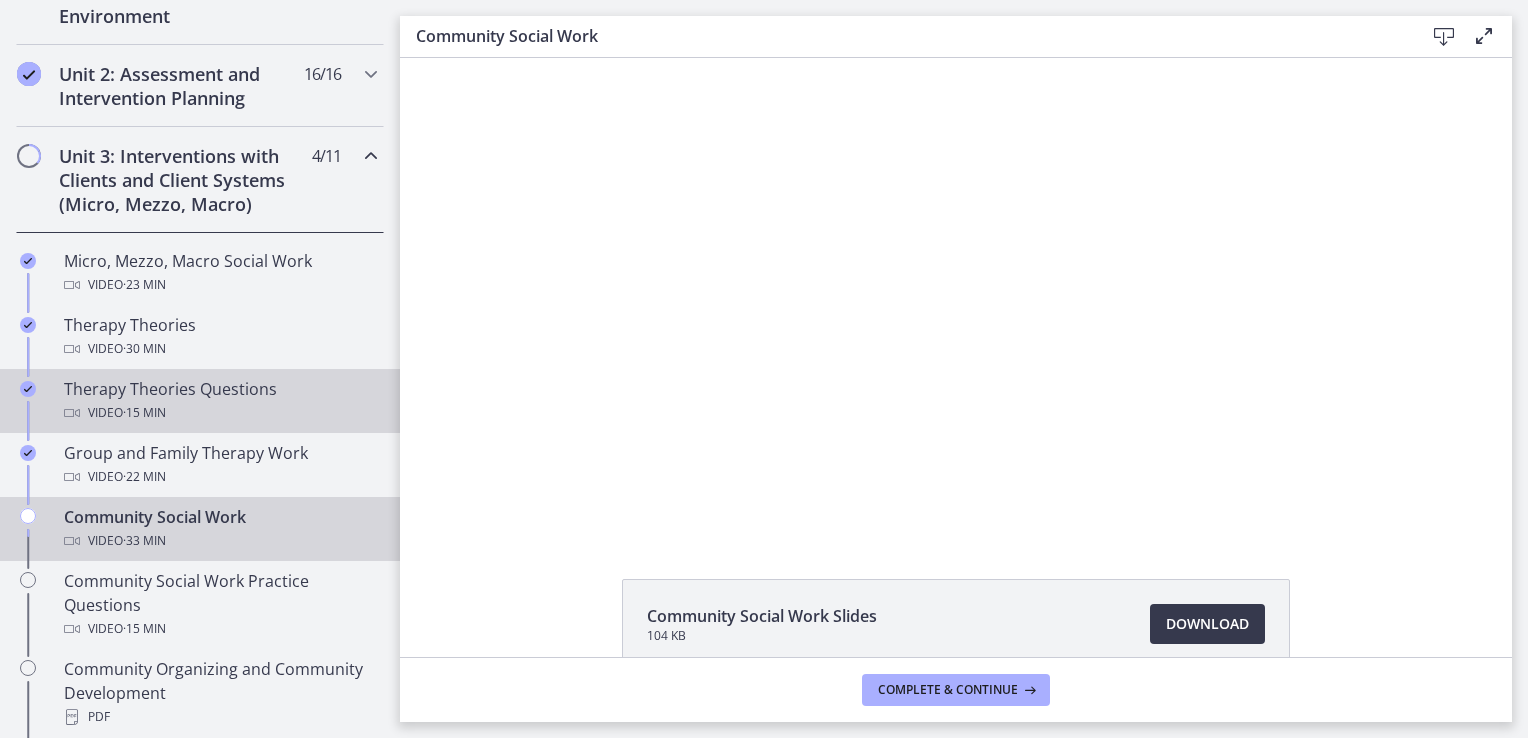 click on "Video
·  15 min" at bounding box center (220, 413) 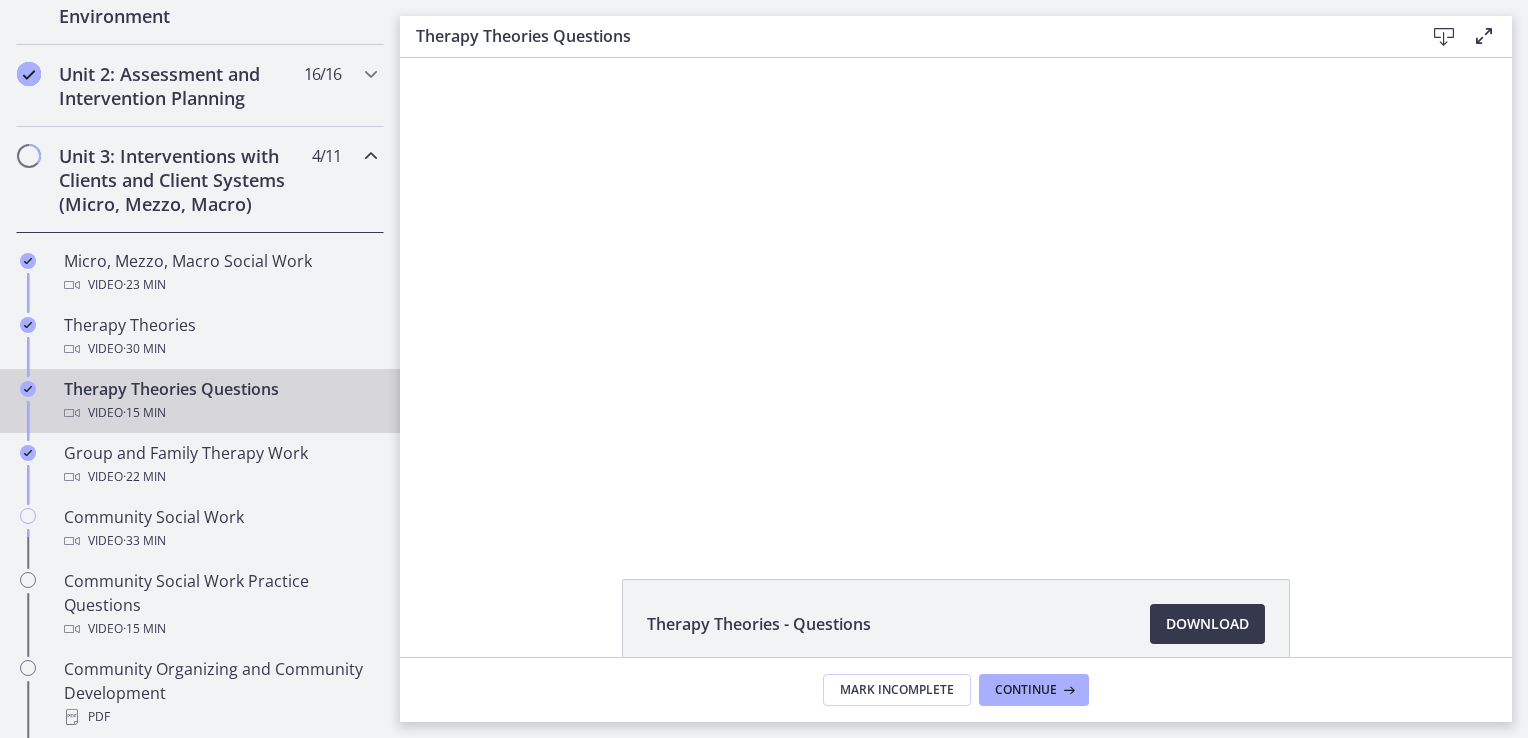 scroll, scrollTop: 0, scrollLeft: 0, axis: both 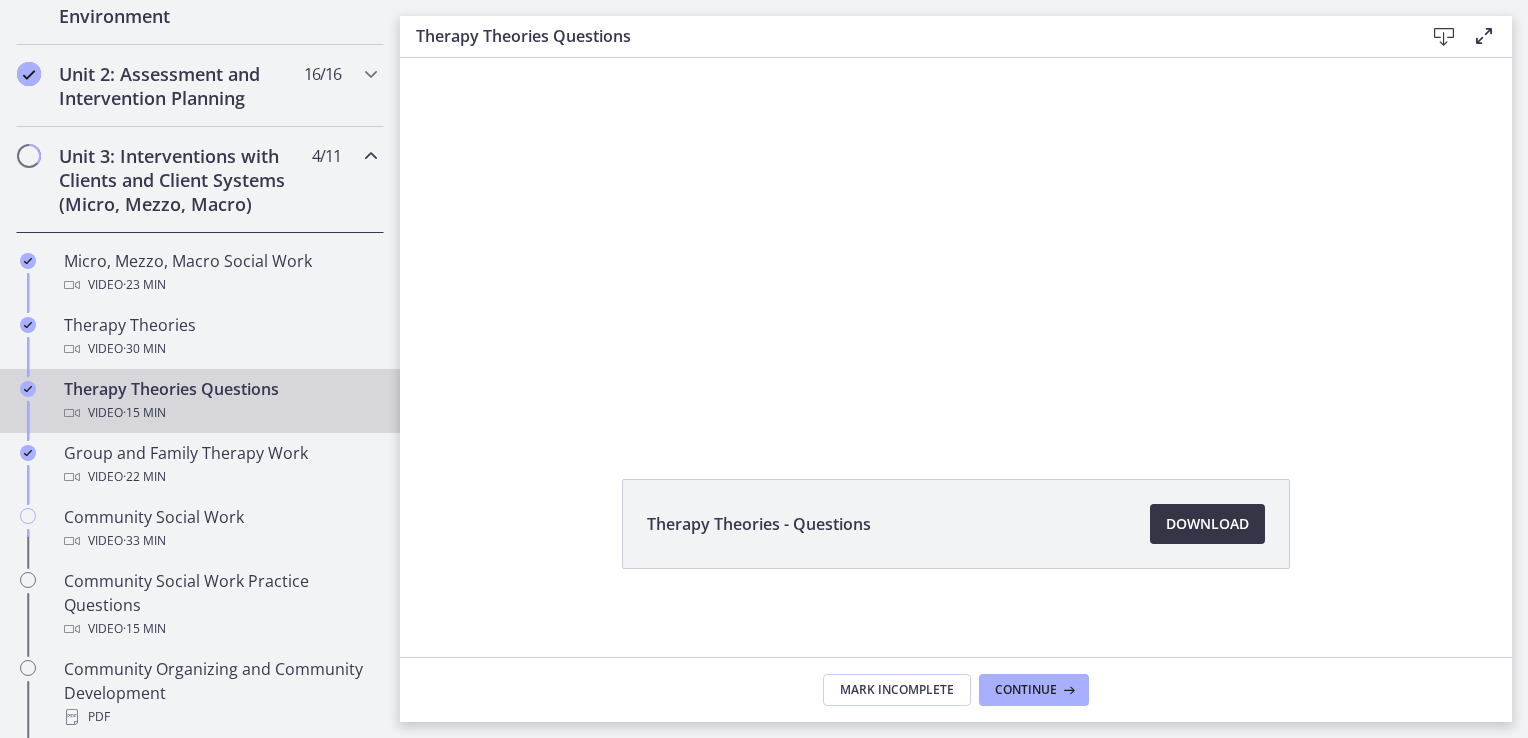 click on "Download
Opens in a new window" at bounding box center [1207, 524] 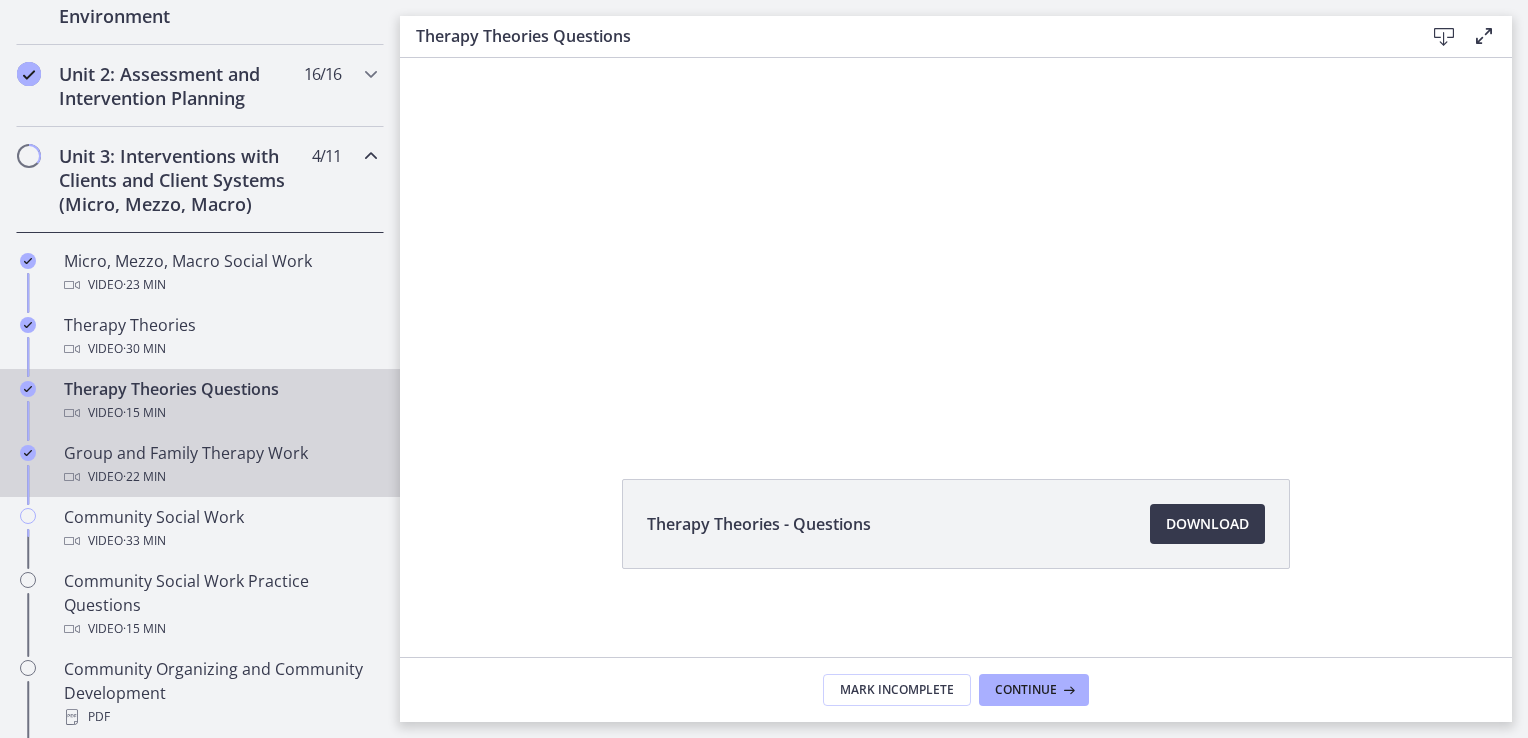 click on "Video
·  22 min" at bounding box center (220, 477) 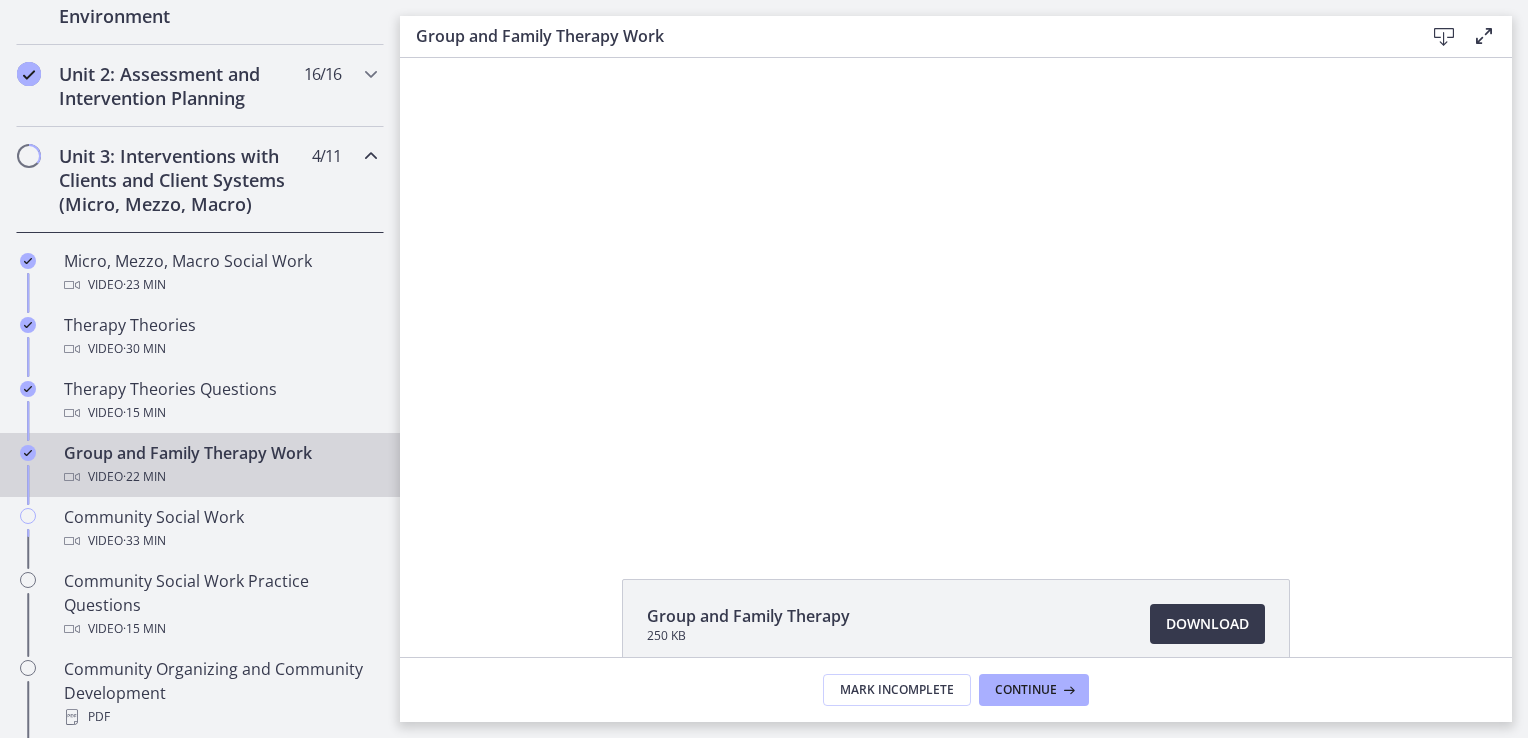 scroll, scrollTop: 0, scrollLeft: 0, axis: both 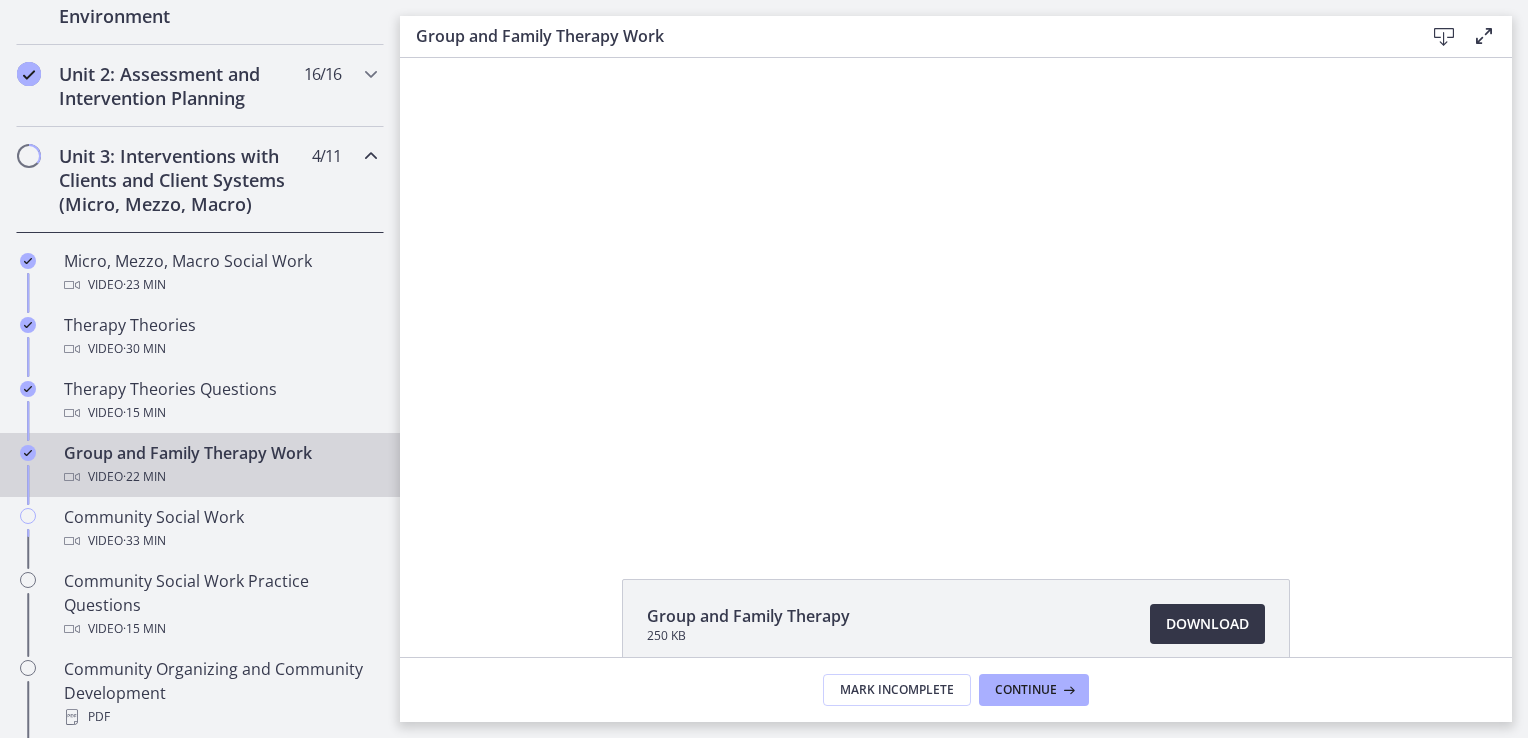 click on "Download
Opens in a new window" at bounding box center (1207, 624) 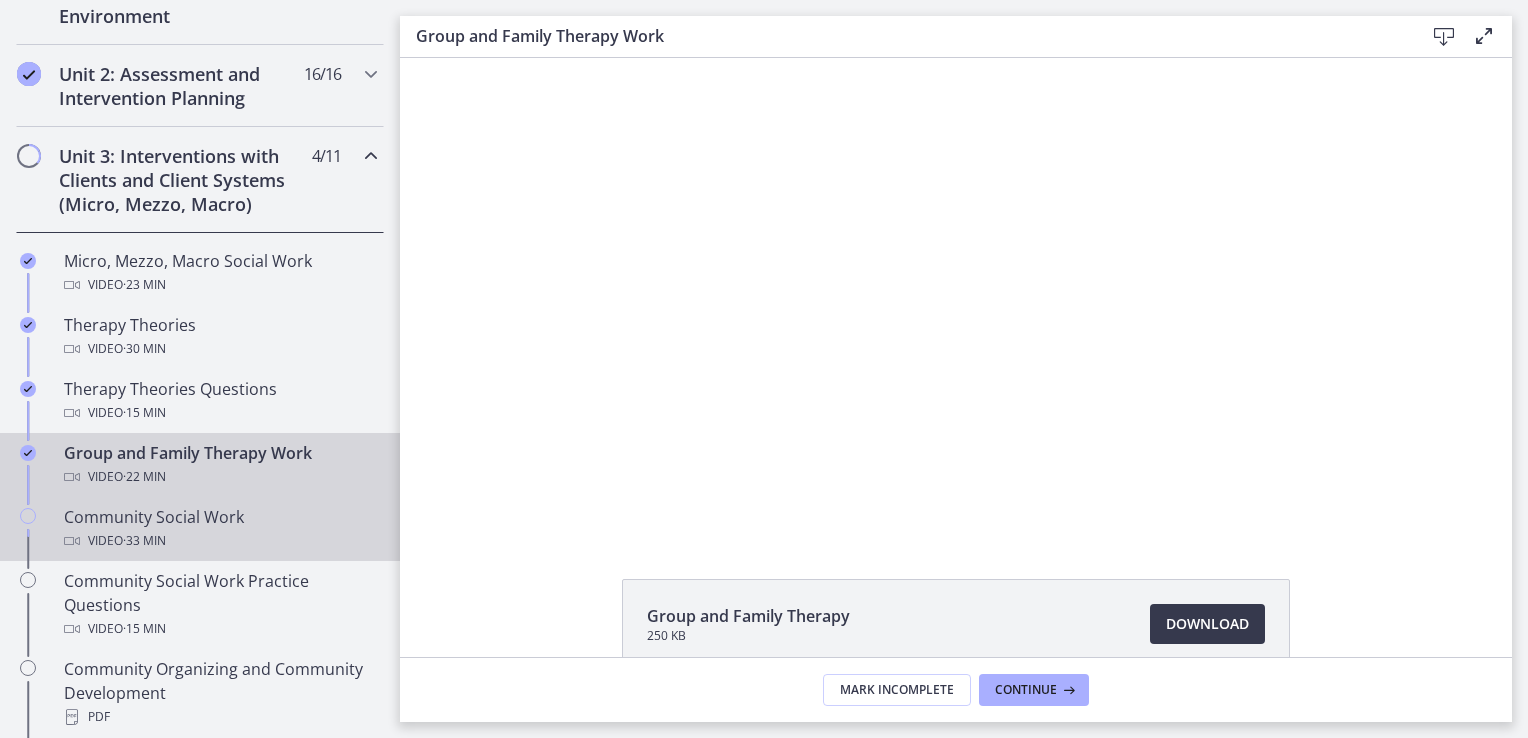 click on "Video
·  33 min" at bounding box center (220, 541) 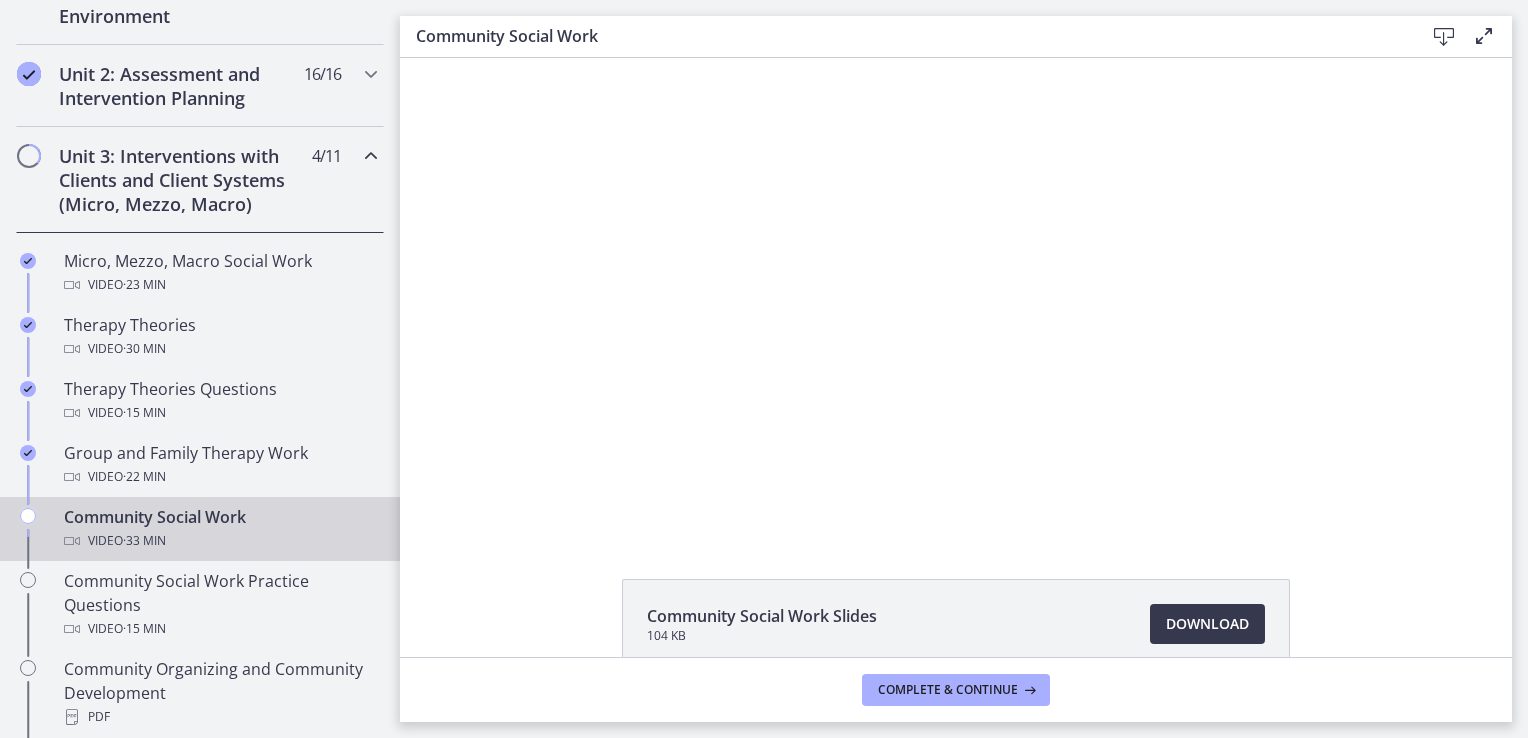 scroll, scrollTop: 0, scrollLeft: 0, axis: both 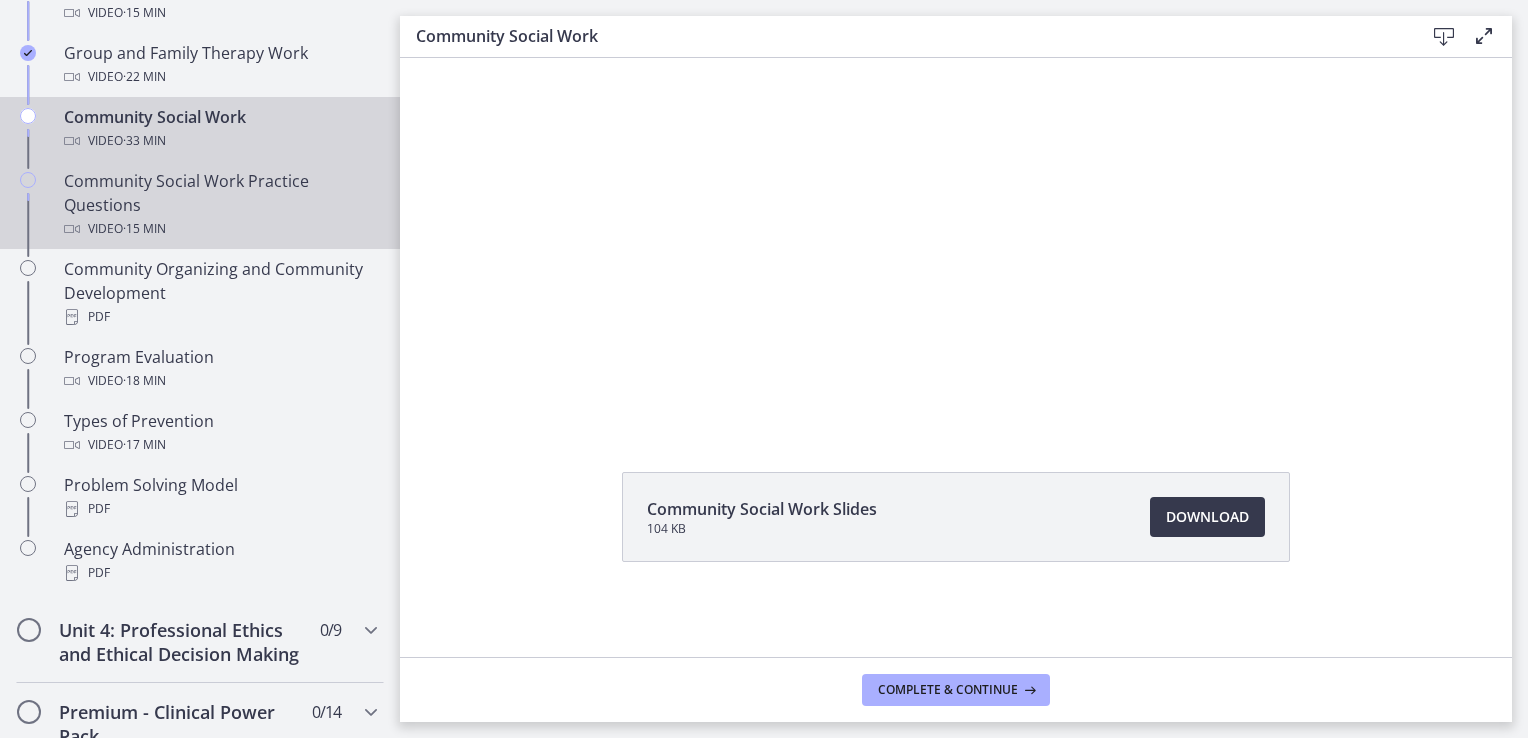 click on "Community Social Work Practice Questions
Video
·  15 min" at bounding box center (220, 205) 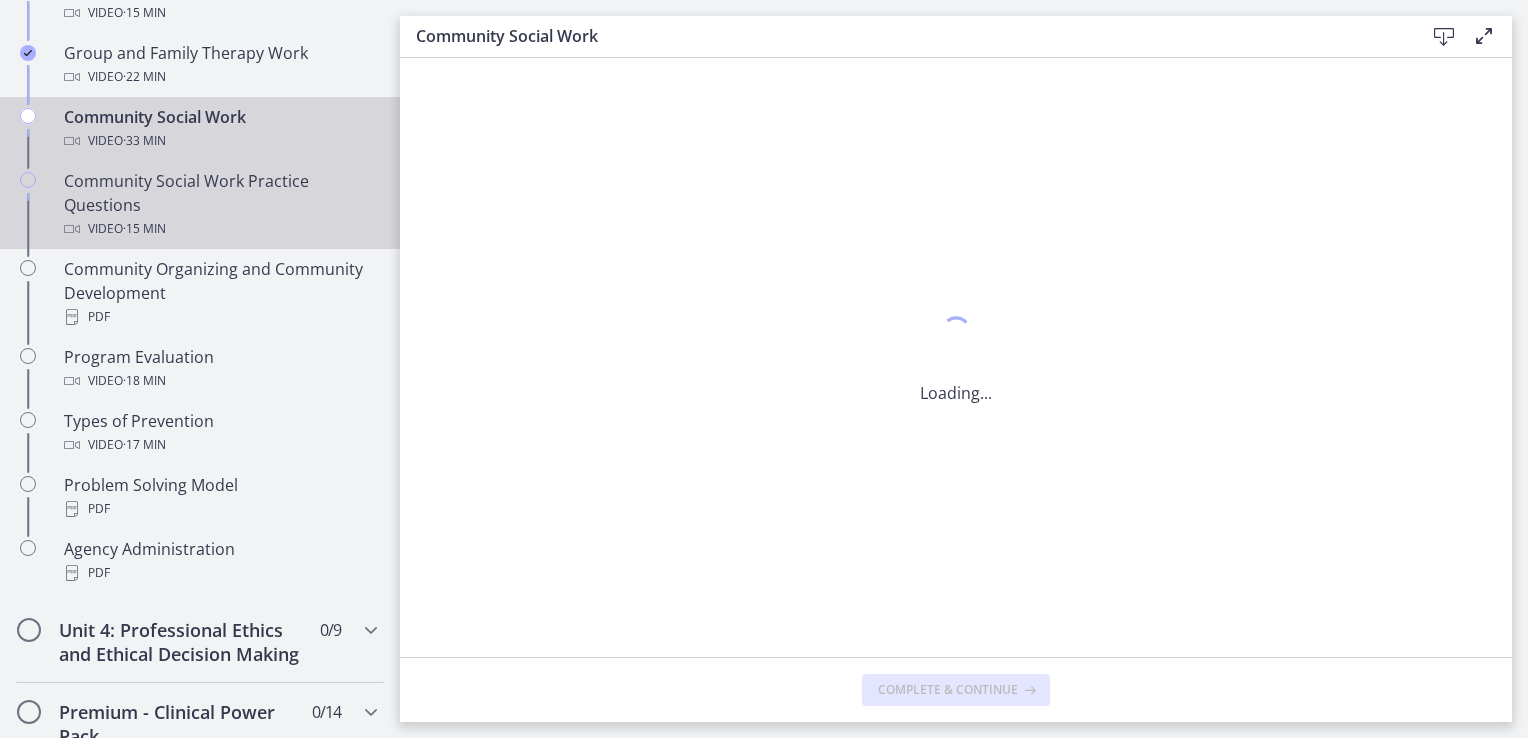 scroll, scrollTop: 0, scrollLeft: 0, axis: both 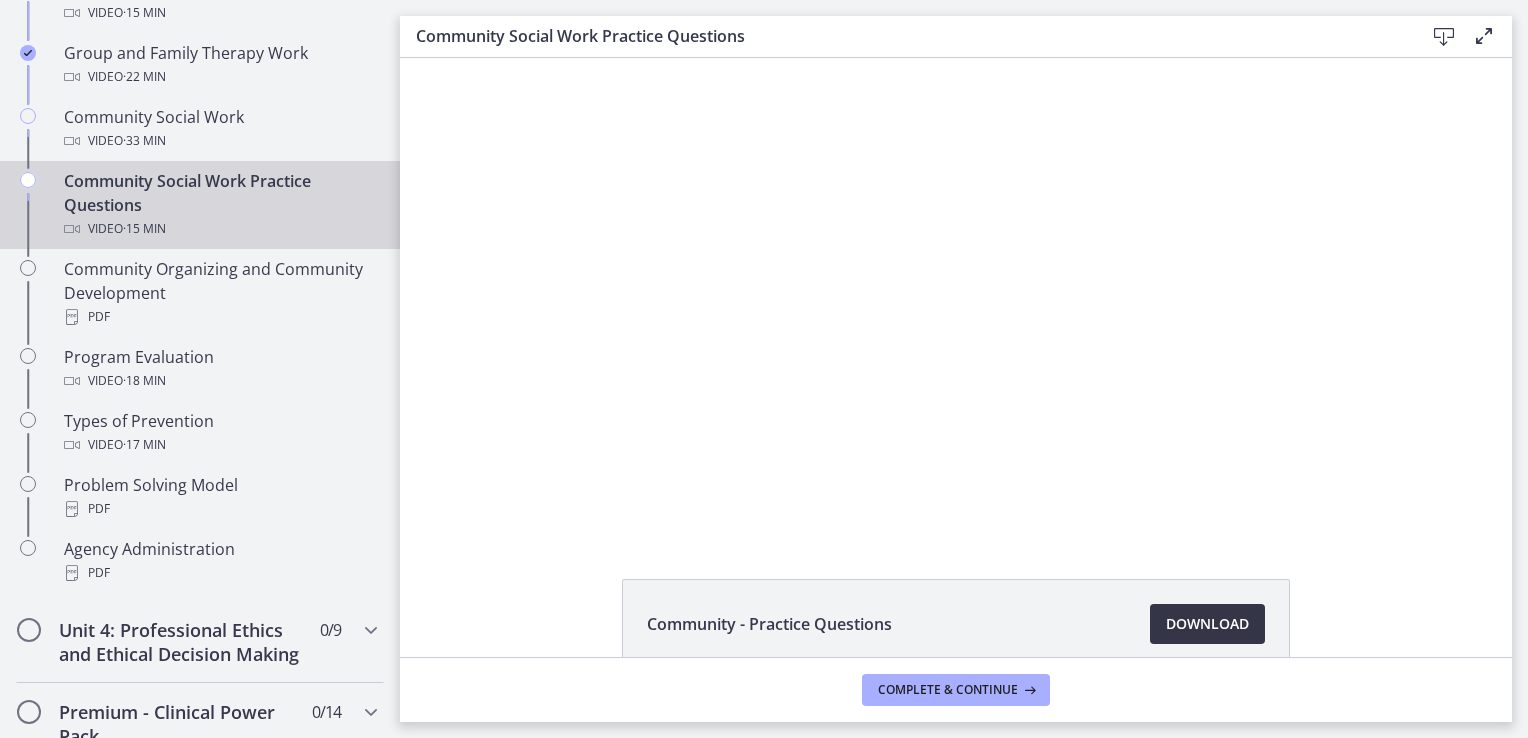 click on "Download
Opens in a new window" at bounding box center [1207, 624] 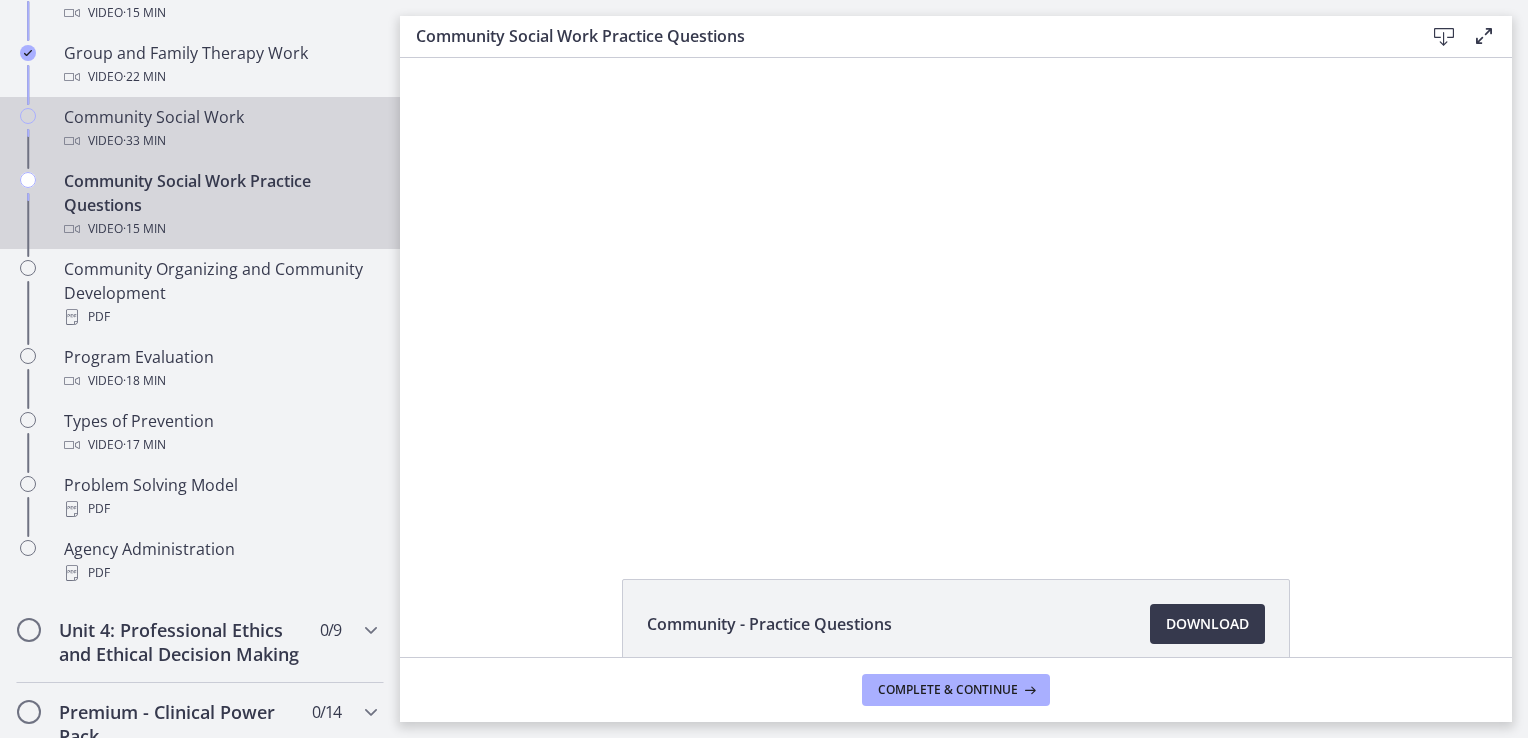 click on "Video
·  33 min" at bounding box center (220, 141) 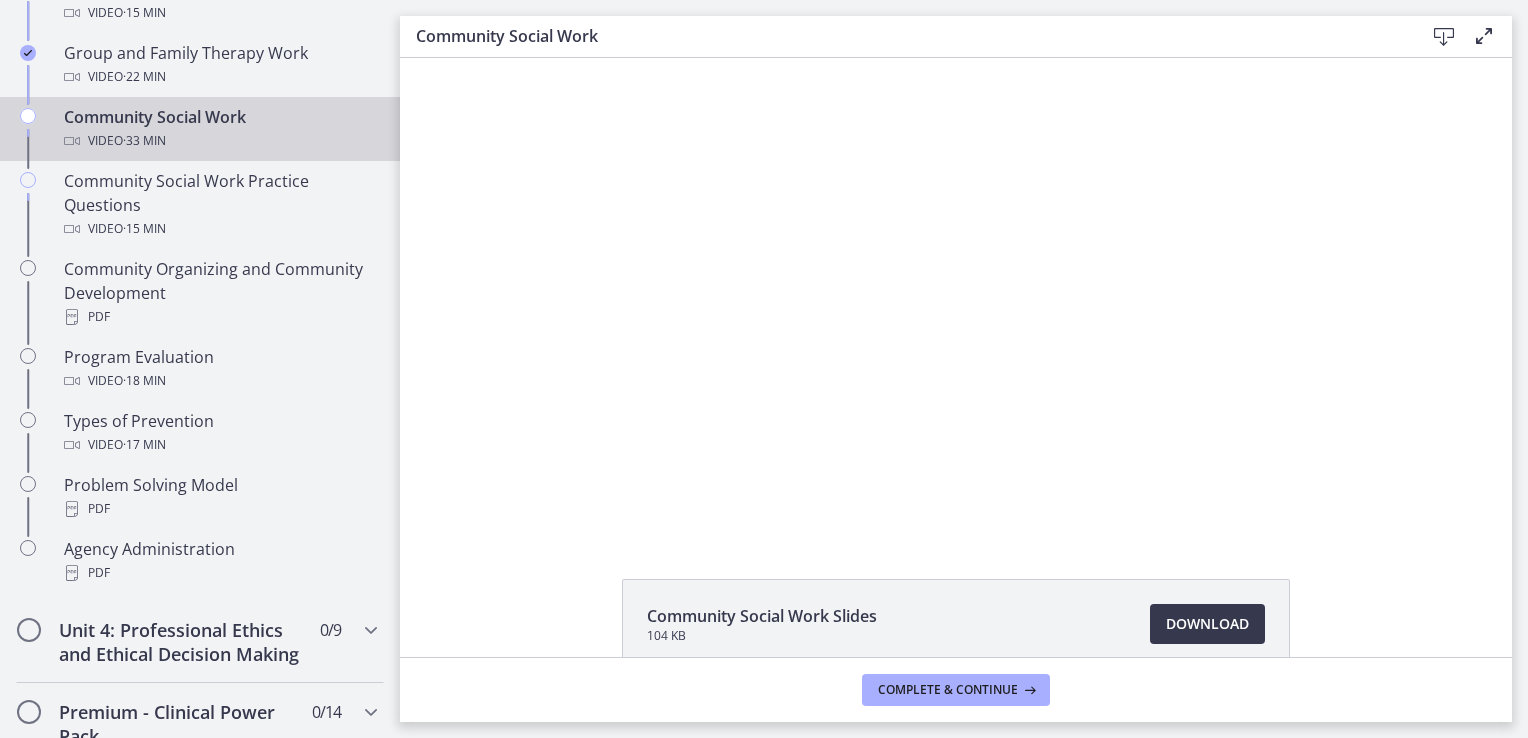 scroll, scrollTop: 0, scrollLeft: 0, axis: both 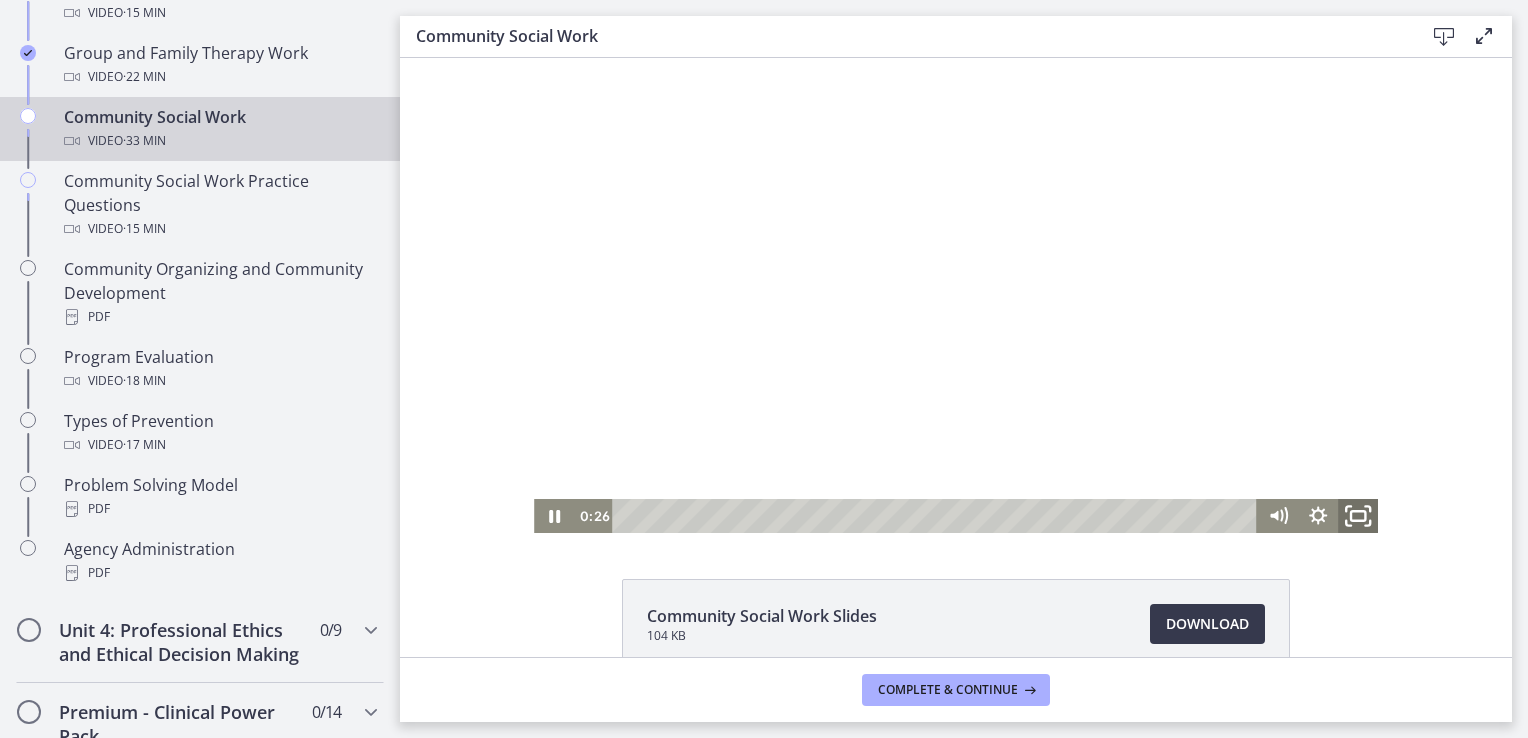 click 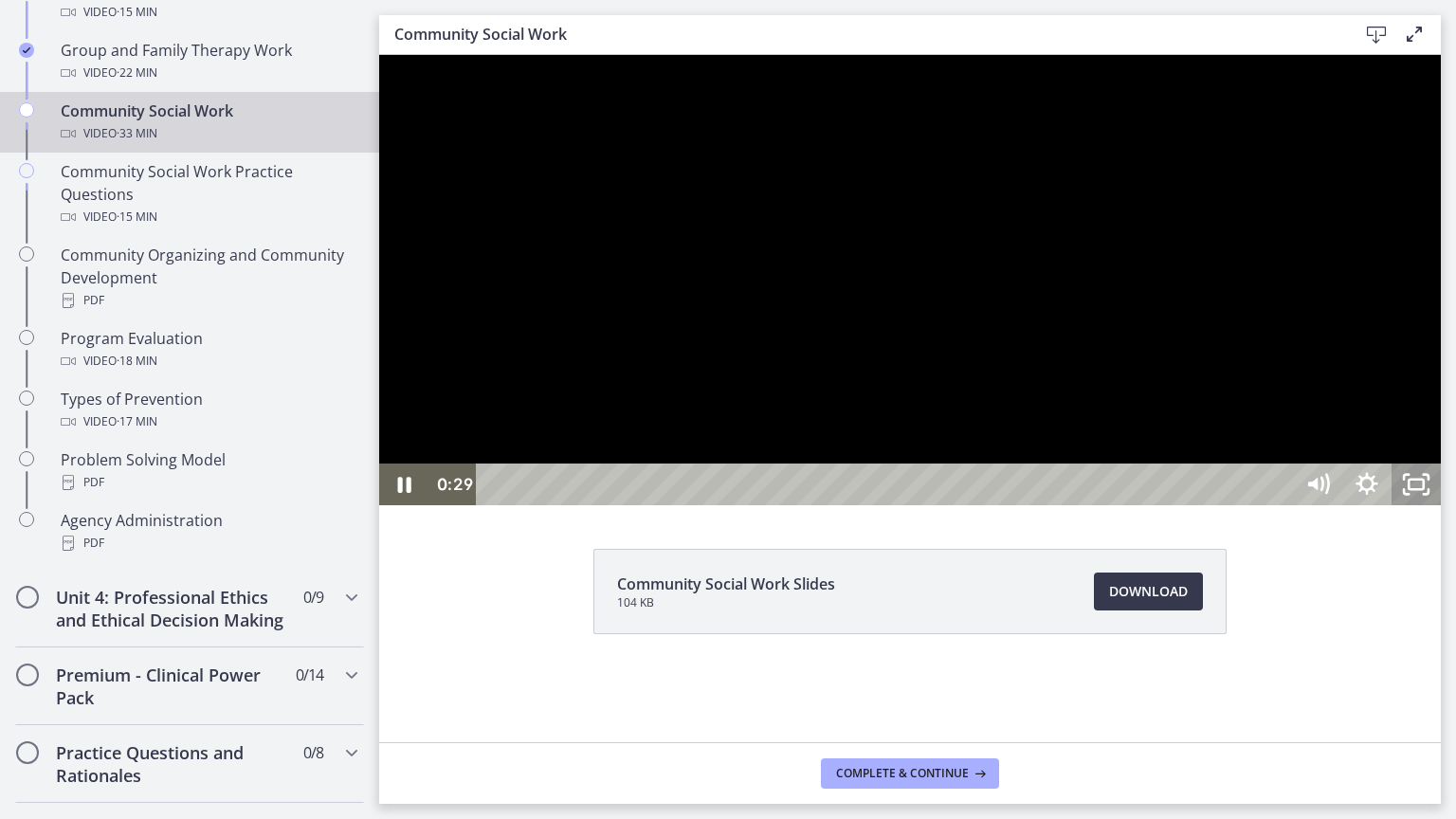 click 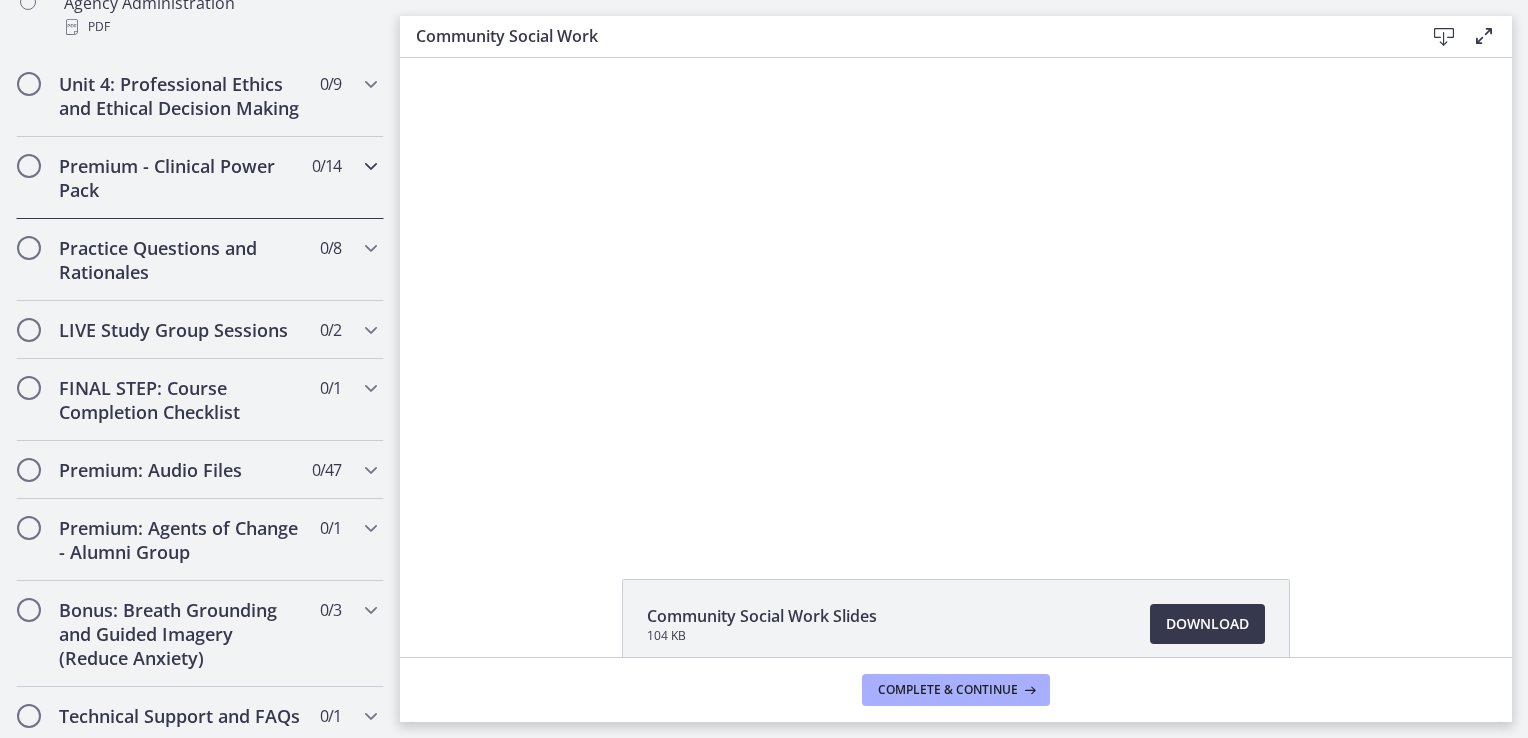 scroll, scrollTop: 1700, scrollLeft: 0, axis: vertical 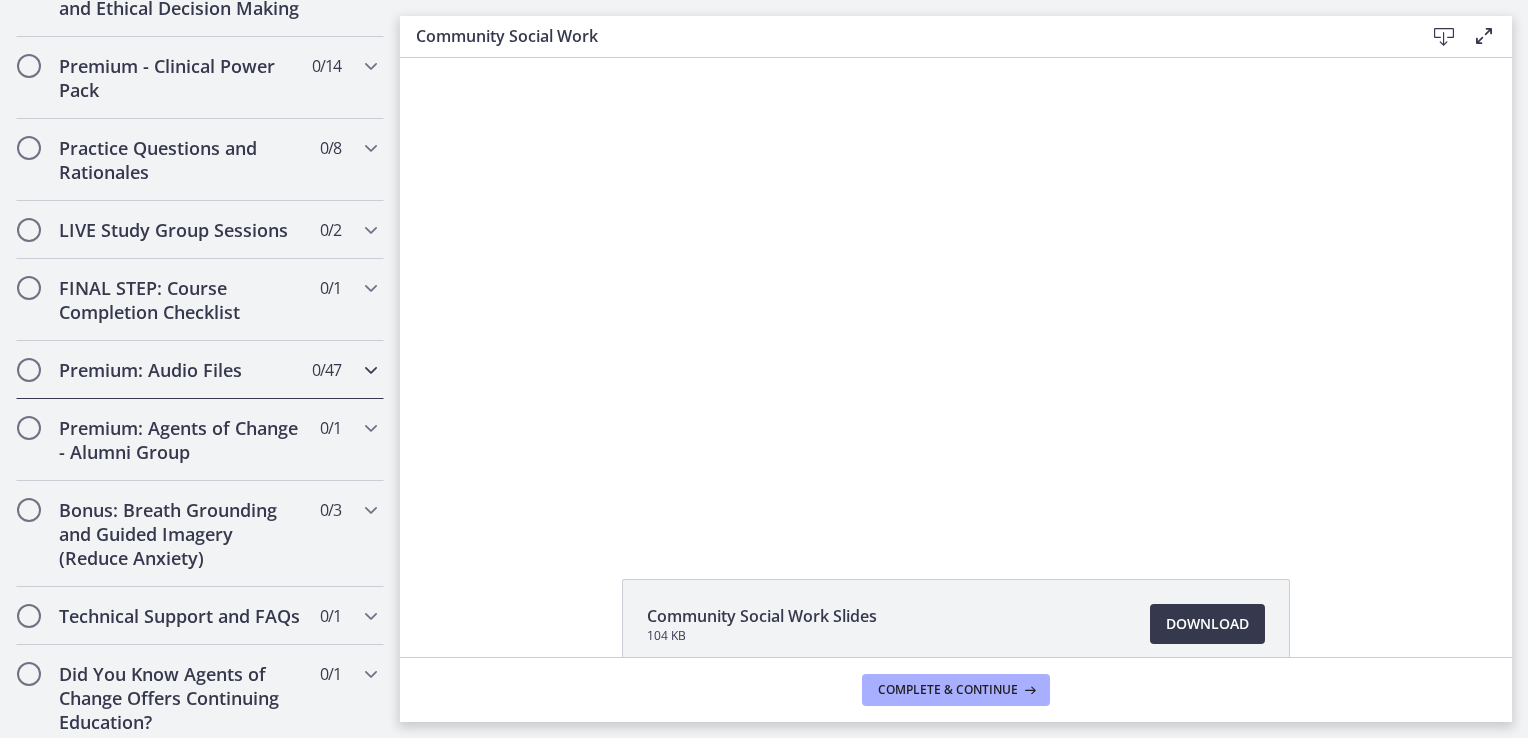 click at bounding box center [371, 370] 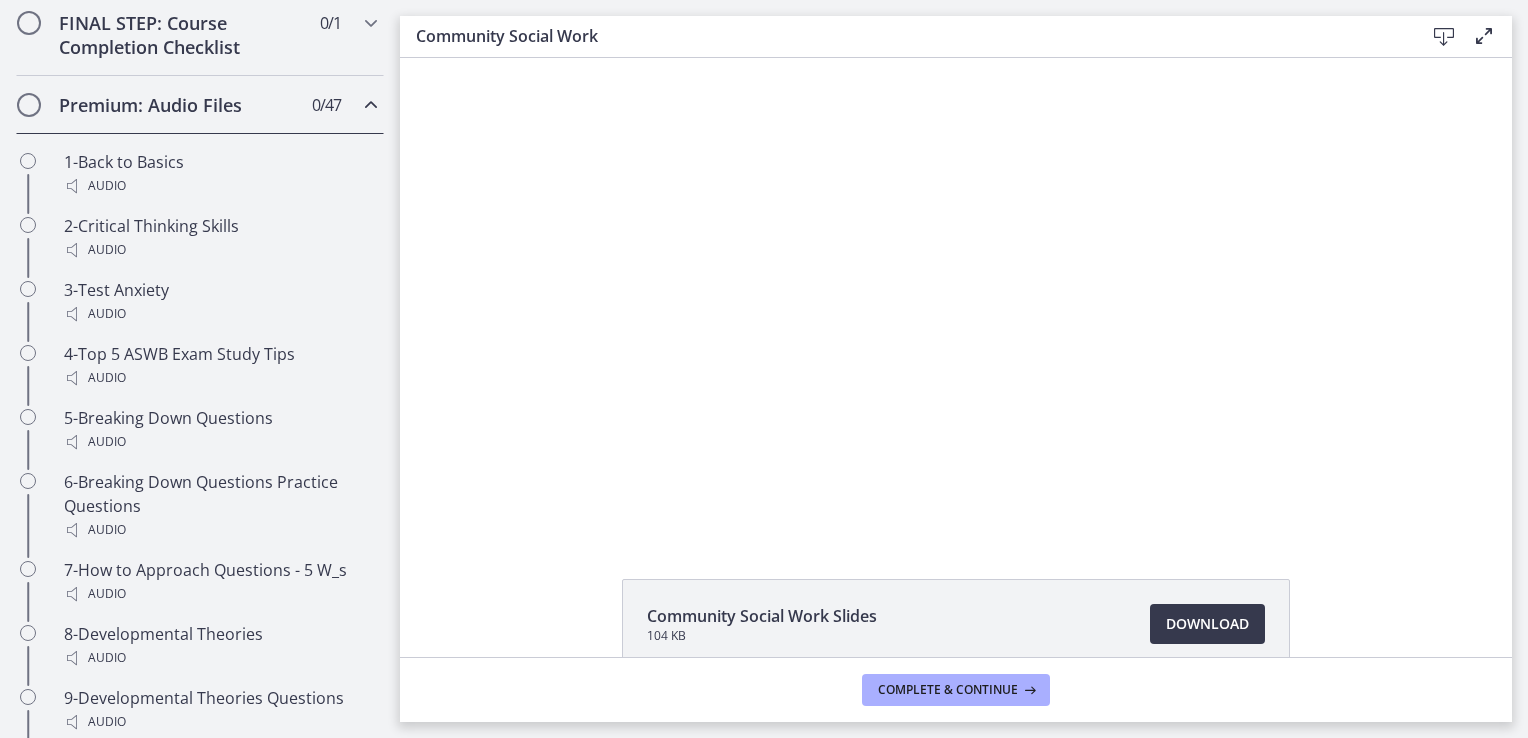 scroll, scrollTop: 932, scrollLeft: 0, axis: vertical 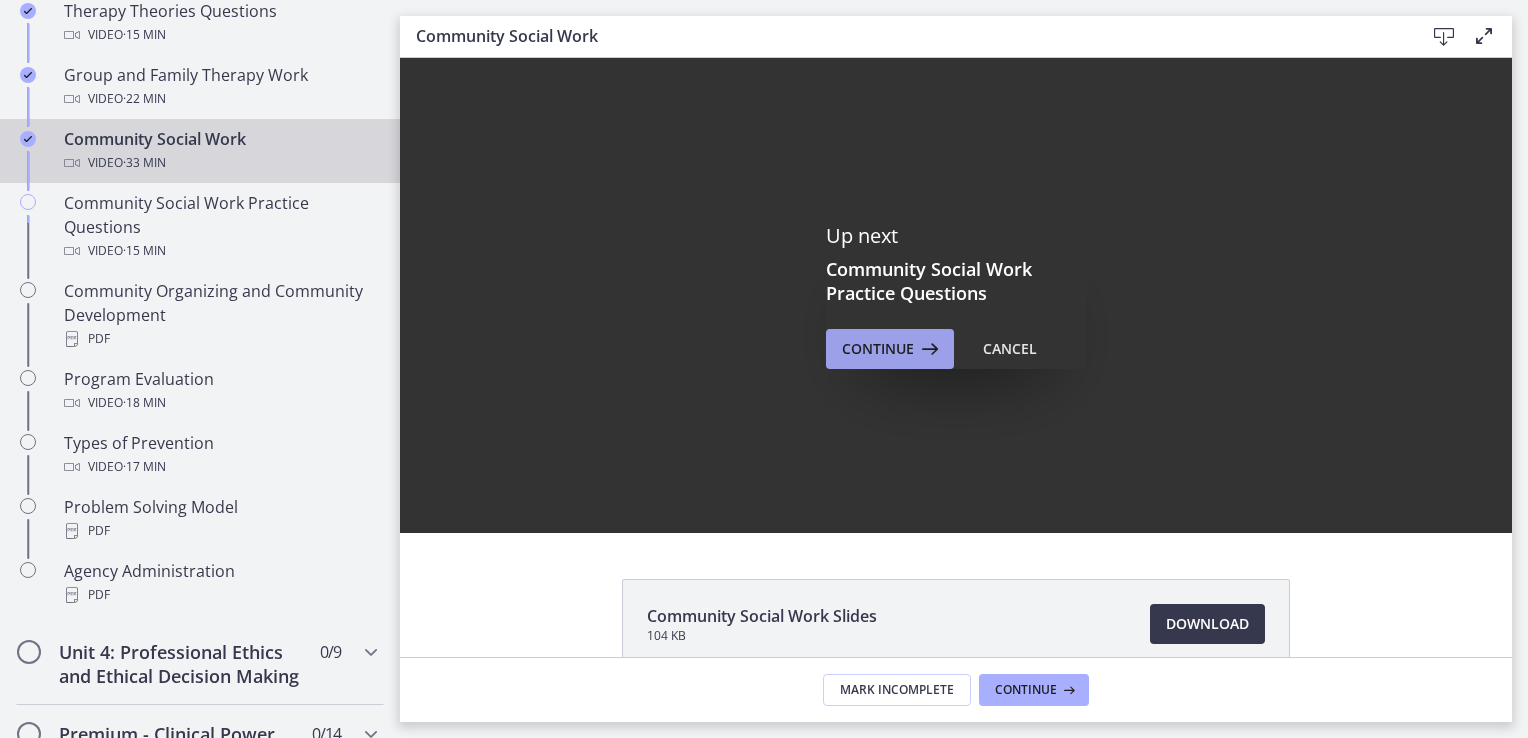 click on "Continue" at bounding box center [878, 349] 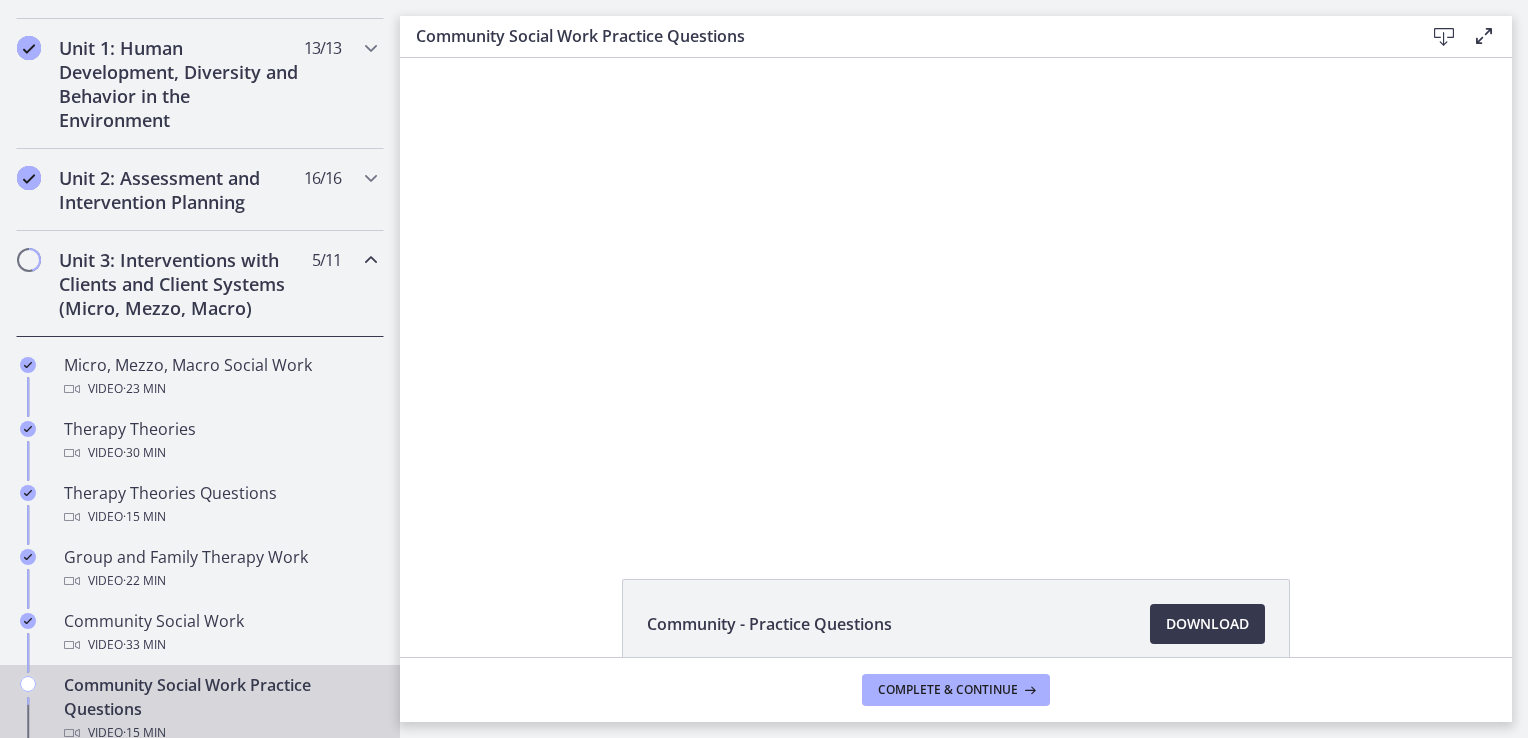 scroll, scrollTop: 547, scrollLeft: 0, axis: vertical 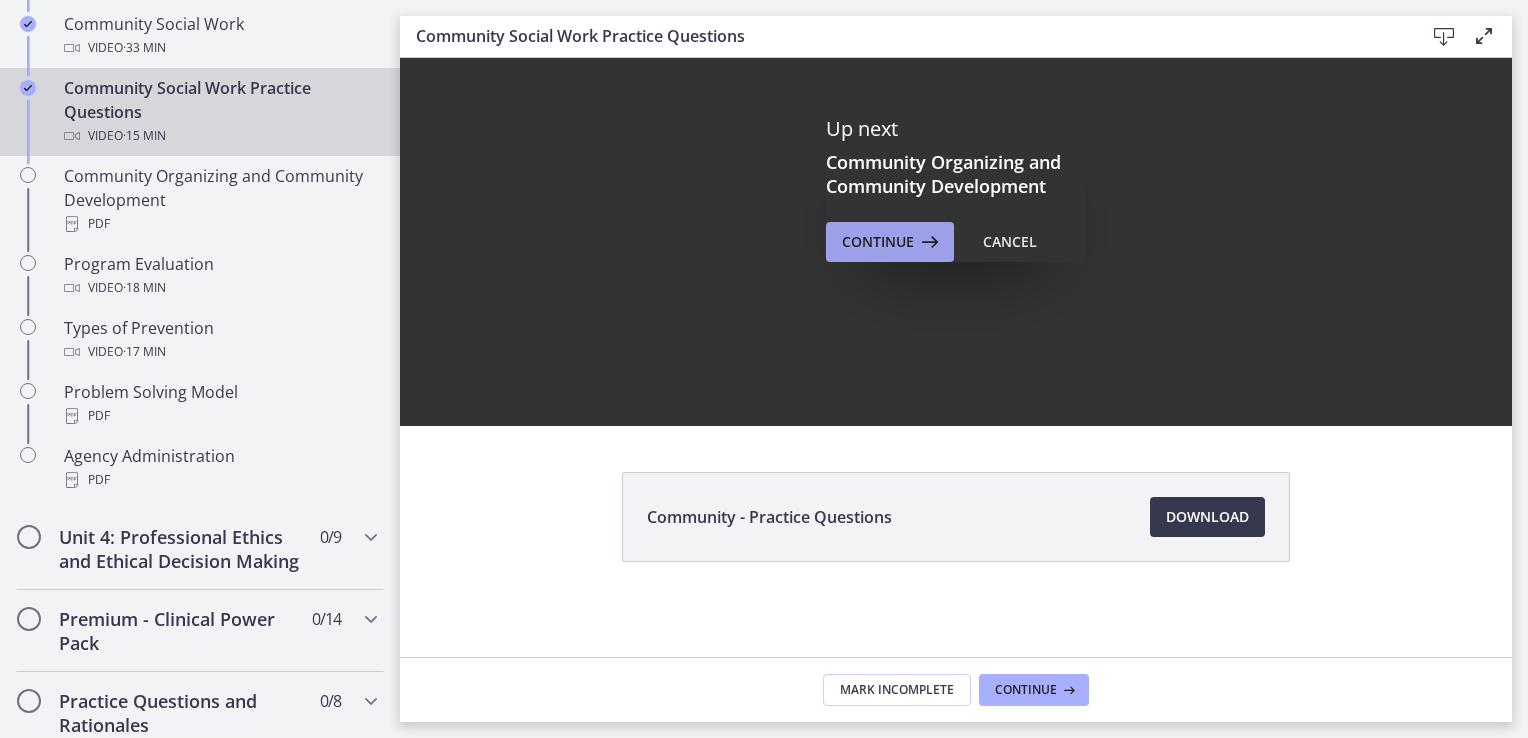 click on "Continue" at bounding box center (878, 242) 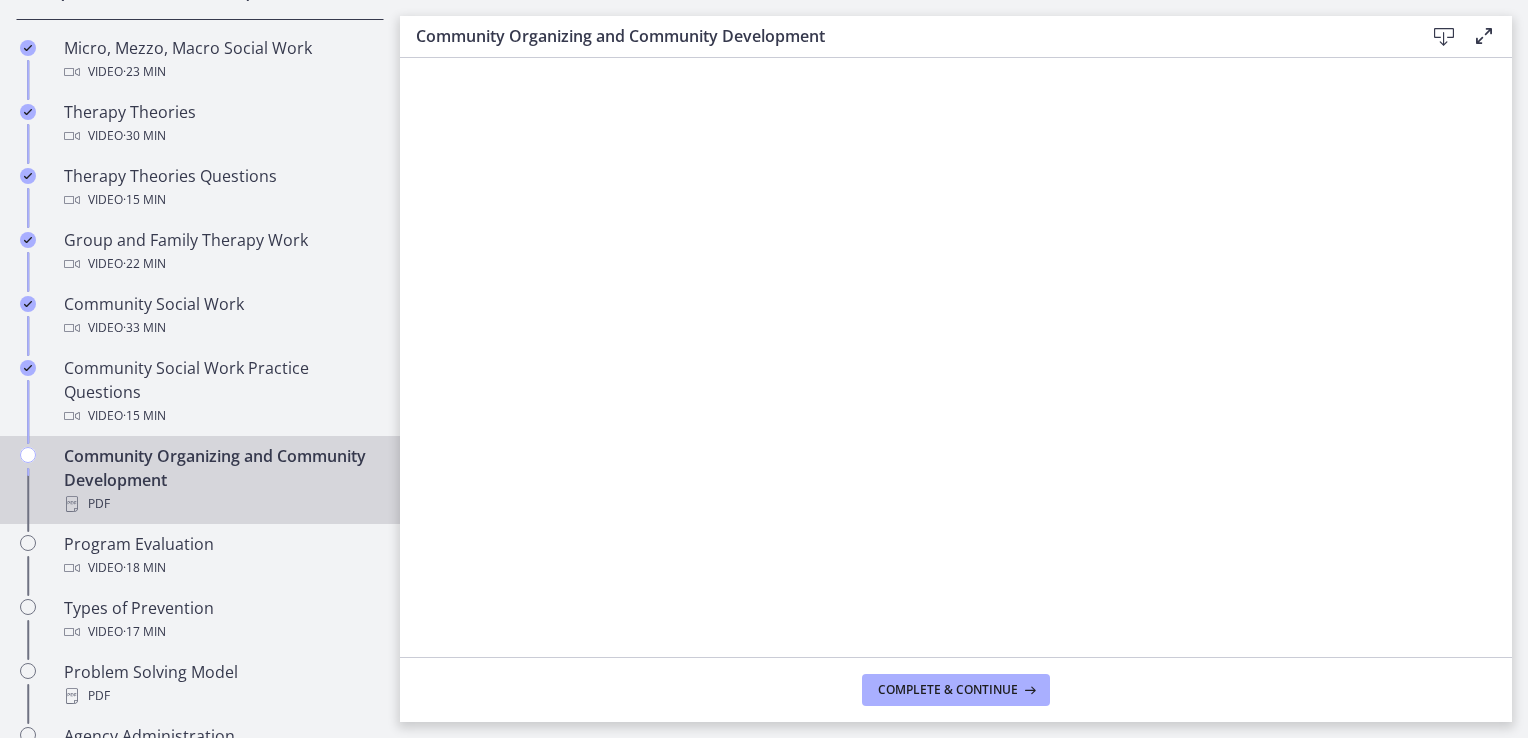 scroll, scrollTop: 900, scrollLeft: 0, axis: vertical 